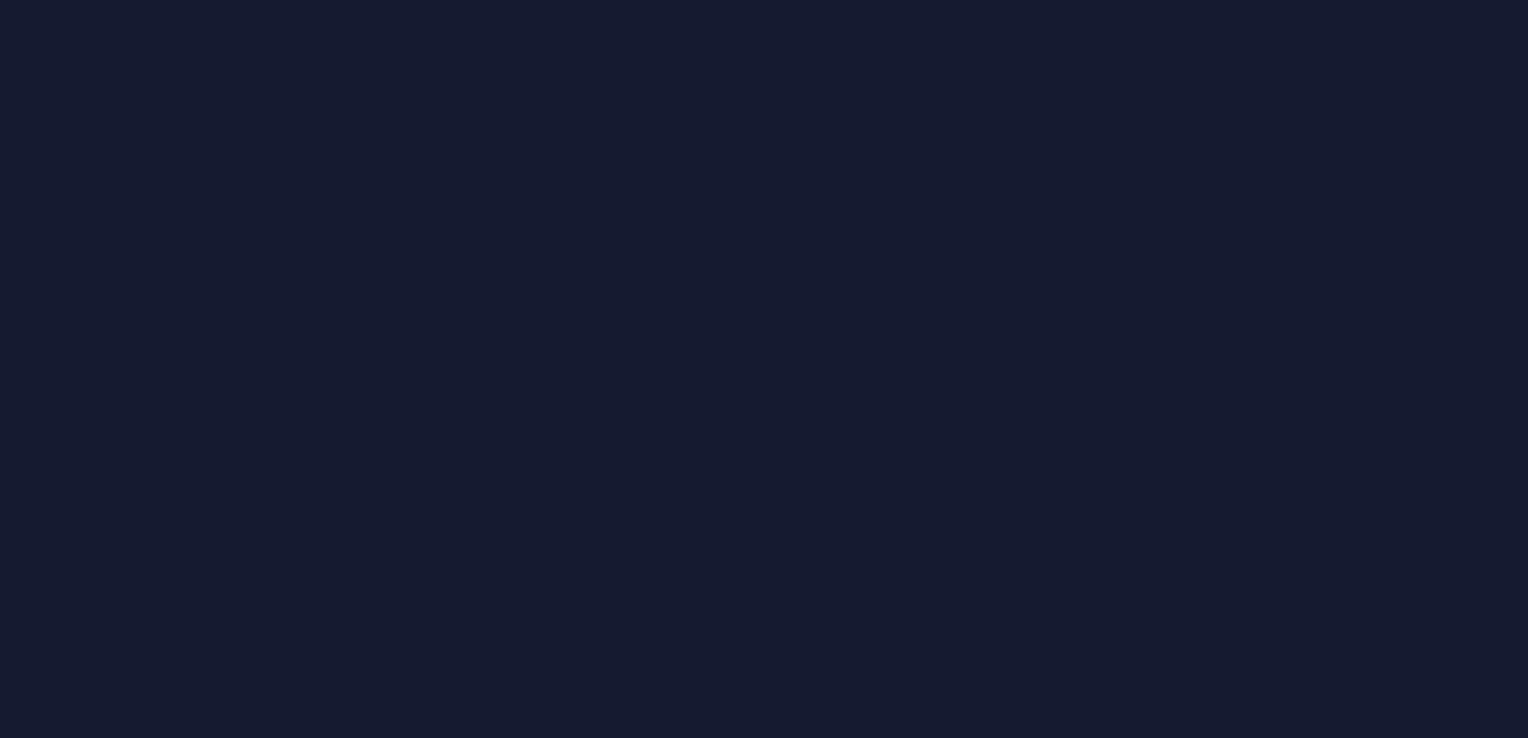 scroll, scrollTop: 0, scrollLeft: 0, axis: both 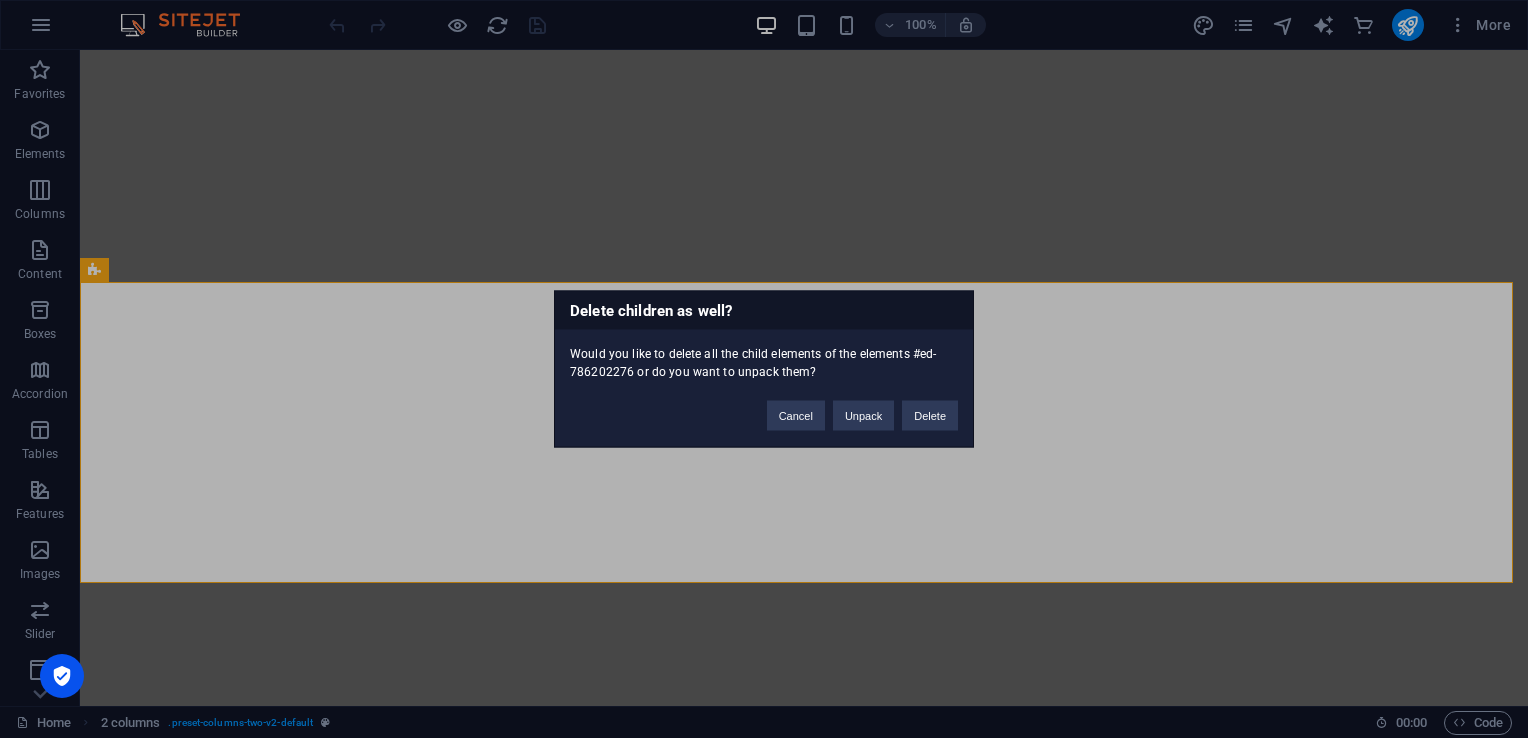 type 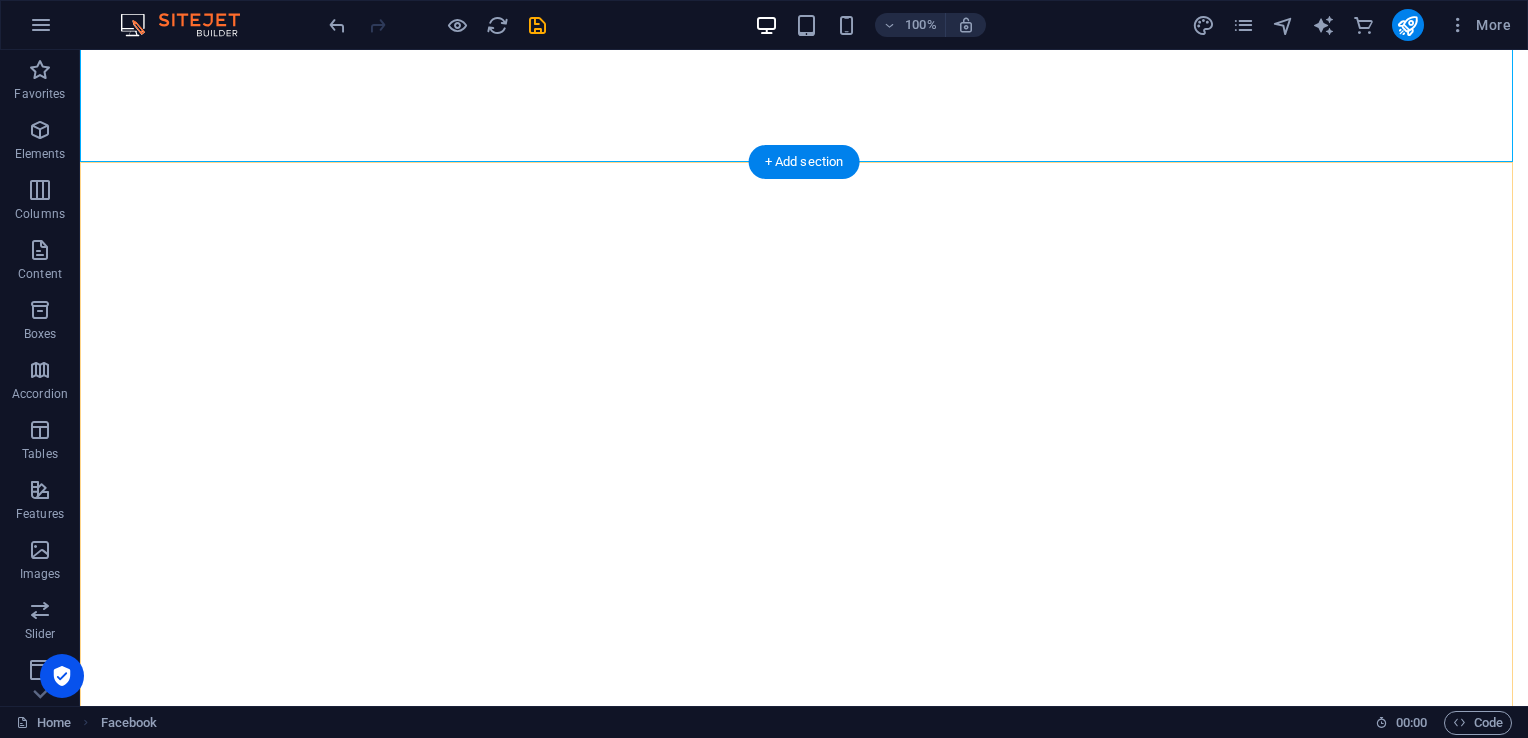 click on "+ Add section" at bounding box center (804, 162) 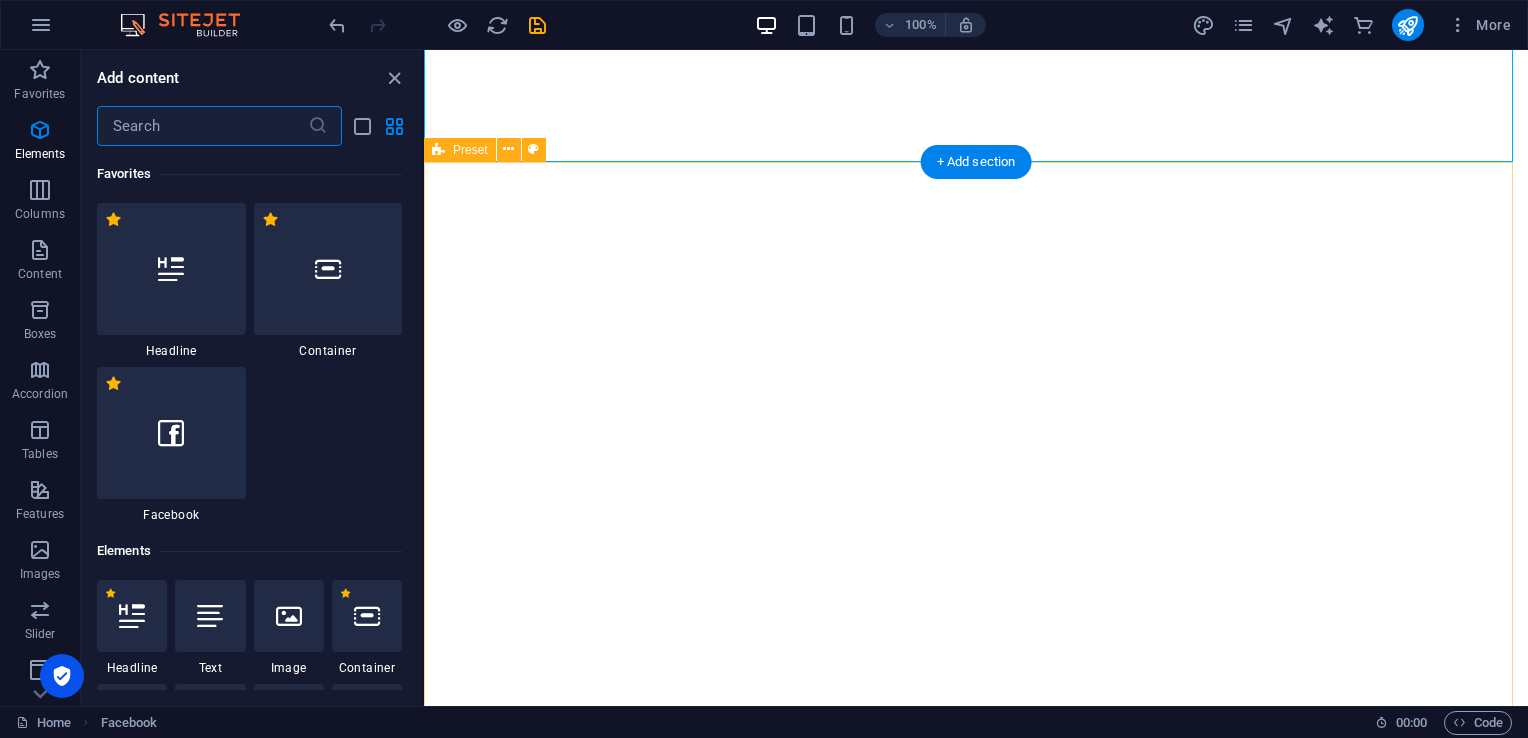 scroll, scrollTop: 3663, scrollLeft: 0, axis: vertical 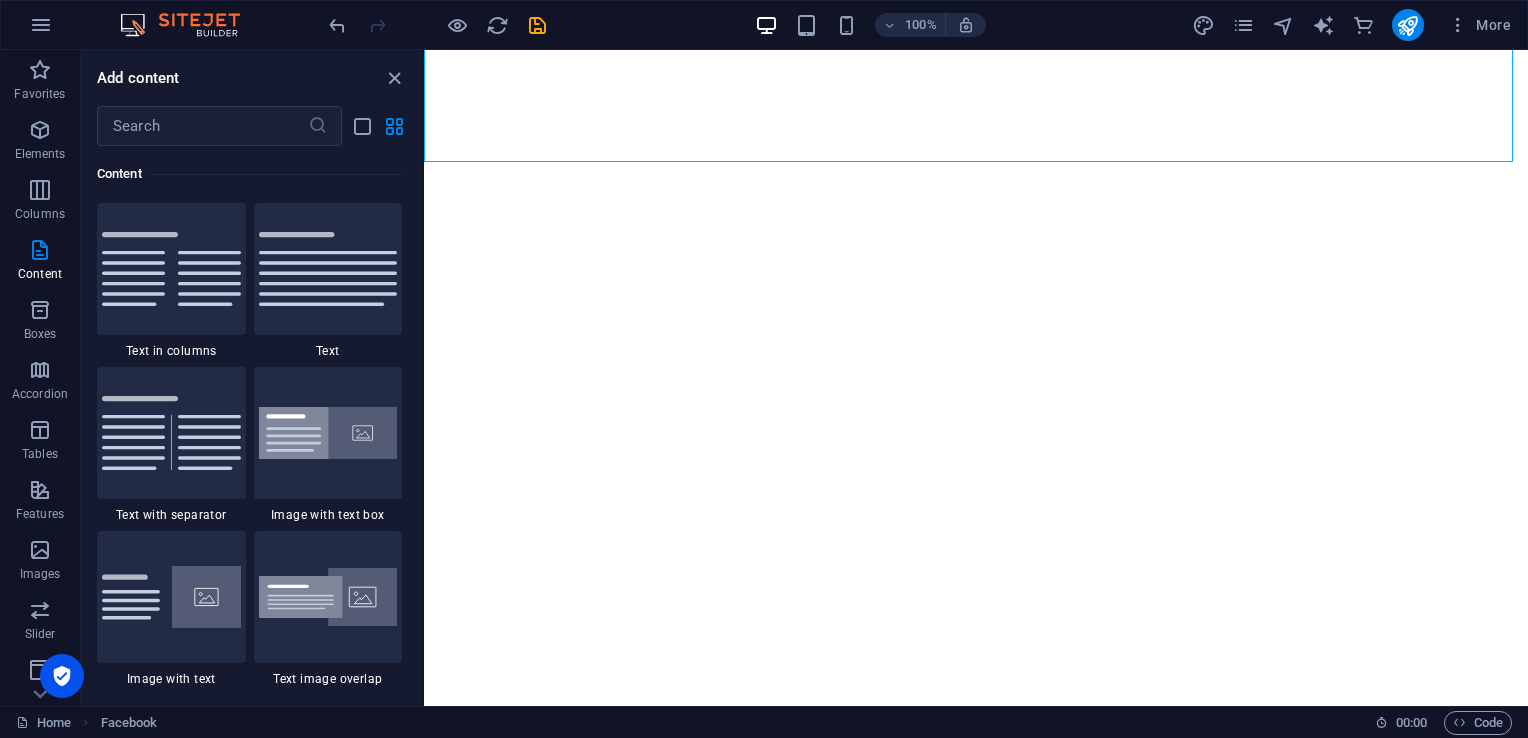 click on "Columns" at bounding box center (40, 202) 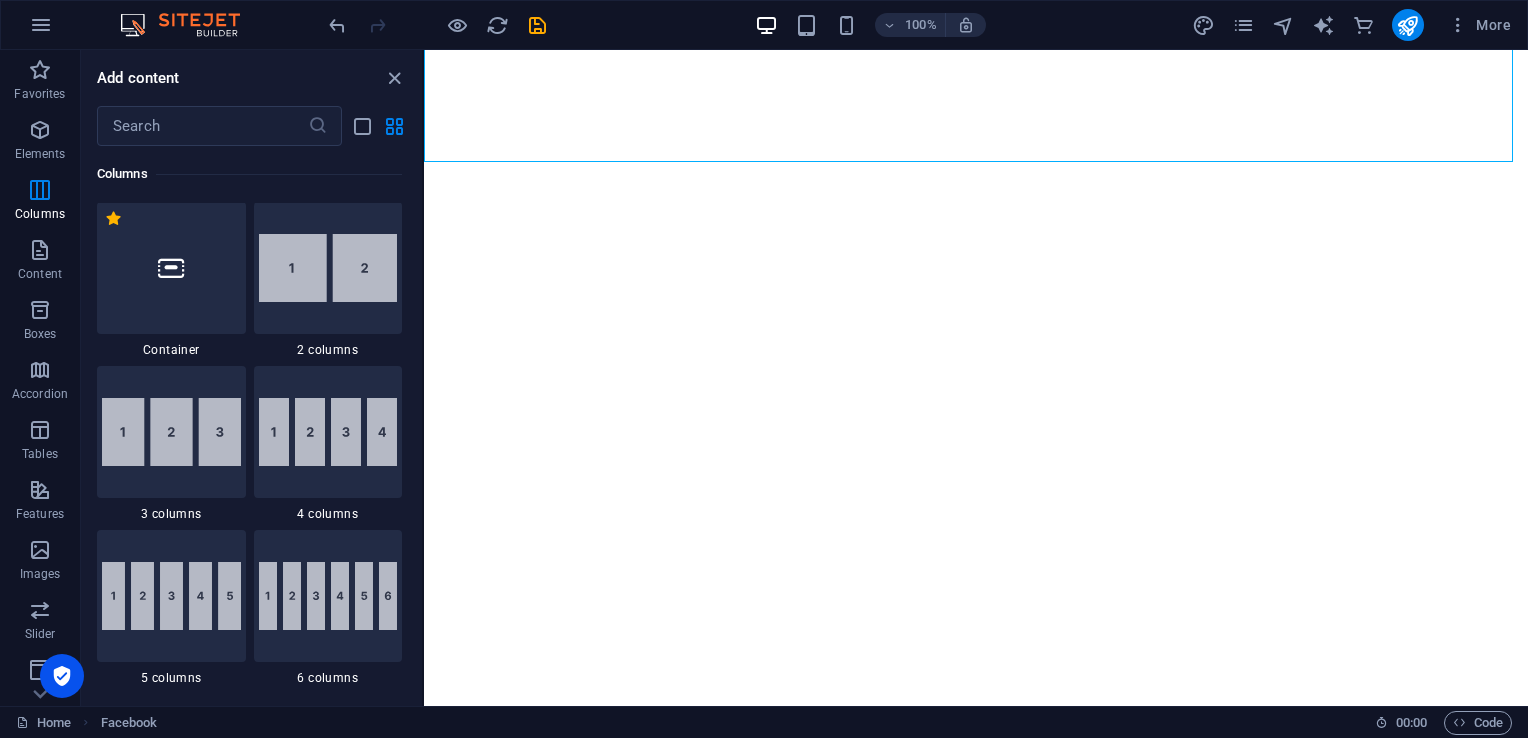 scroll, scrollTop: 1154, scrollLeft: 0, axis: vertical 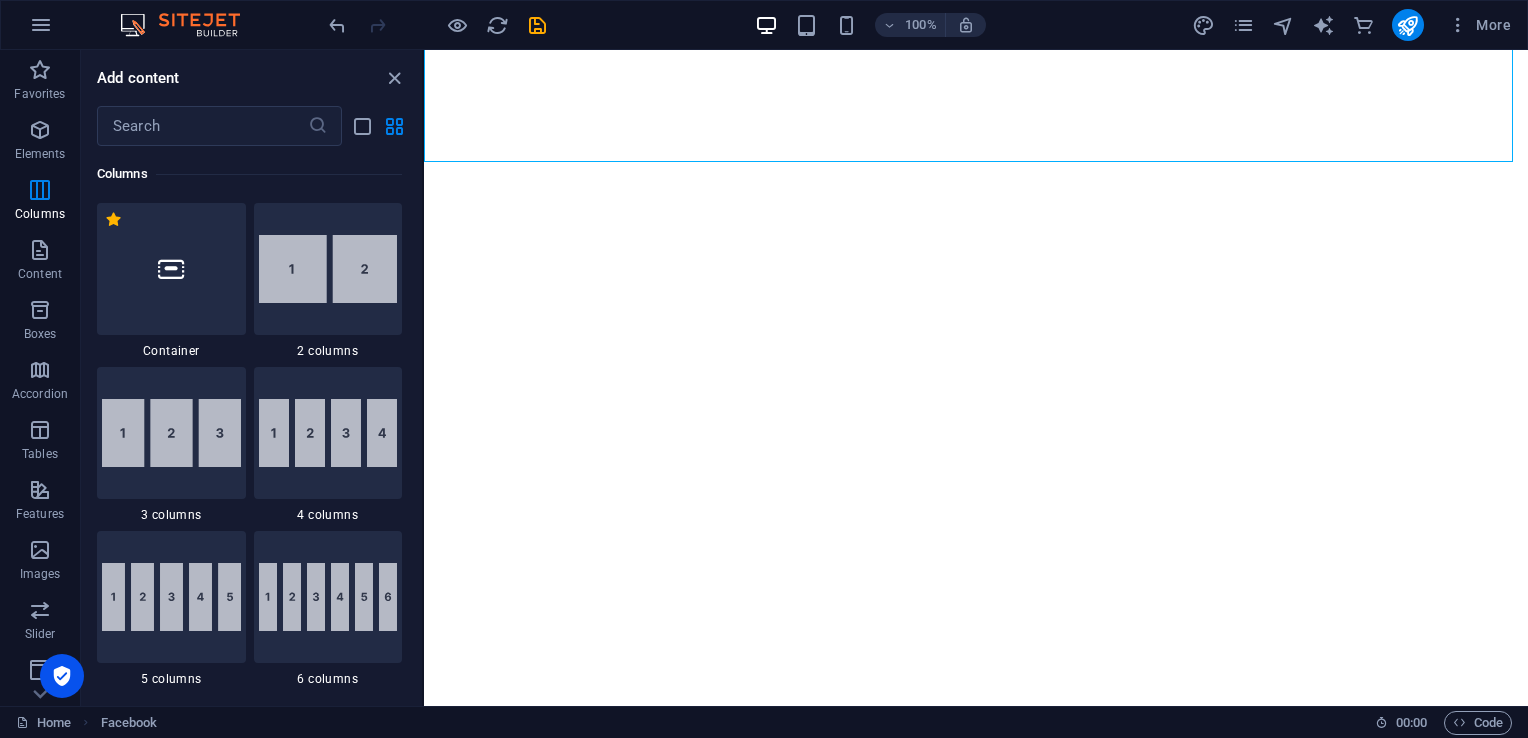 click at bounding box center (171, 433) 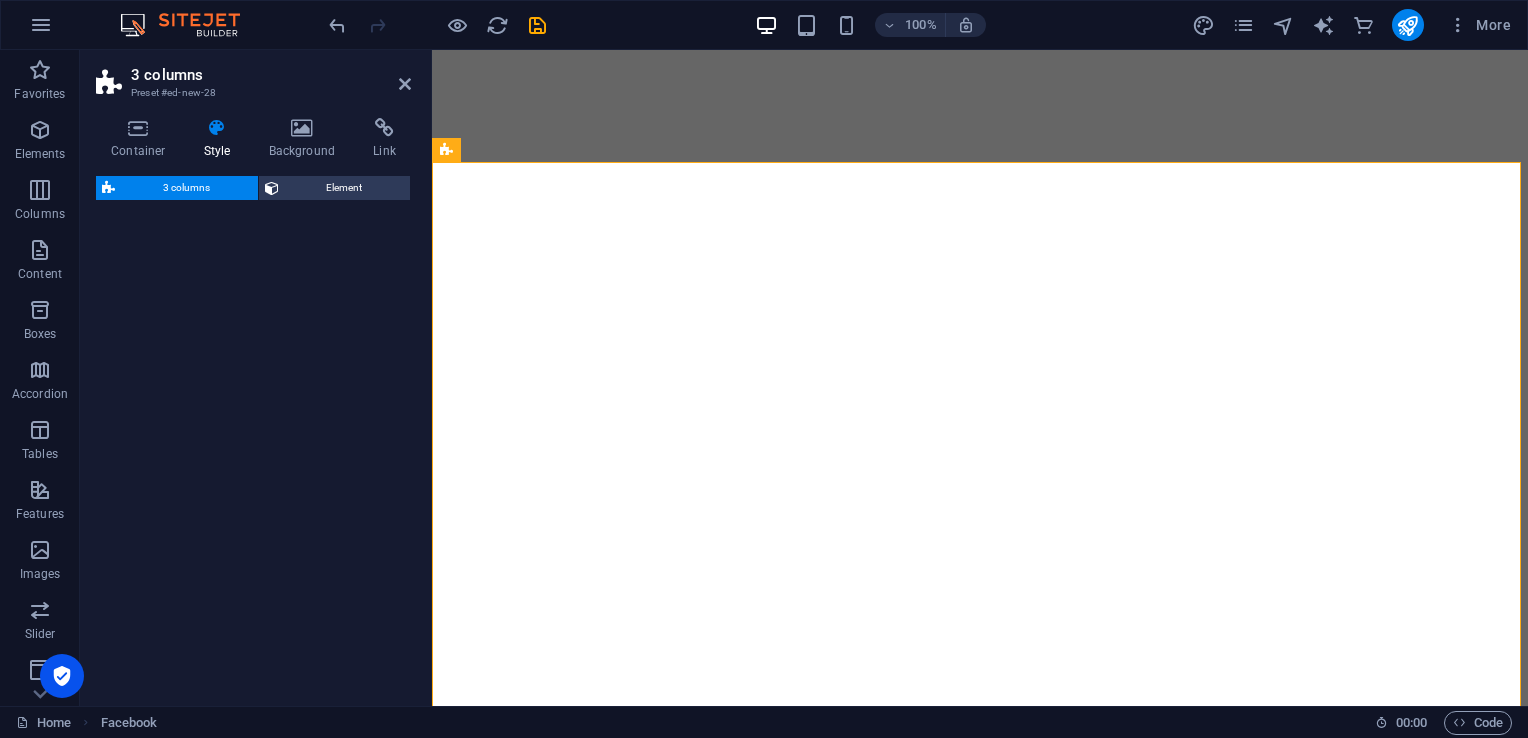 select on "rem" 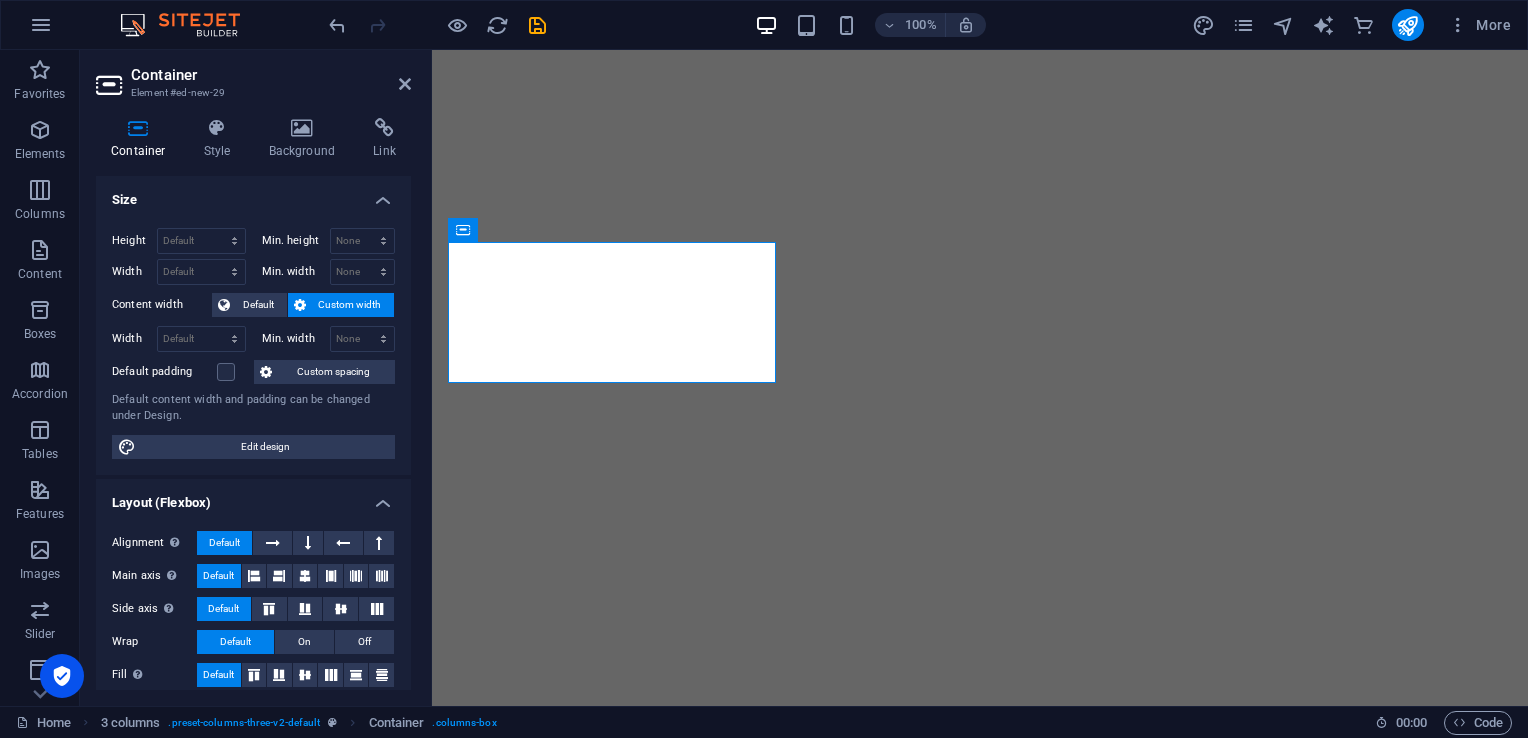 click on "Elements" at bounding box center (40, 154) 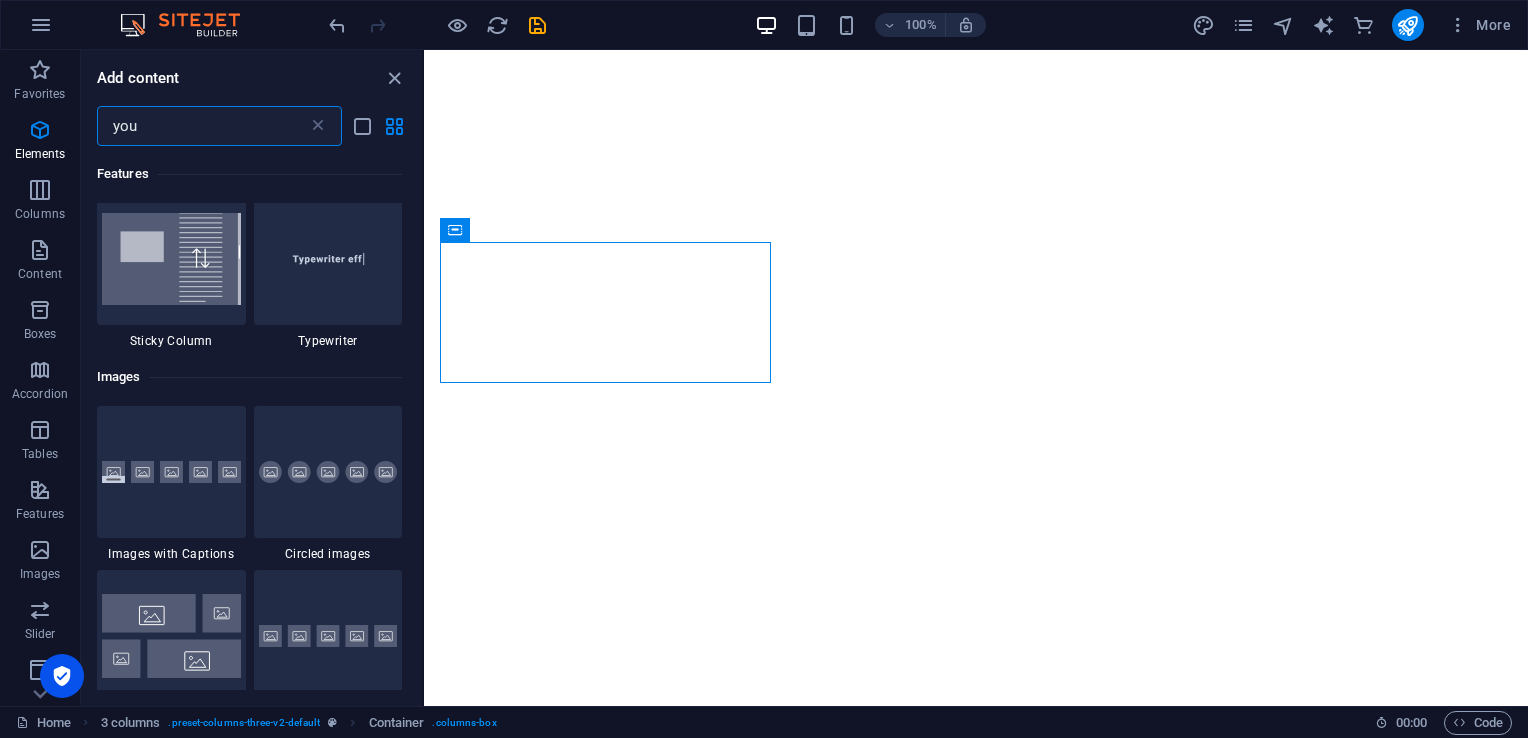 scroll, scrollTop: 0, scrollLeft: 0, axis: both 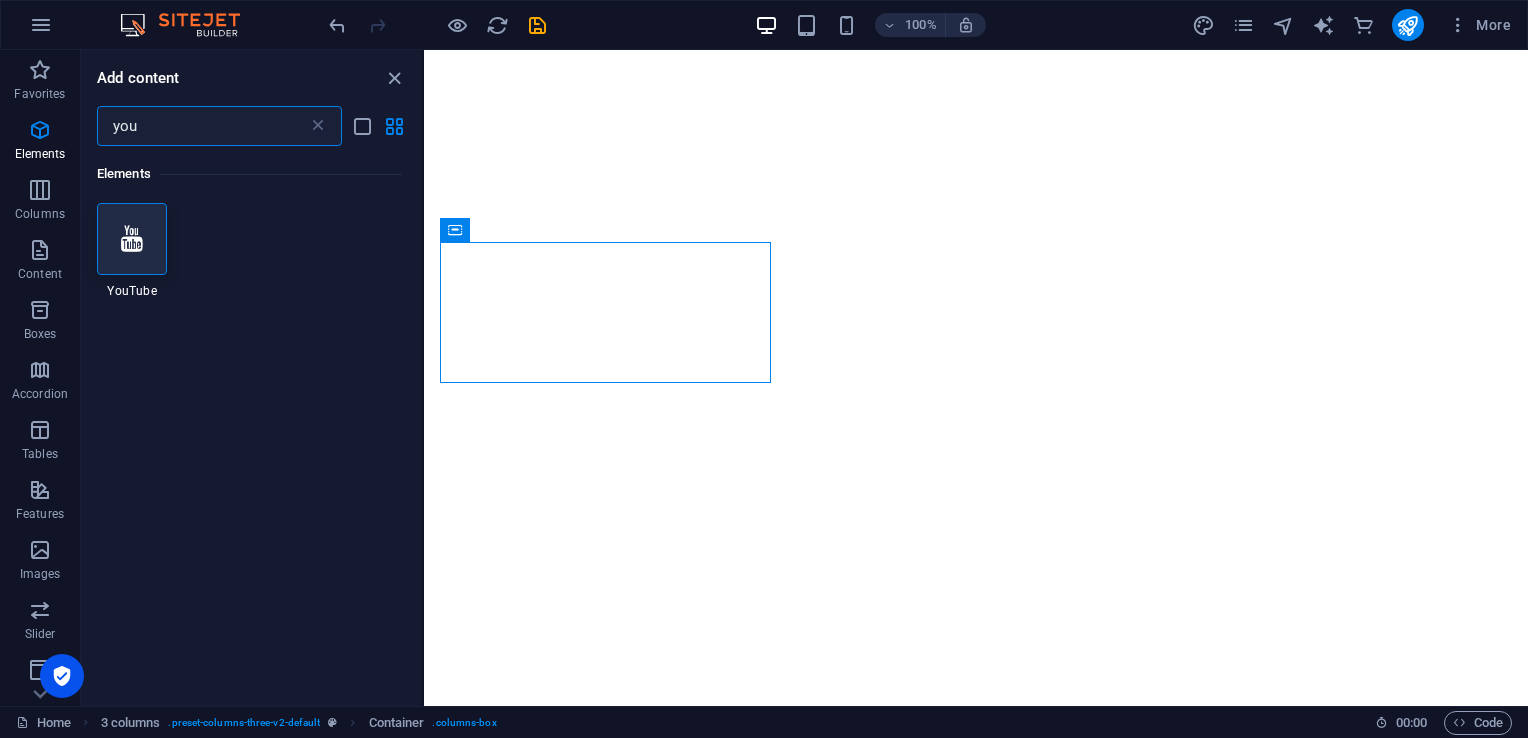 type on "you" 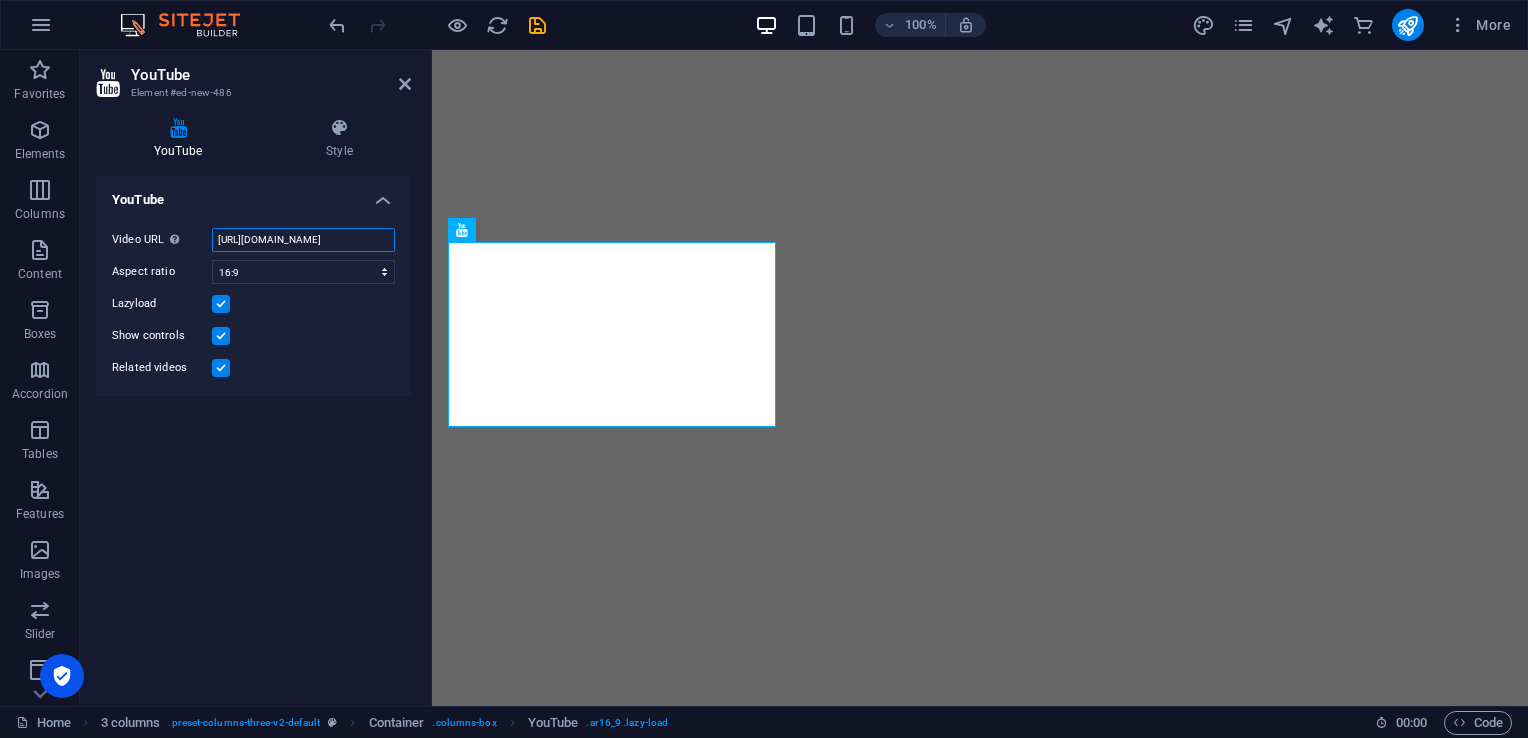 click on "[URL][DOMAIN_NAME]" at bounding box center (303, 240) 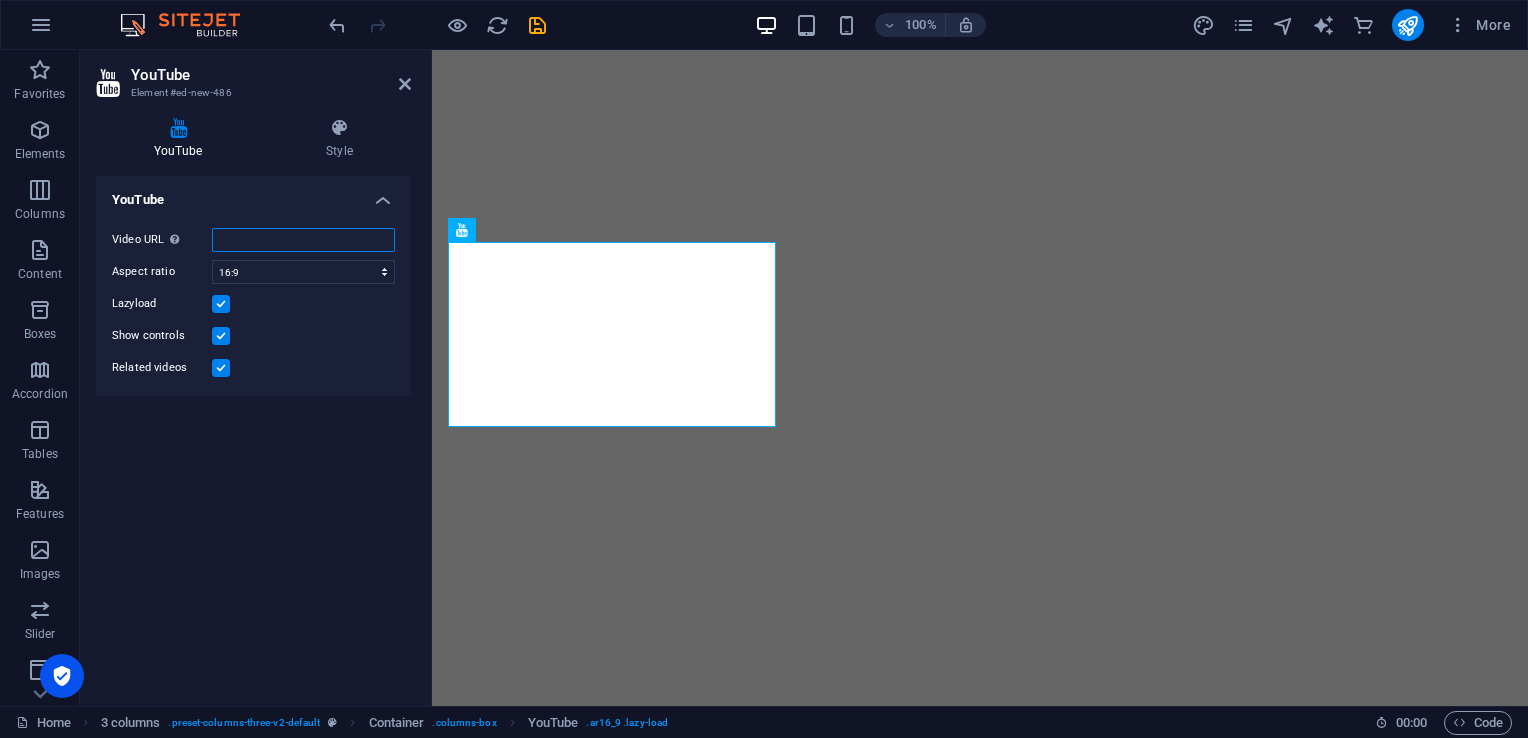 type on "v" 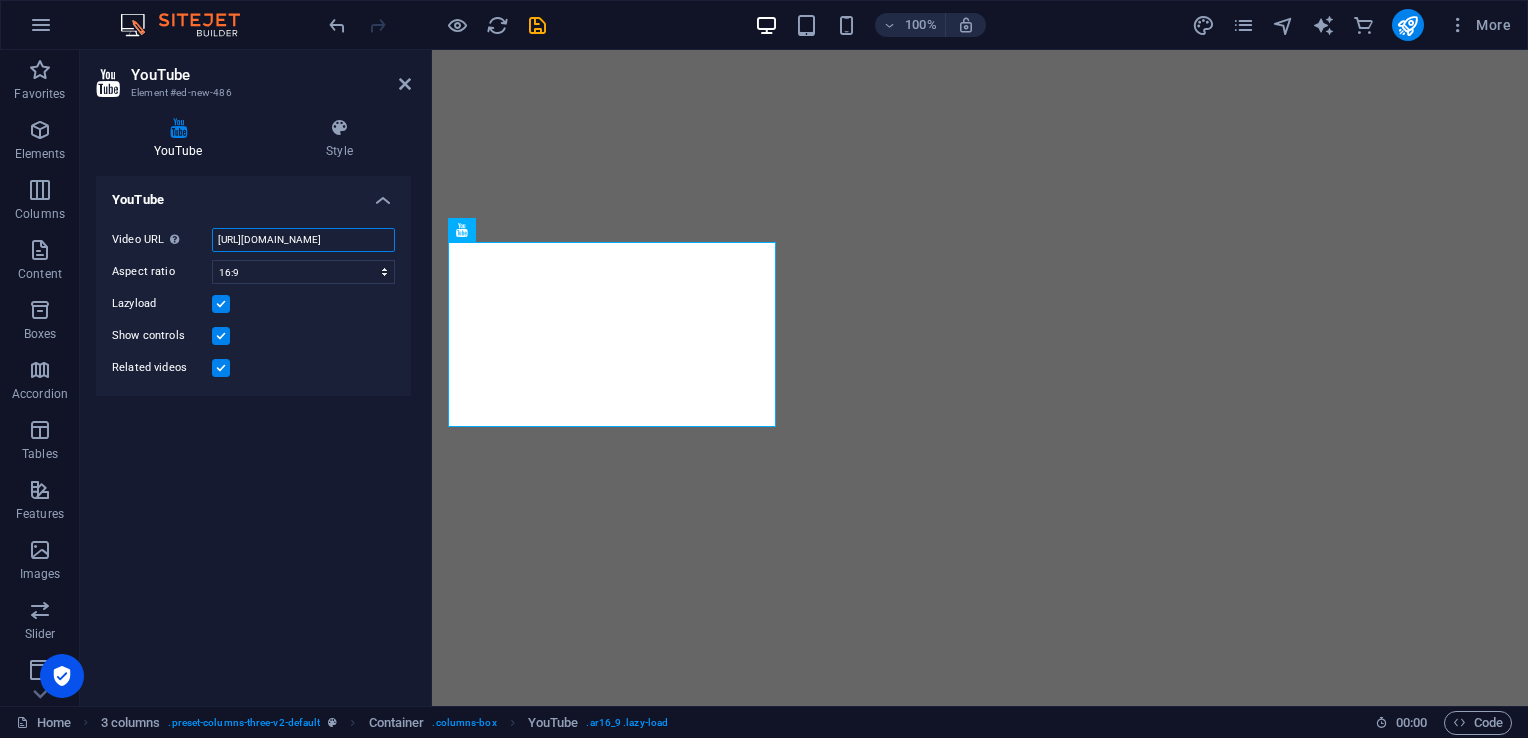 scroll, scrollTop: 0, scrollLeft: 39, axis: horizontal 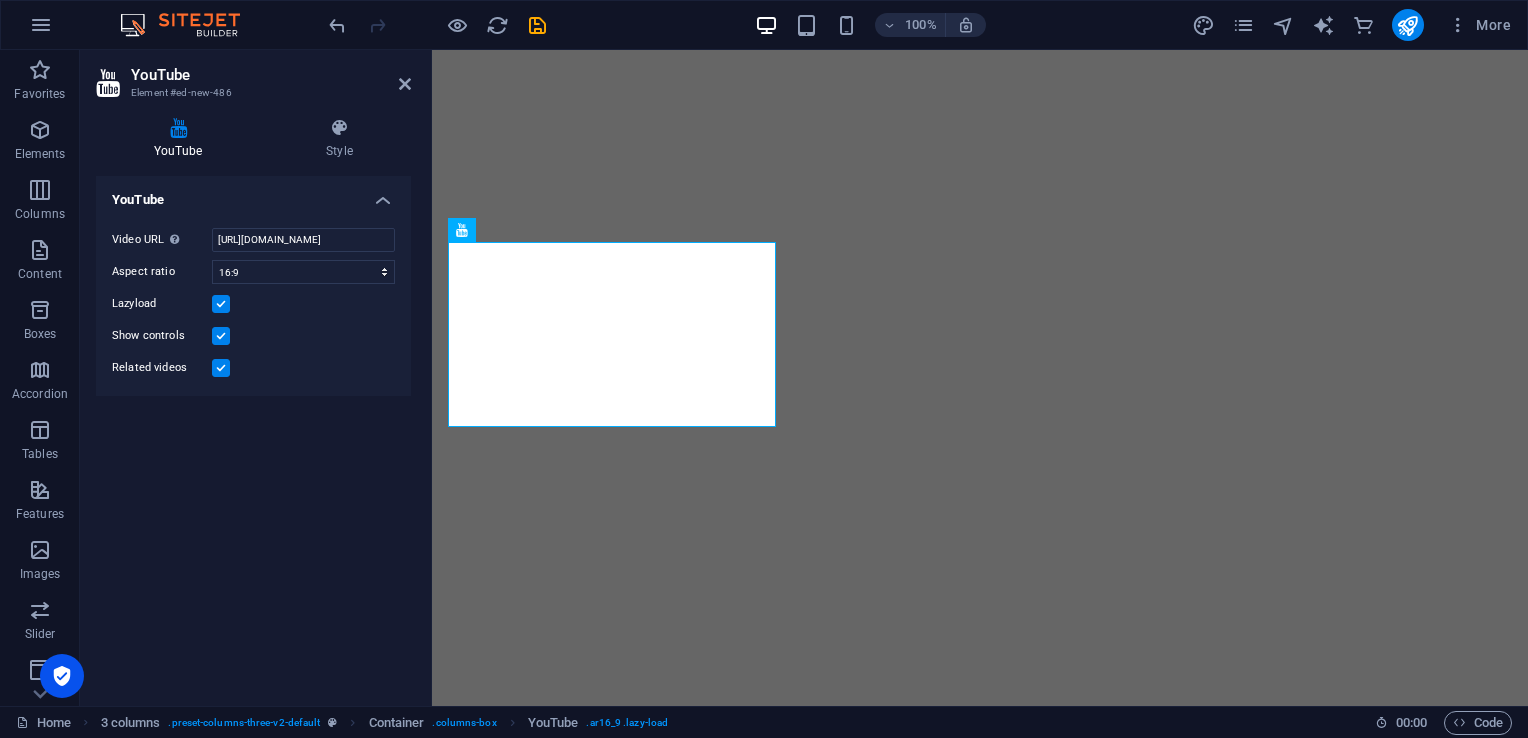 click on "YouTube Video URL Insert (or paste) a video URL. [URL][DOMAIN_NAME] Aspect ratio 16:10 16:9 4:3 2:1 1:1 Lazyload Show controls Related videos" at bounding box center [253, 433] 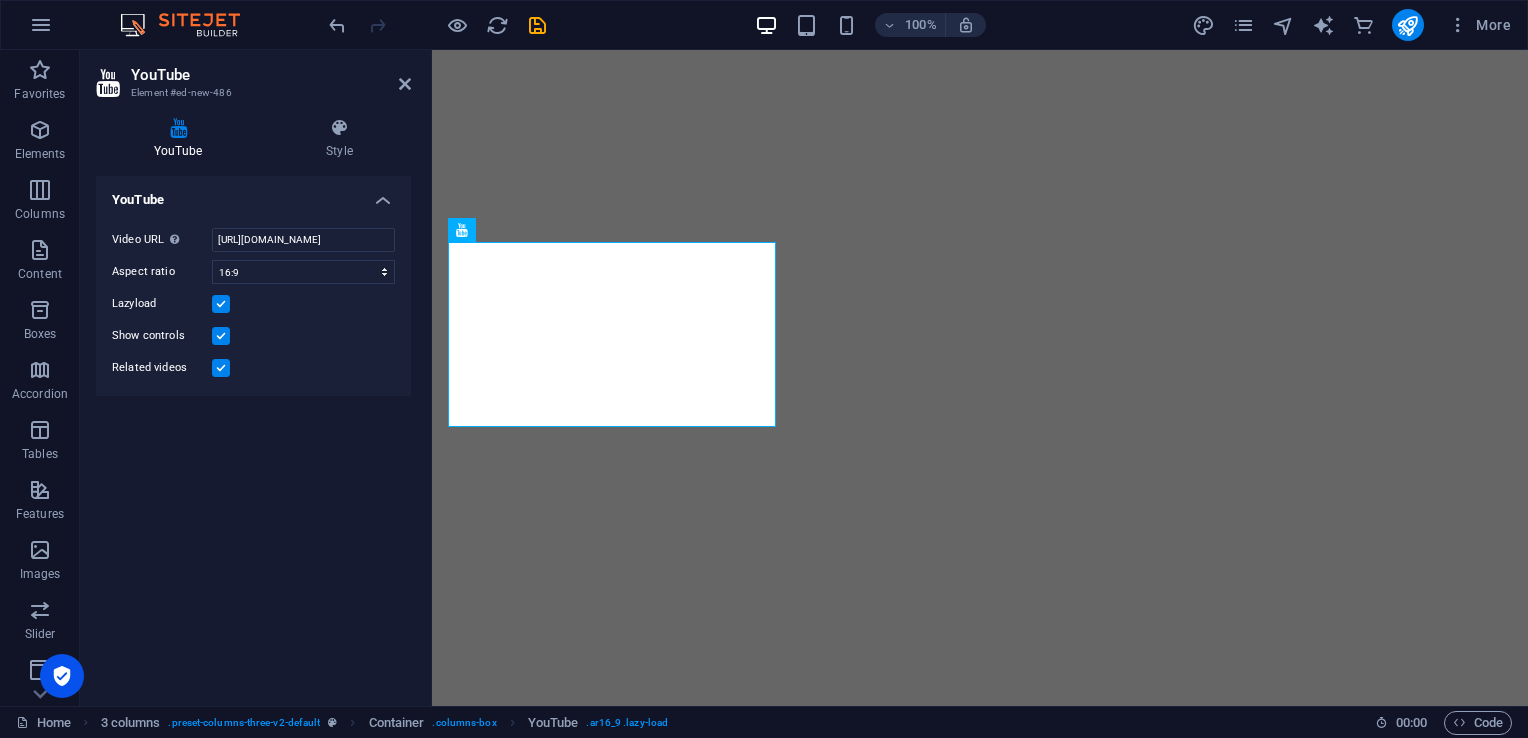 click on "Lazyload" at bounding box center [253, 304] 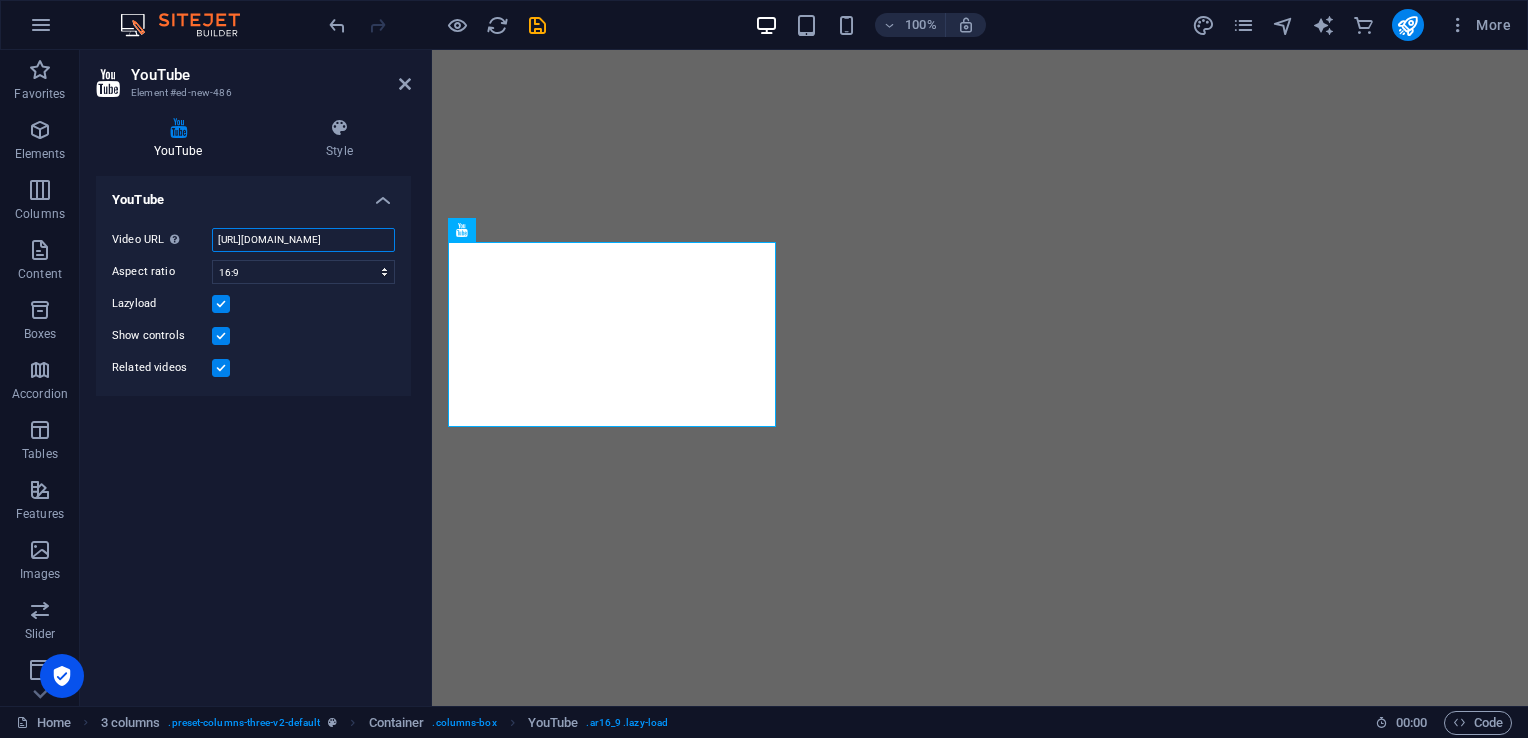 click on "[URL][DOMAIN_NAME]" at bounding box center (303, 240) 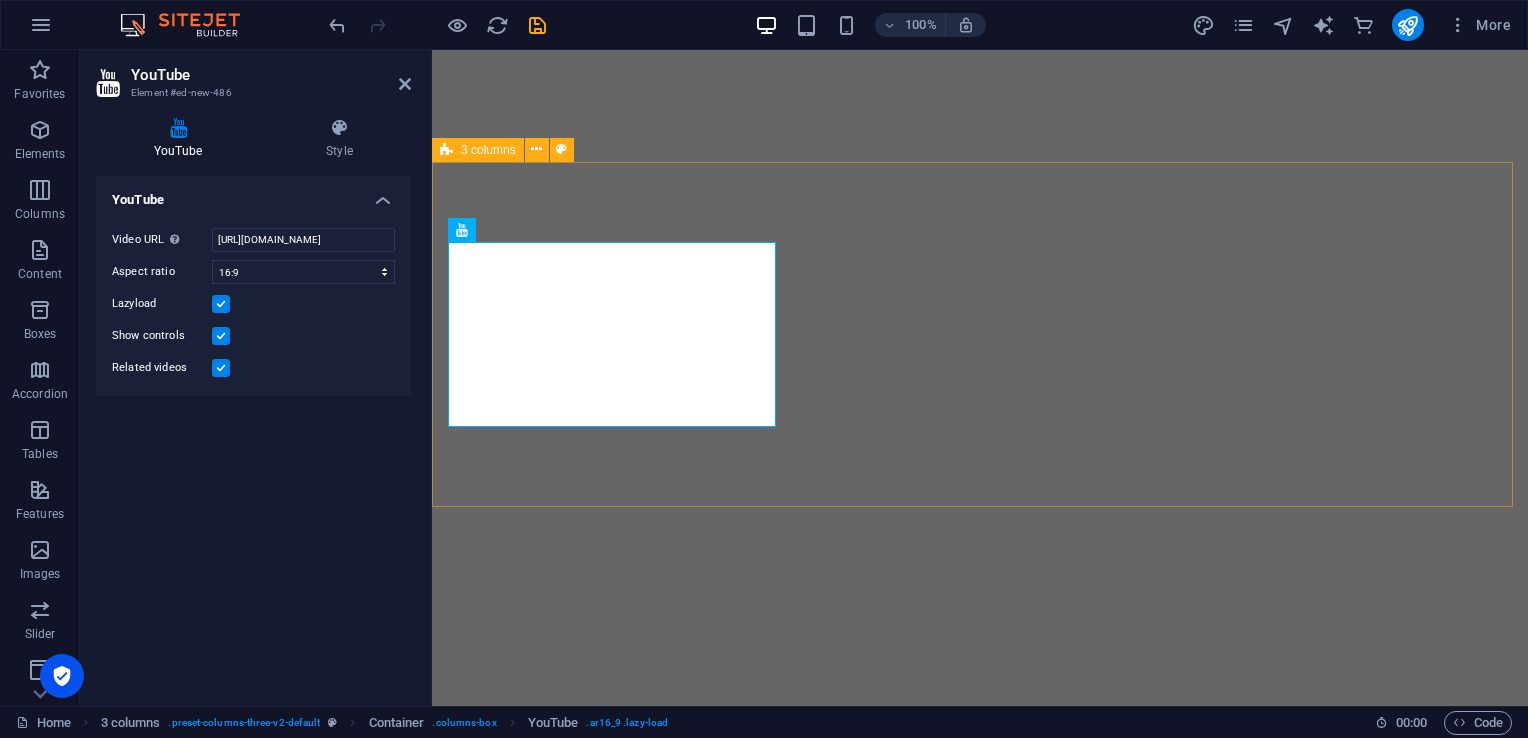 scroll, scrollTop: 0, scrollLeft: 0, axis: both 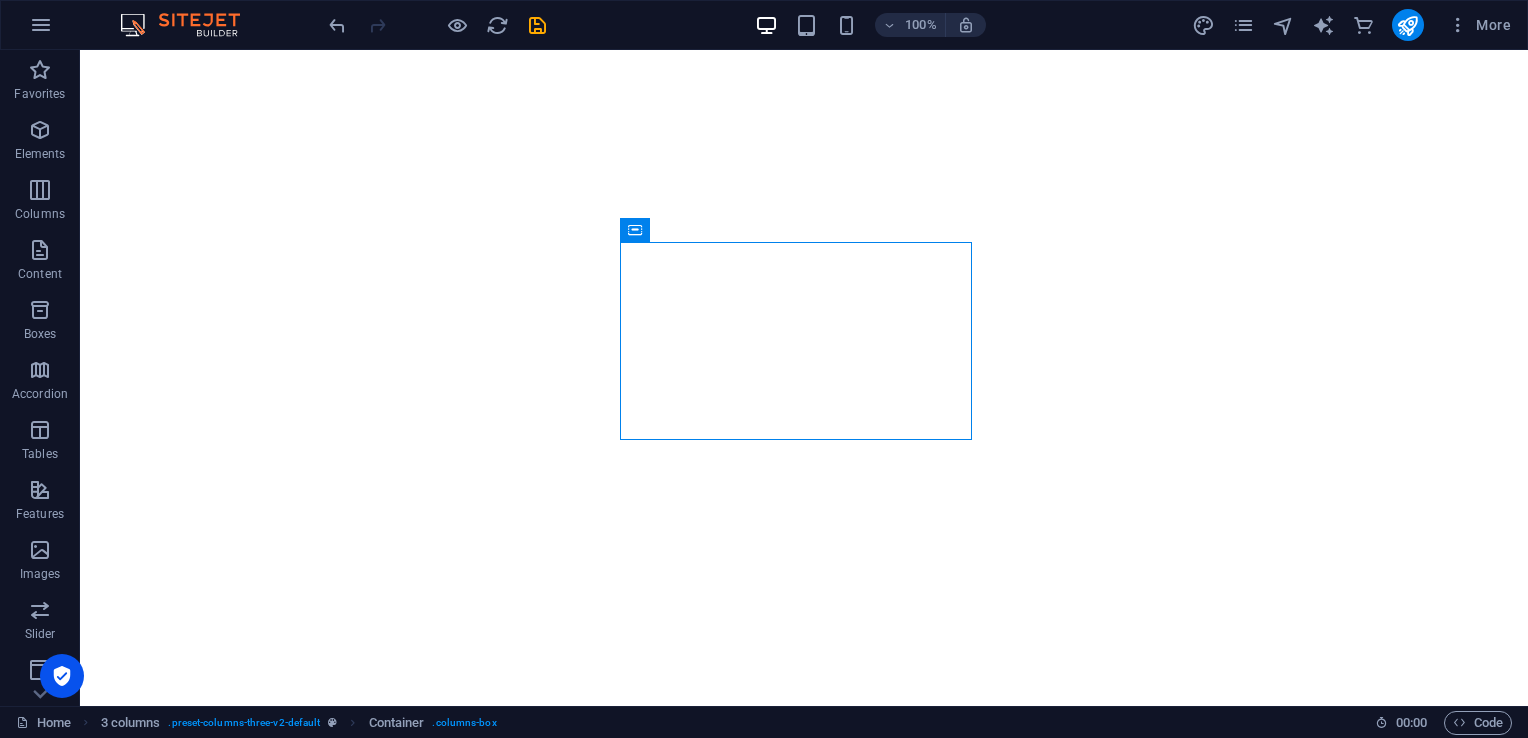 click on "Columns" at bounding box center [40, 214] 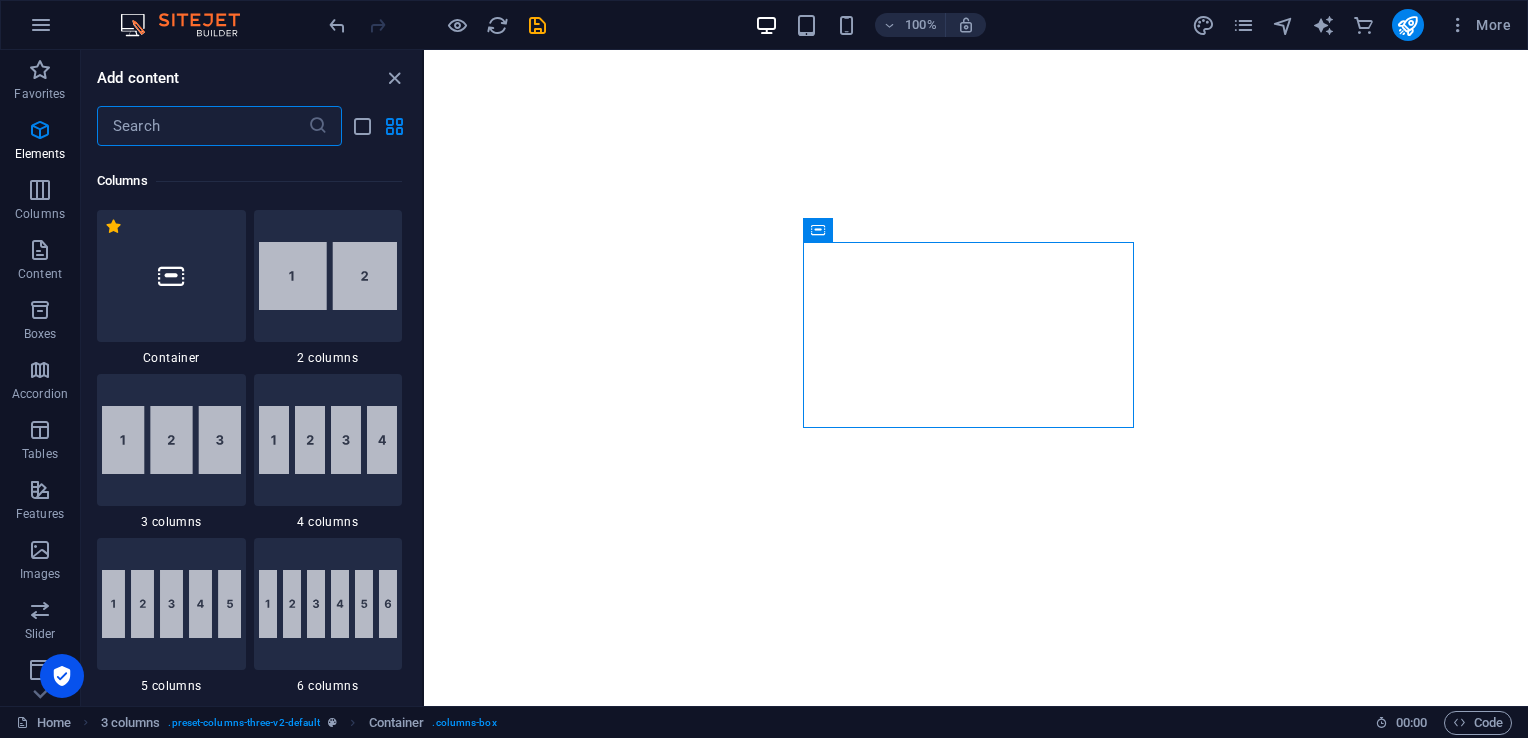 scroll, scrollTop: 1154, scrollLeft: 0, axis: vertical 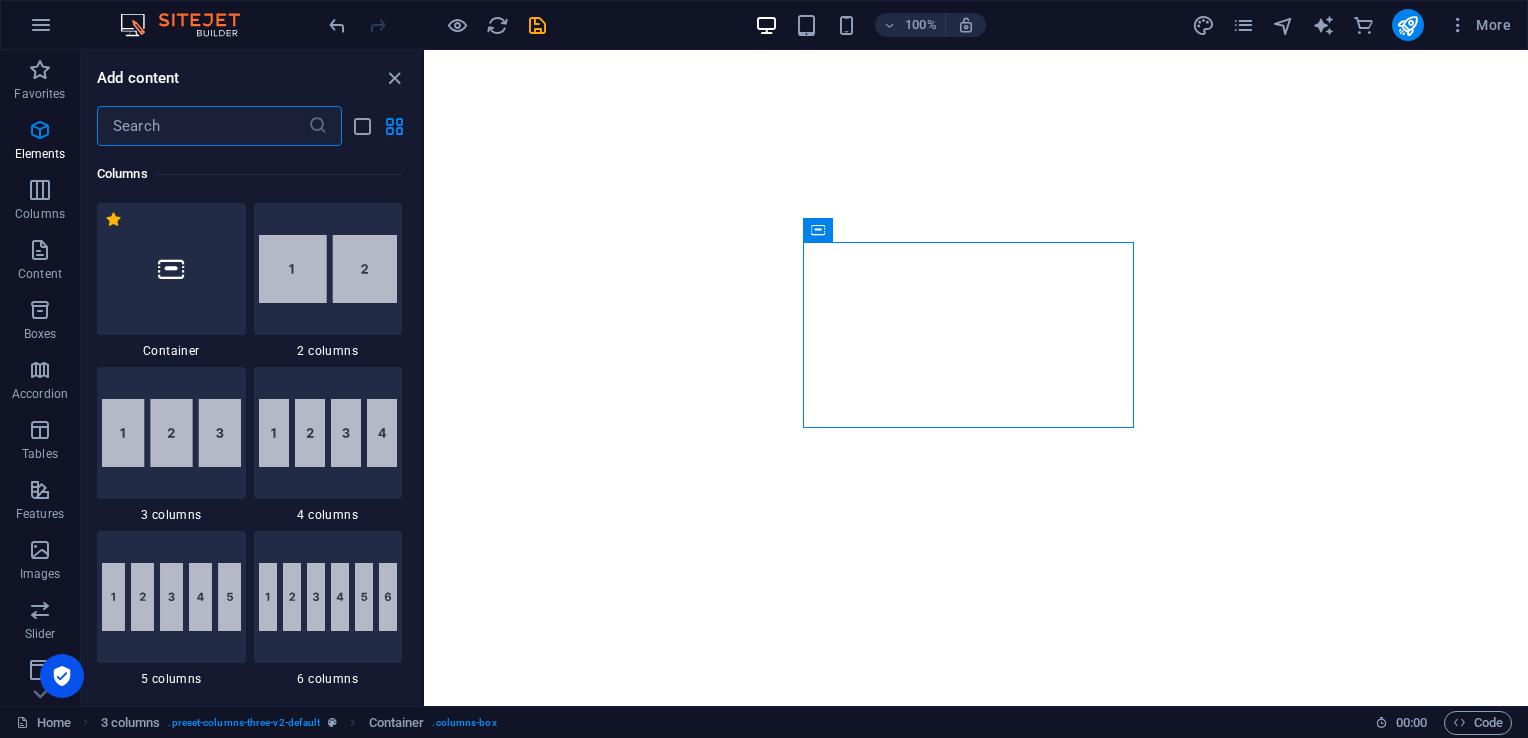 click at bounding box center [202, 126] 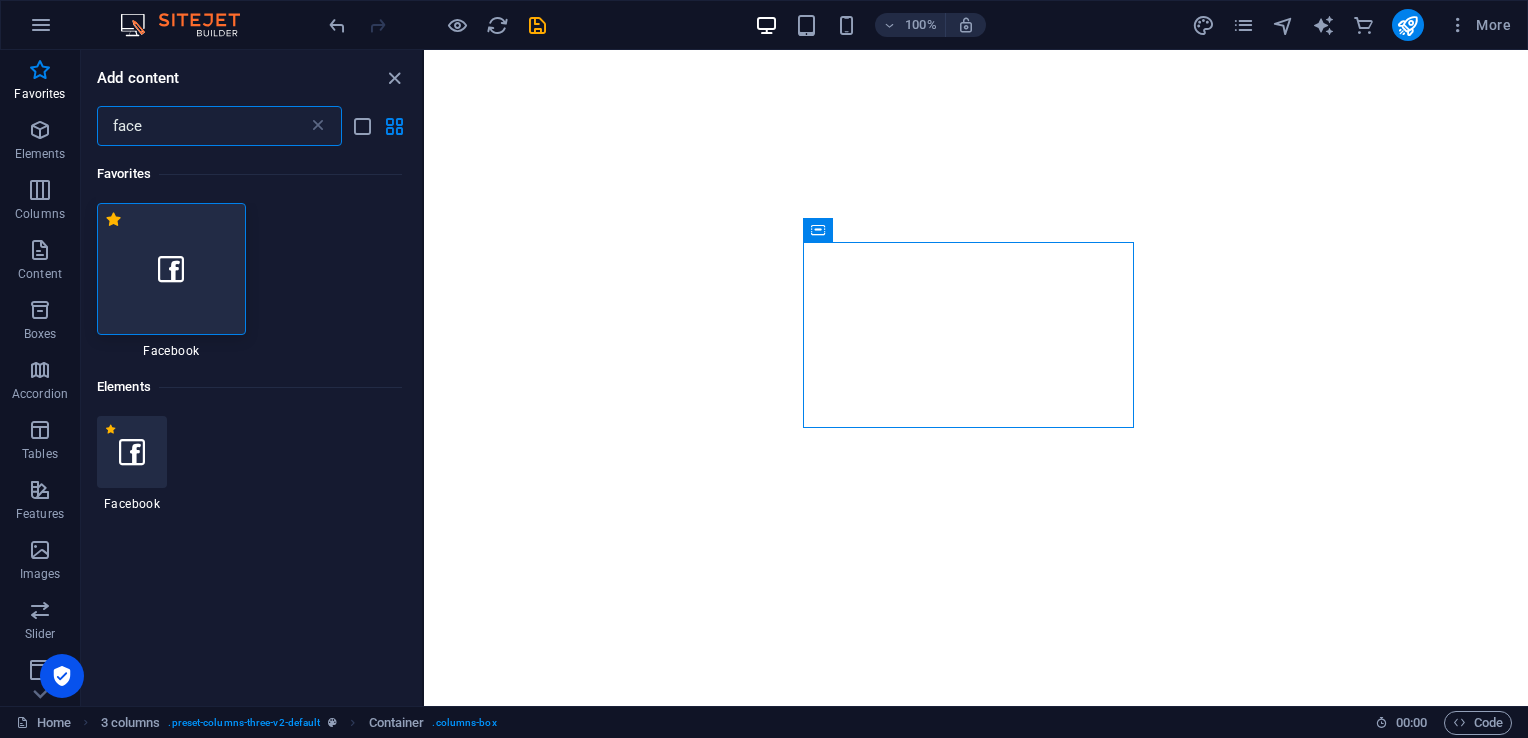scroll, scrollTop: 0, scrollLeft: 0, axis: both 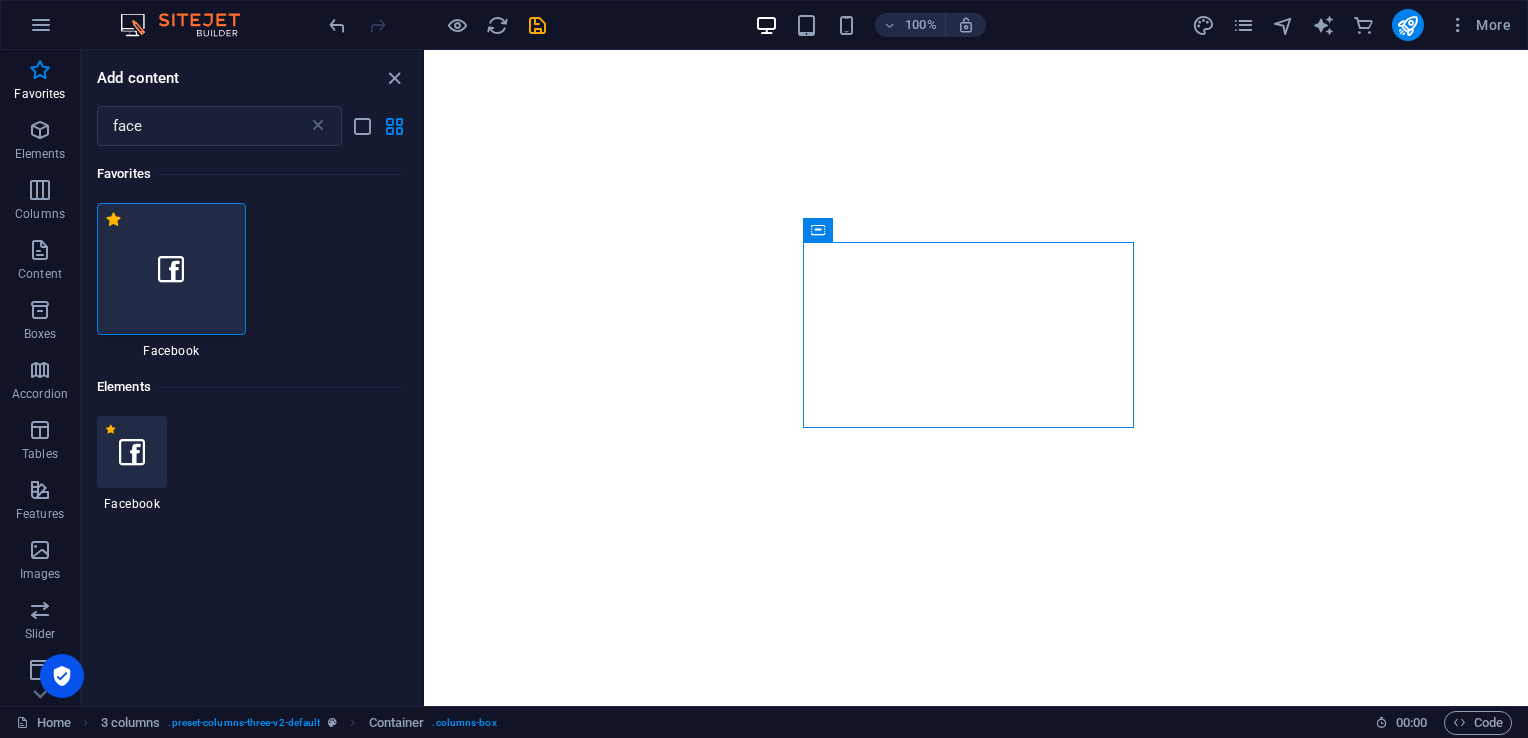 click at bounding box center (132, 452) 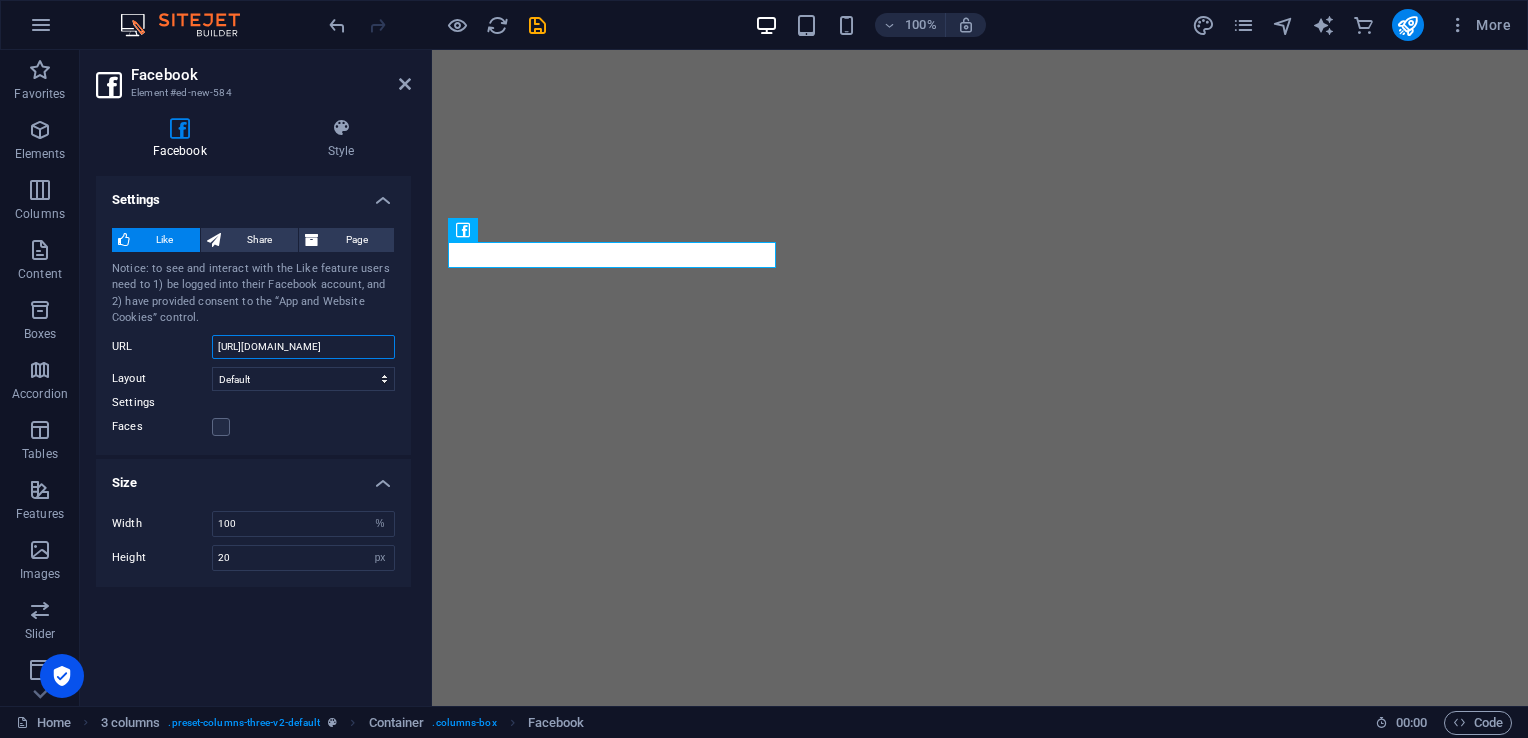 click on "[URL][DOMAIN_NAME]" at bounding box center (303, 347) 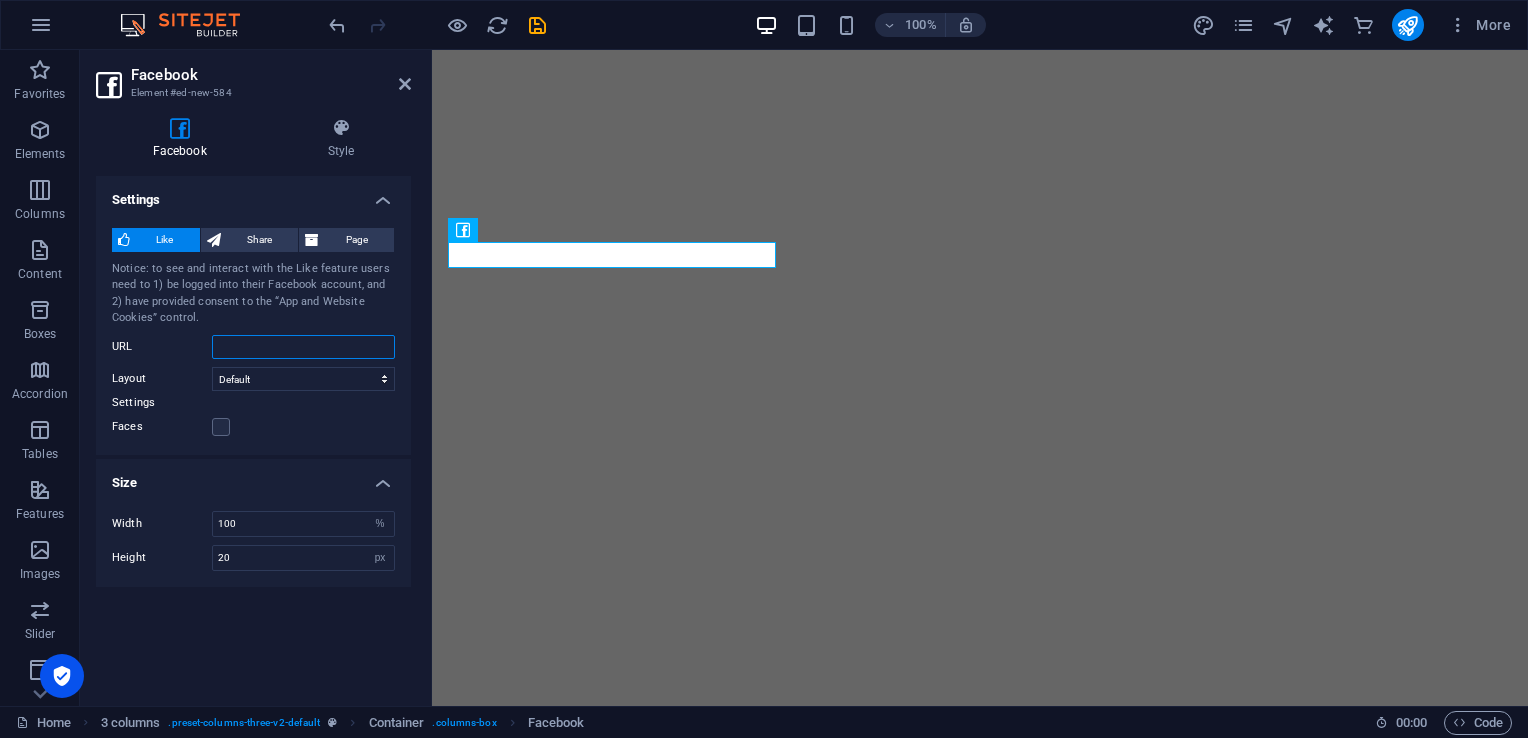 paste on "[URL][DOMAIN_NAME]" 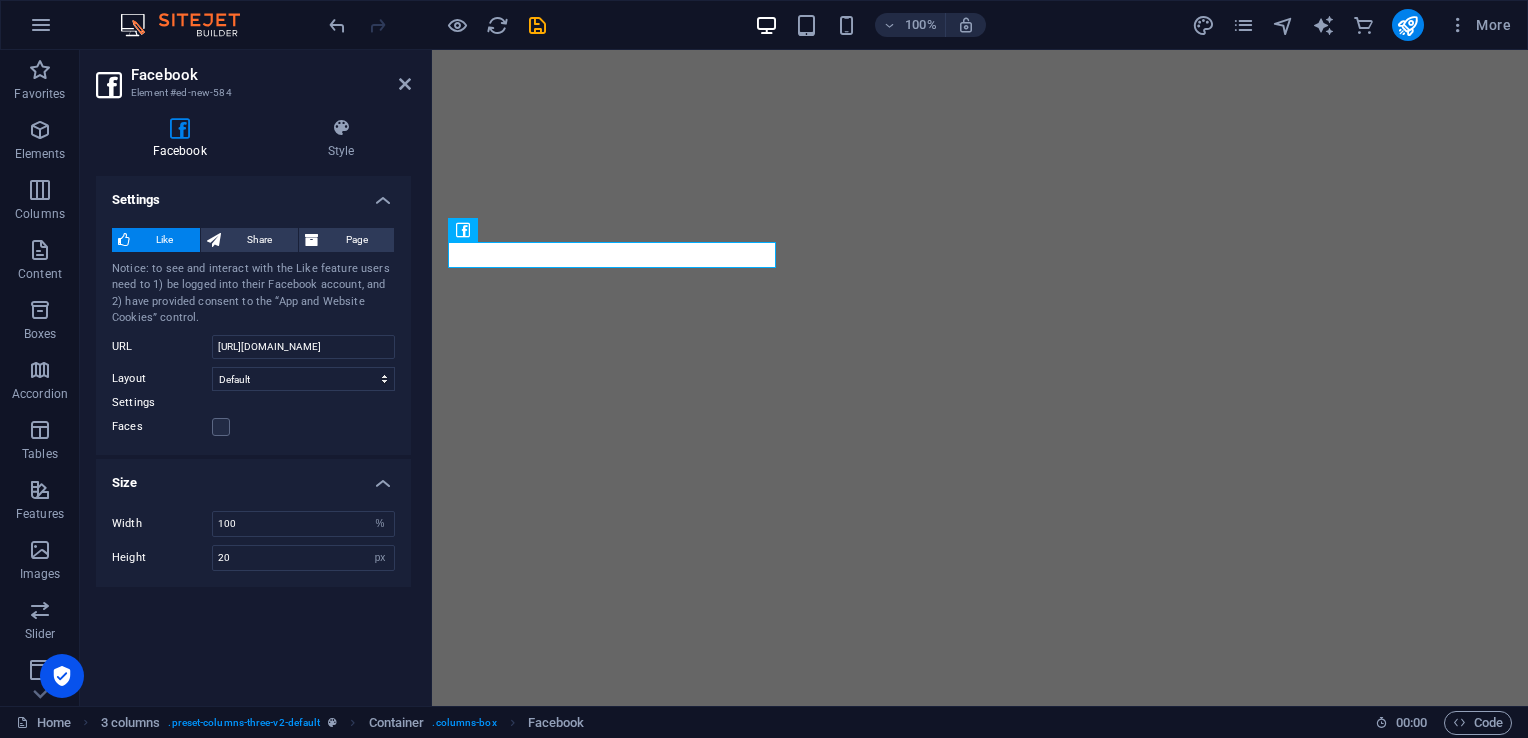 scroll, scrollTop: 0, scrollLeft: 0, axis: both 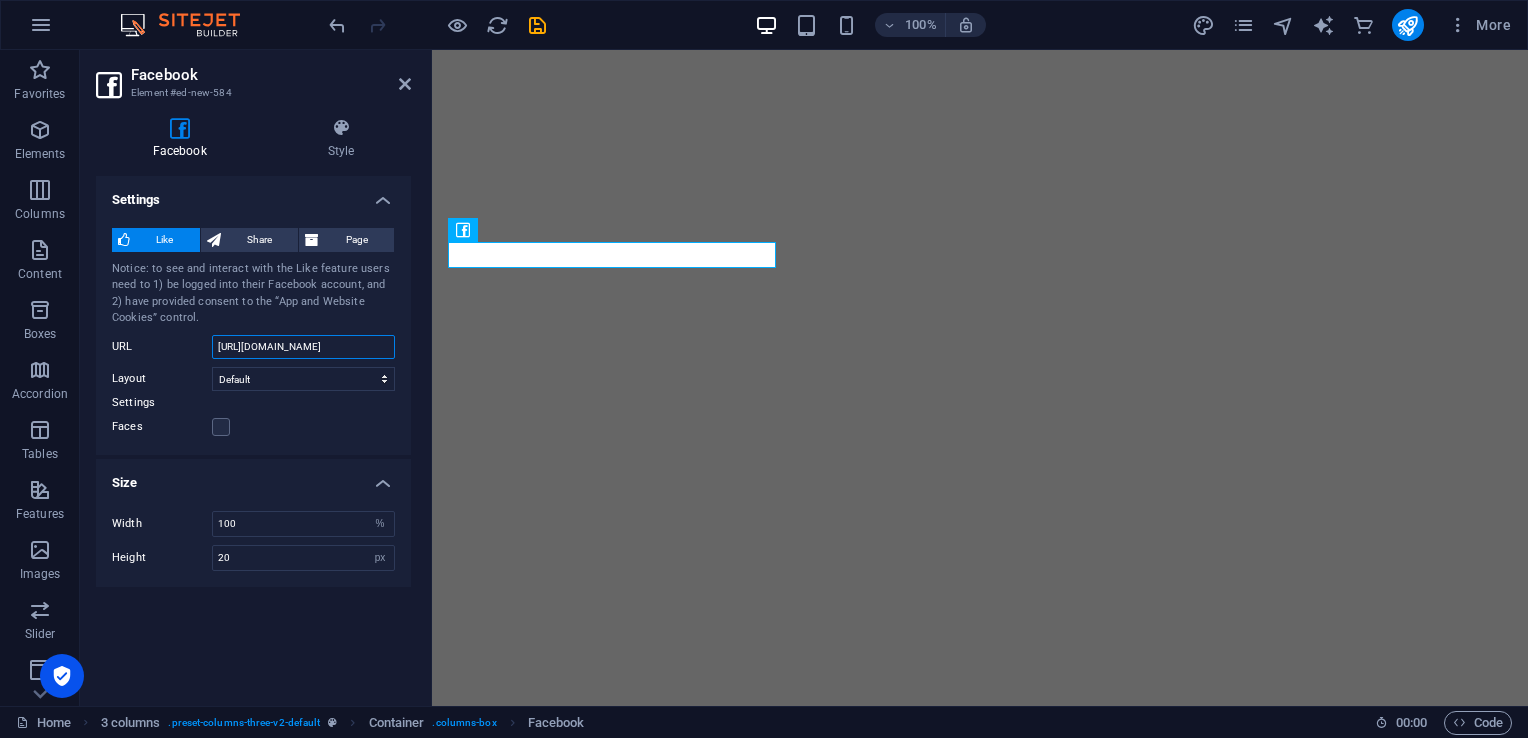 click on "[URL][DOMAIN_NAME]" at bounding box center [303, 347] 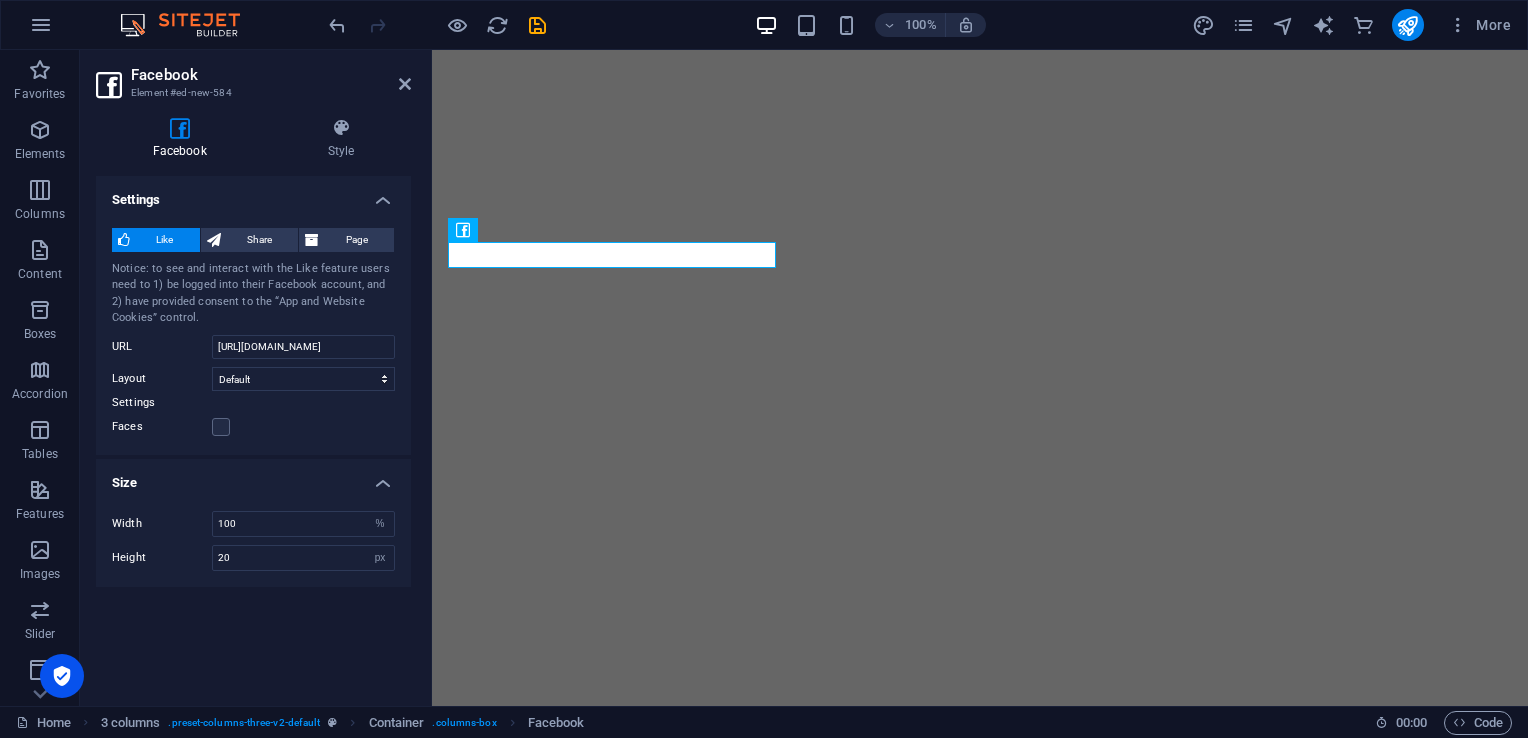 click on "Settings Like Share Page Notice: to see and interact with the Like feature users need to 1) be logged into their Facebook account, and 2) have provided consent to the “App and Website Cookies” control. URL https://x.com/CEHRO1 Layout Default Button Box counter Button counter Streams Timeline Events Messages Settings Faces cover Small header Size Width 100 px % Height 20 px %" at bounding box center (253, 433) 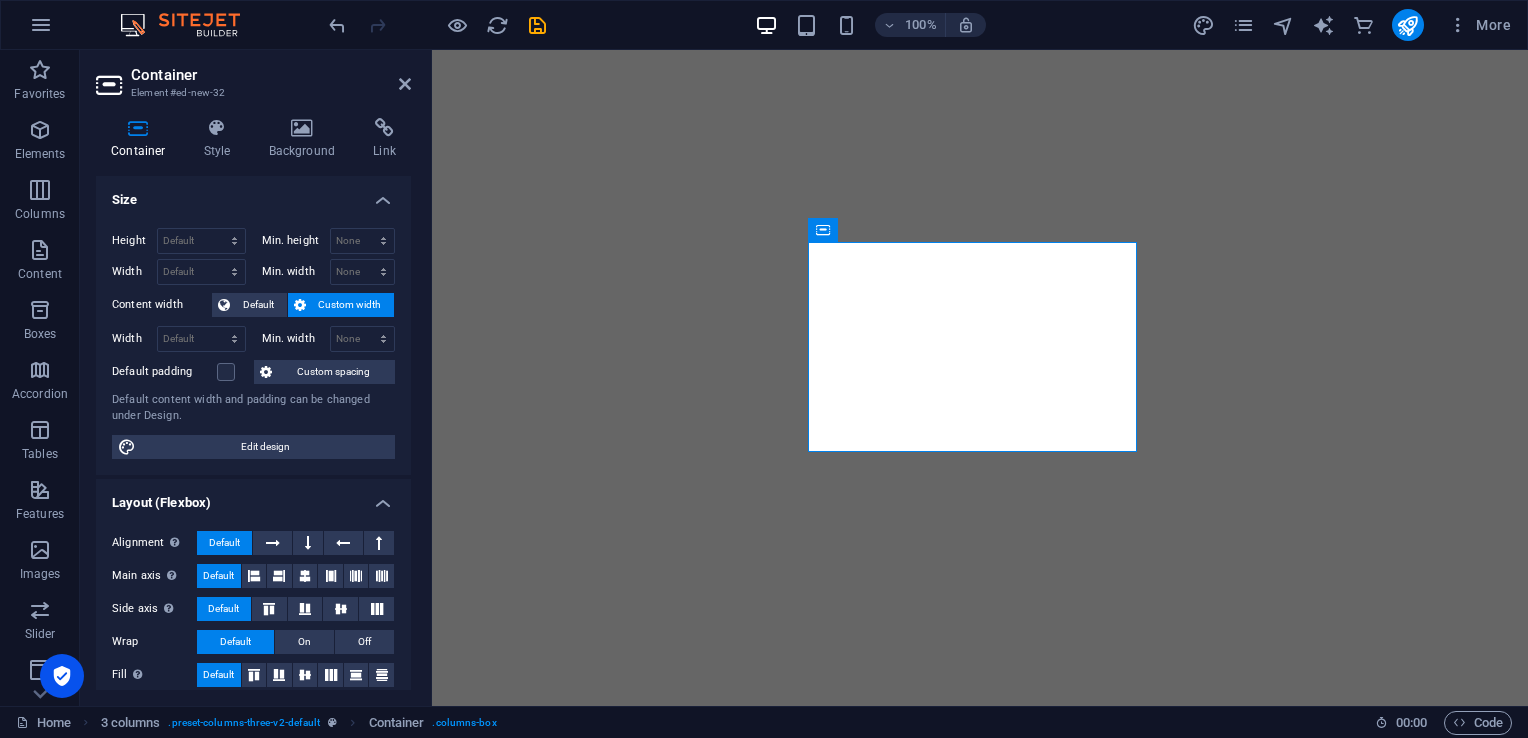 click on "Elements" at bounding box center (40, 142) 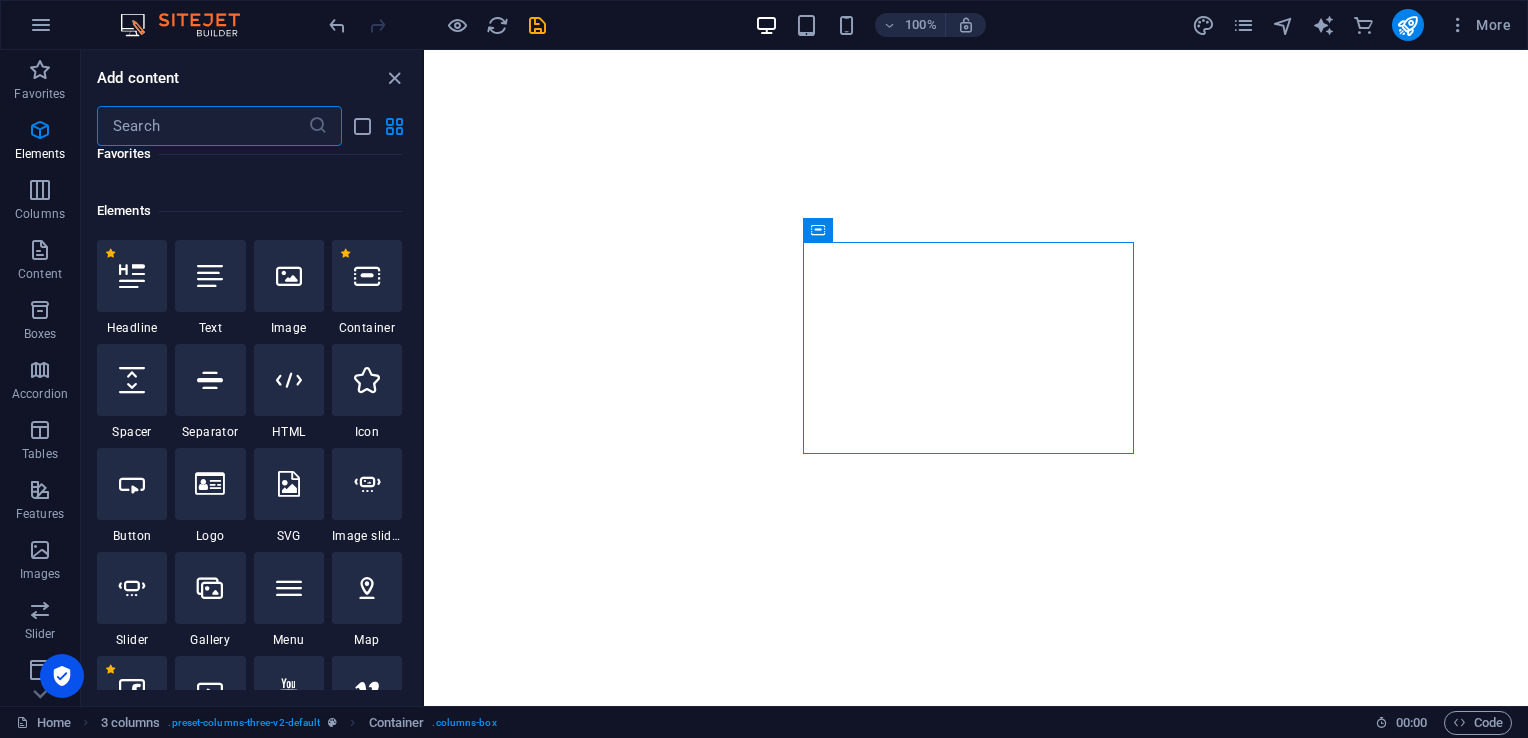 scroll, scrollTop: 376, scrollLeft: 0, axis: vertical 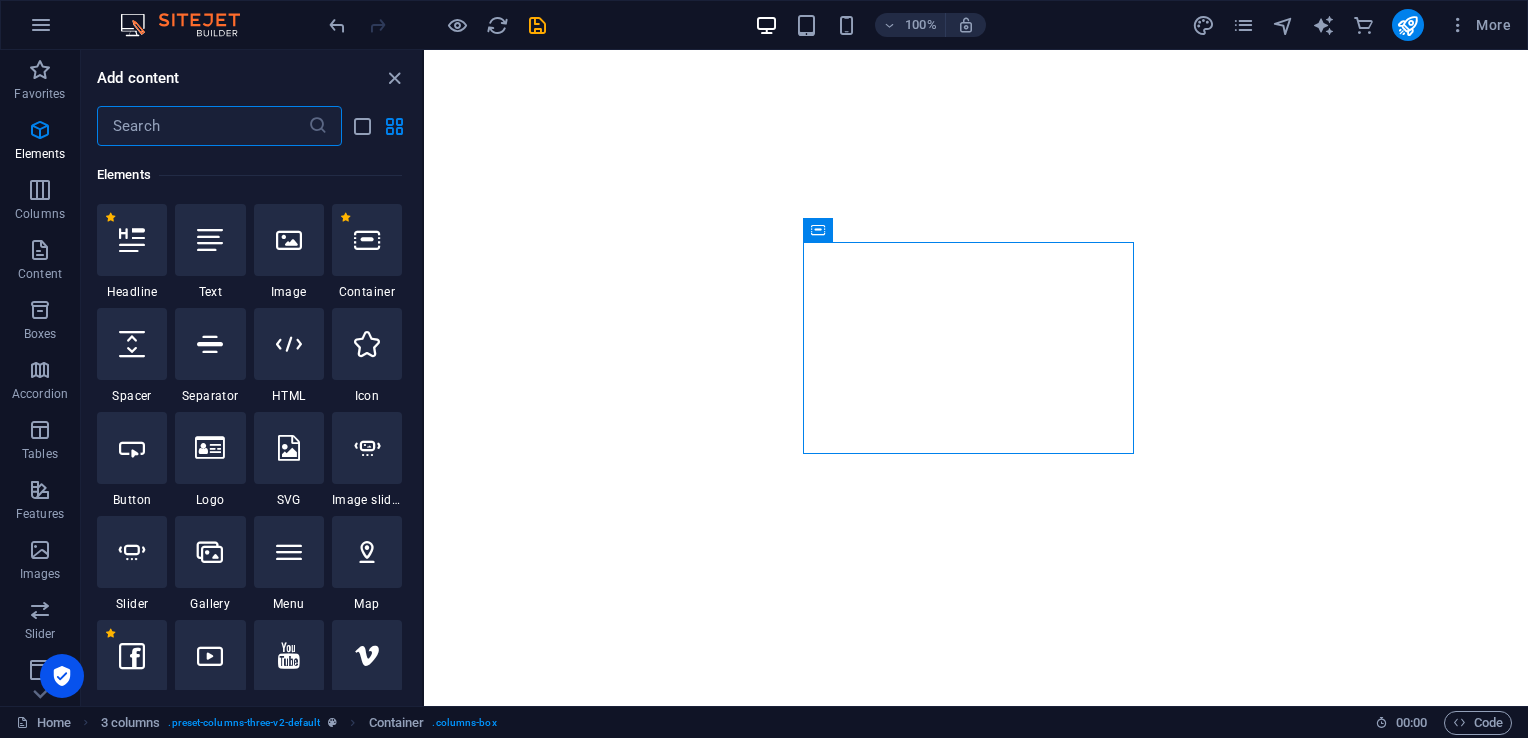 click at bounding box center (202, 126) 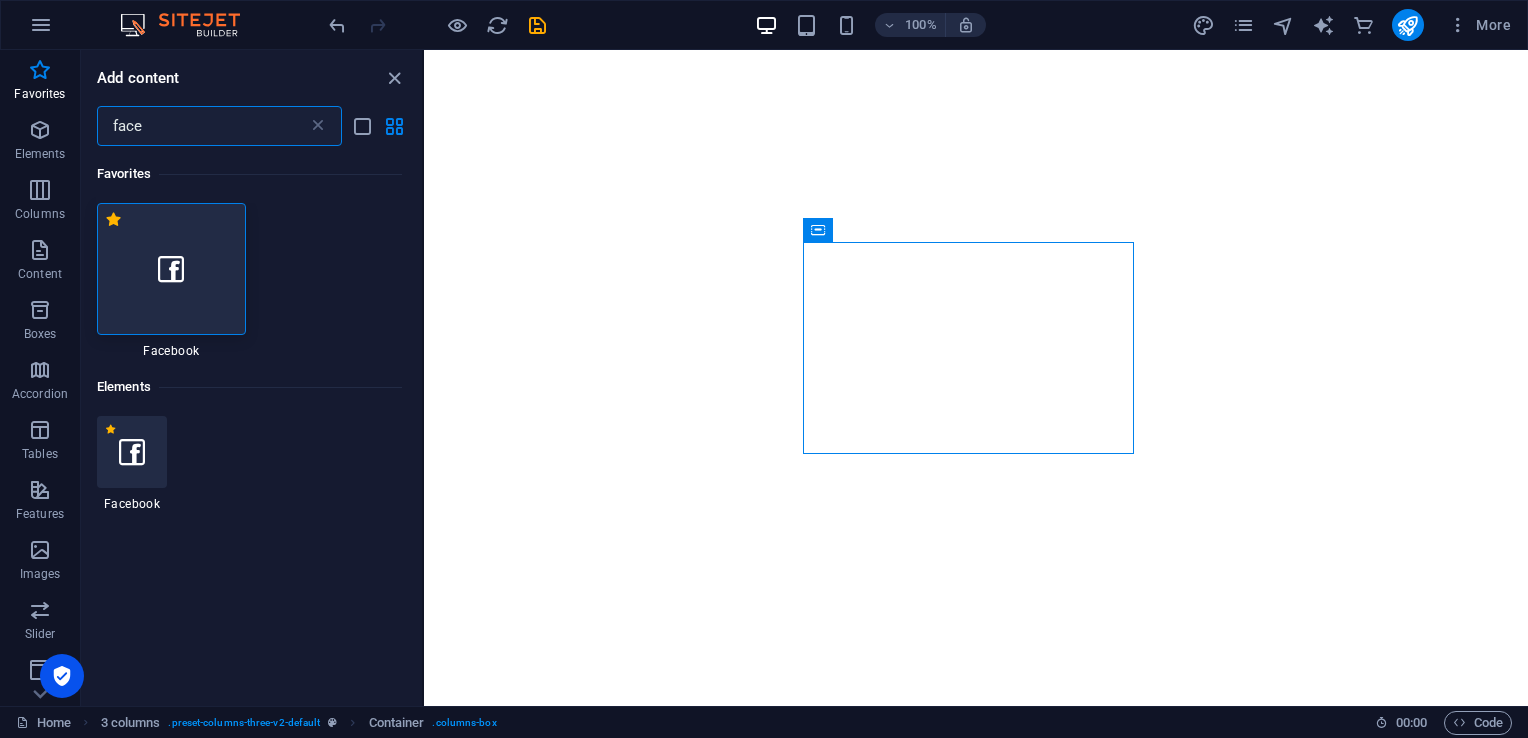 scroll, scrollTop: 0, scrollLeft: 0, axis: both 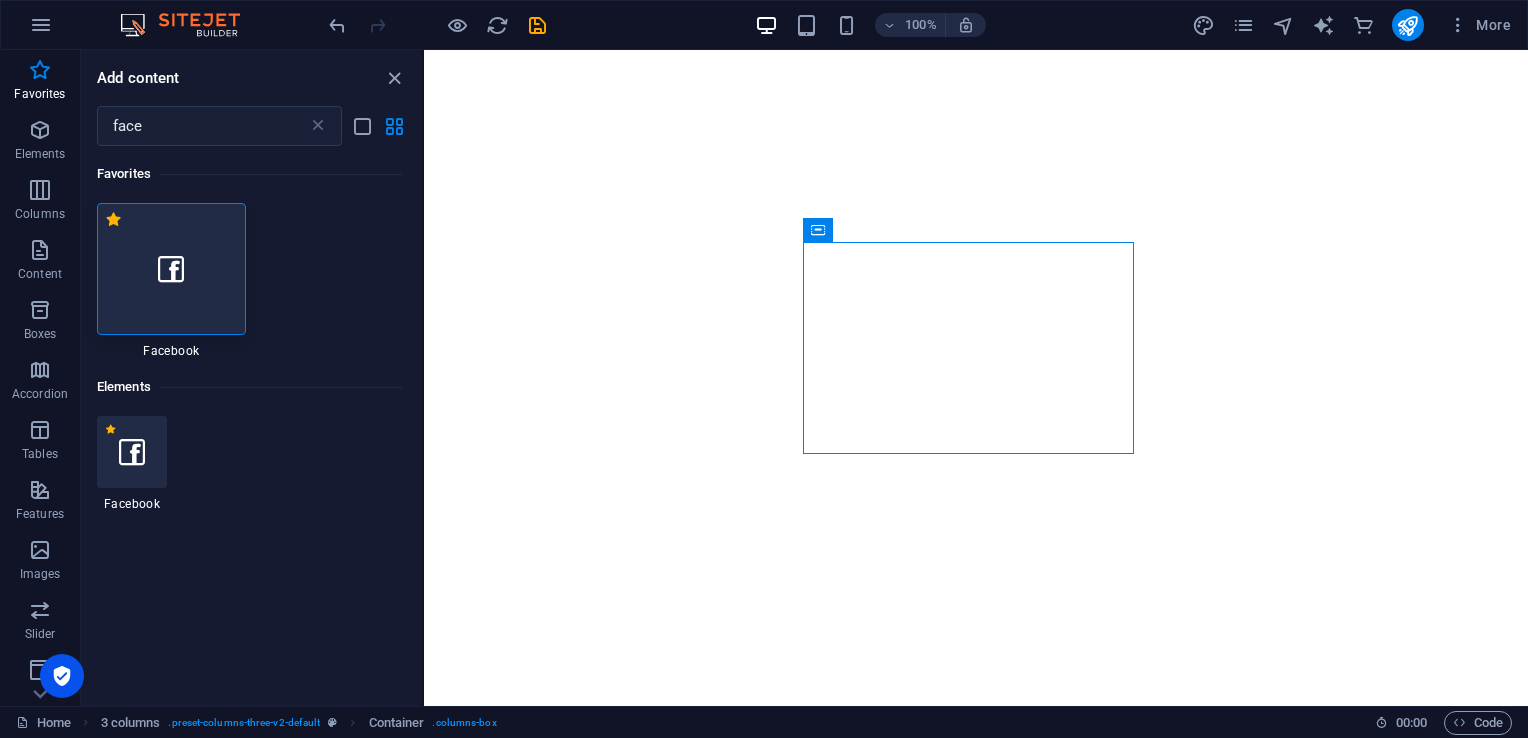 click at bounding box center [132, 452] 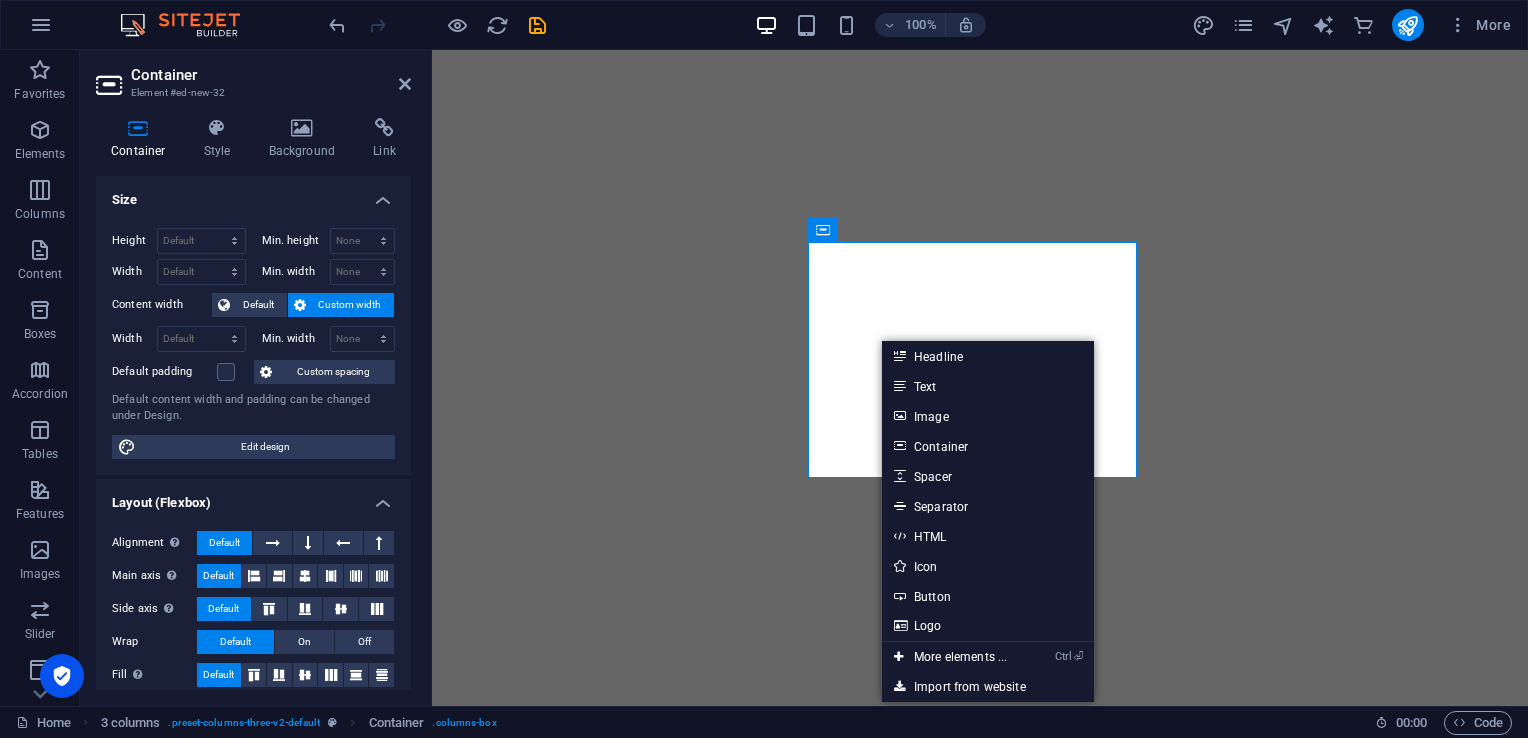 click on "Ctrl ⏎  More elements ..." at bounding box center (950, 657) 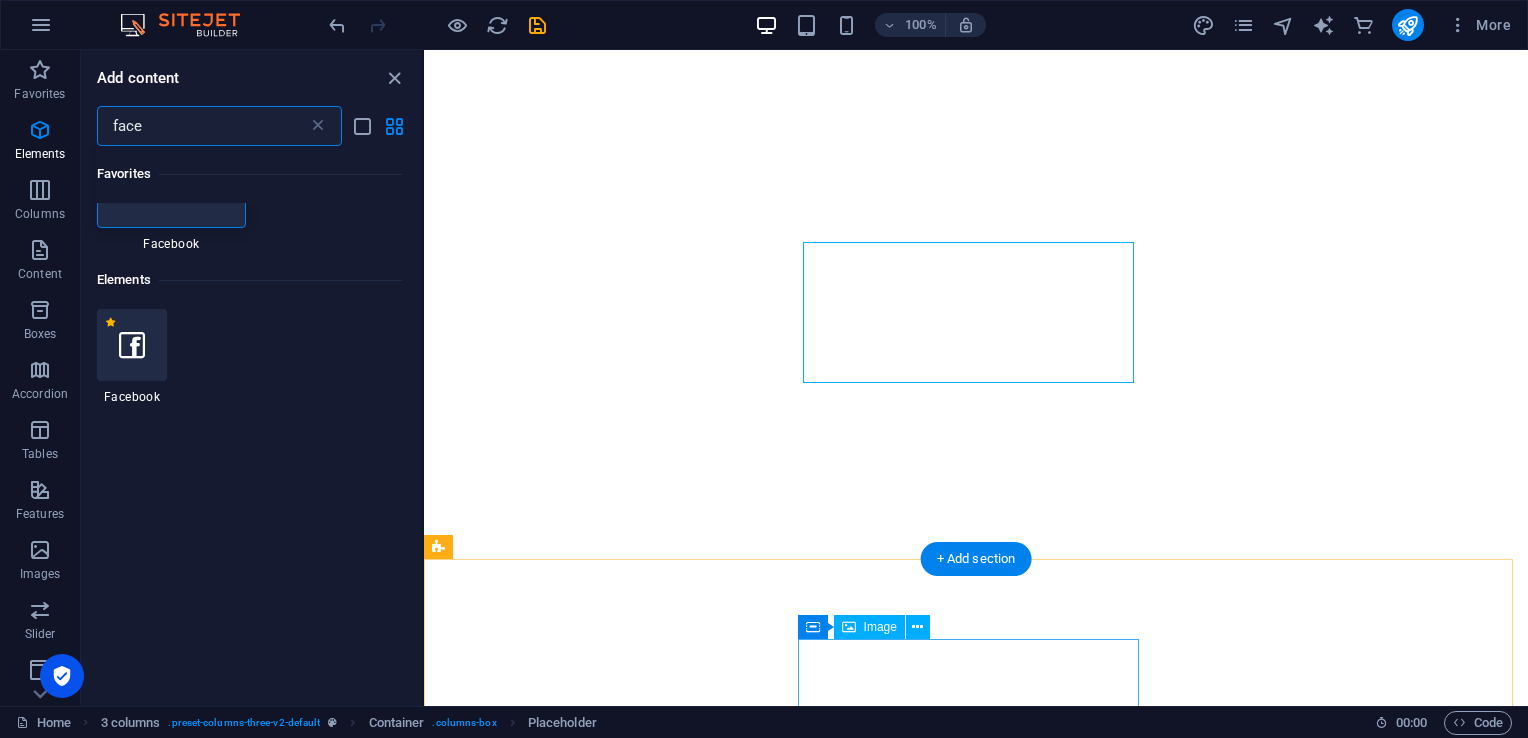 scroll, scrollTop: 212, scrollLeft: 0, axis: vertical 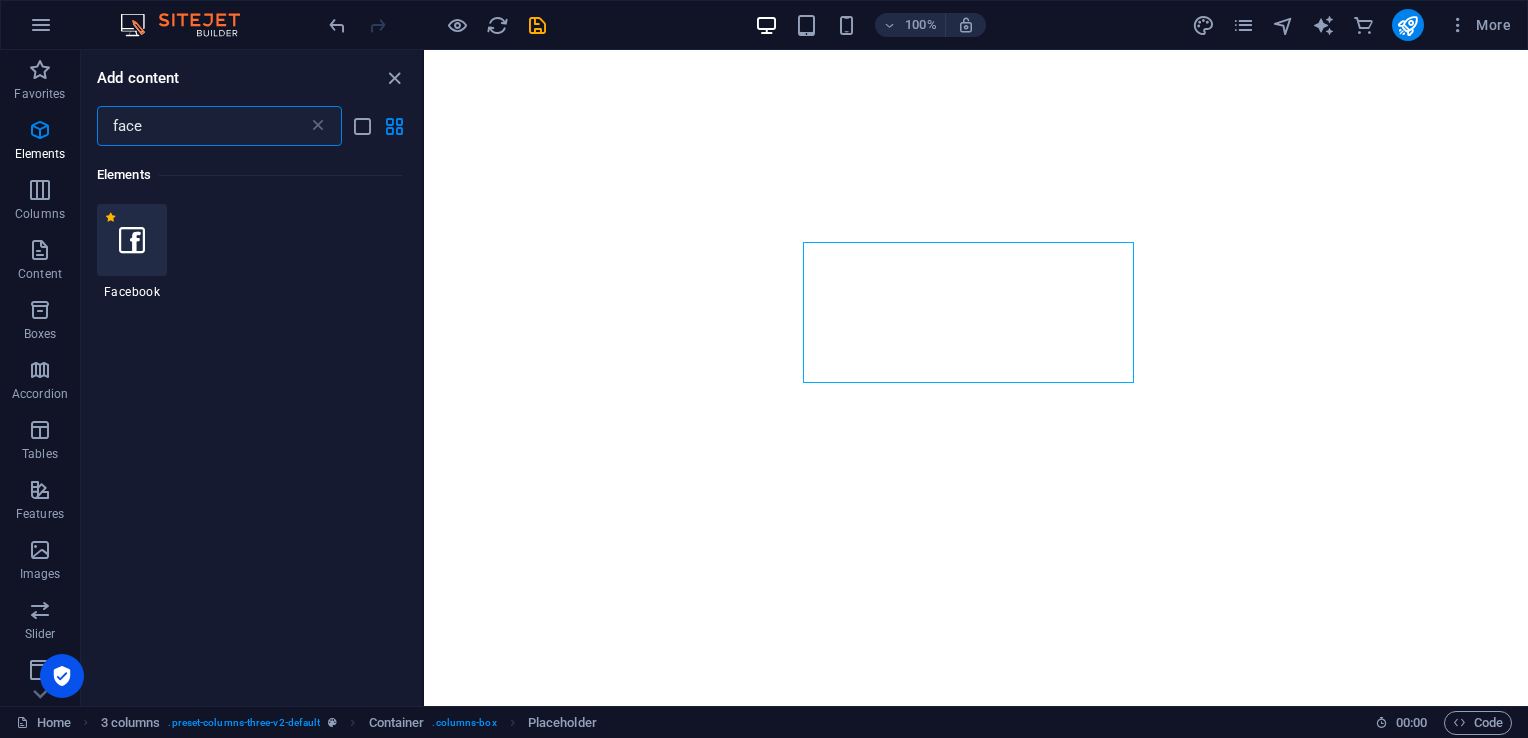 click at bounding box center [132, 240] 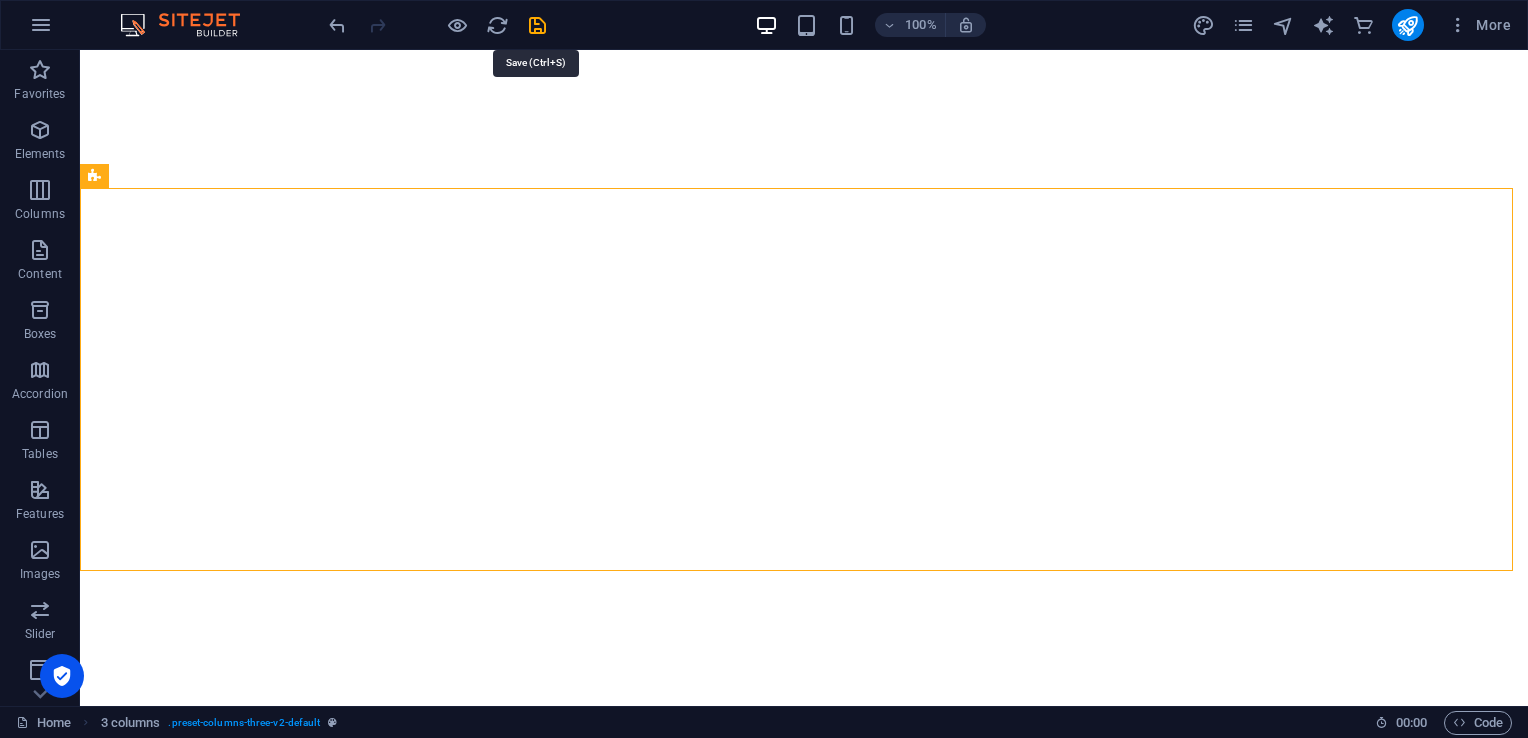 click at bounding box center (537, 25) 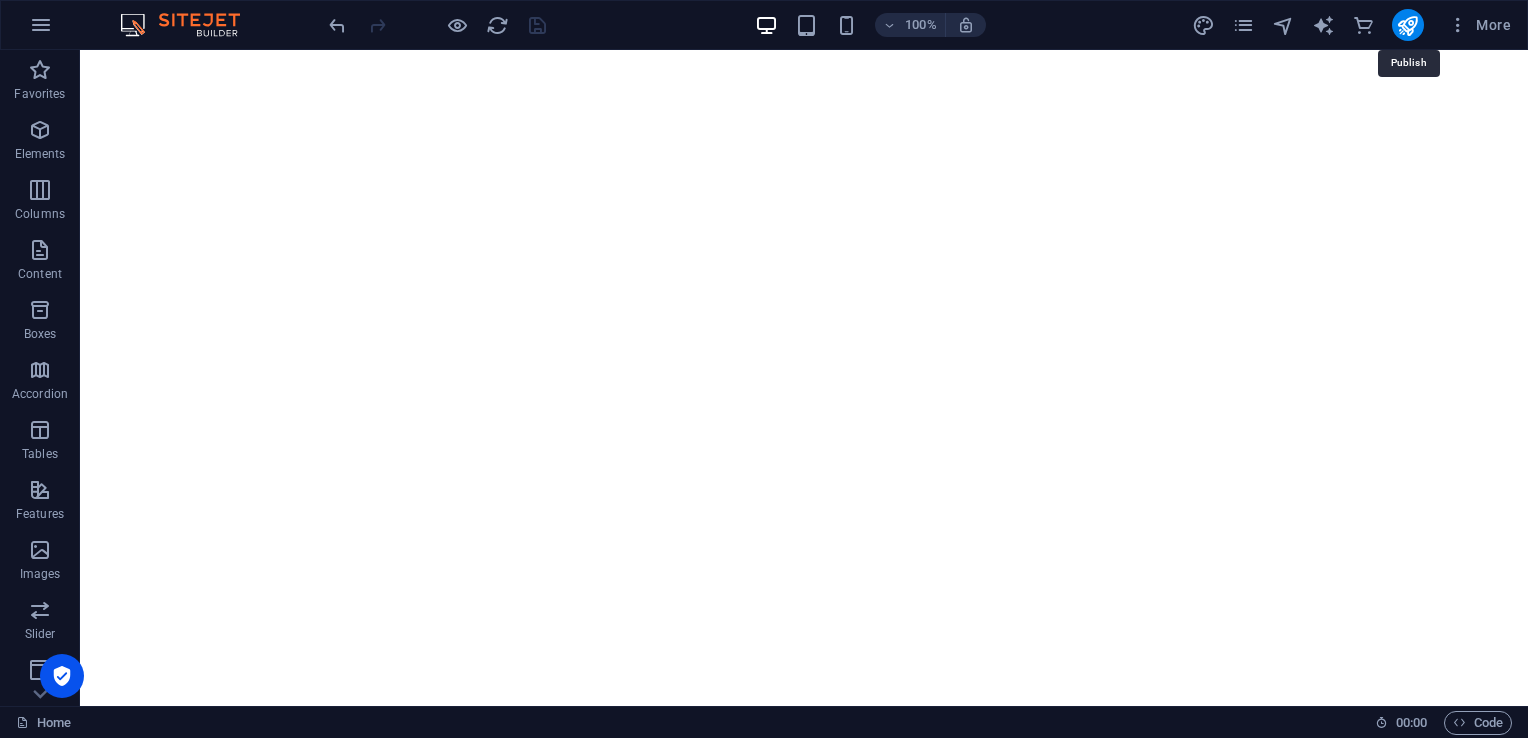 click at bounding box center (1407, 25) 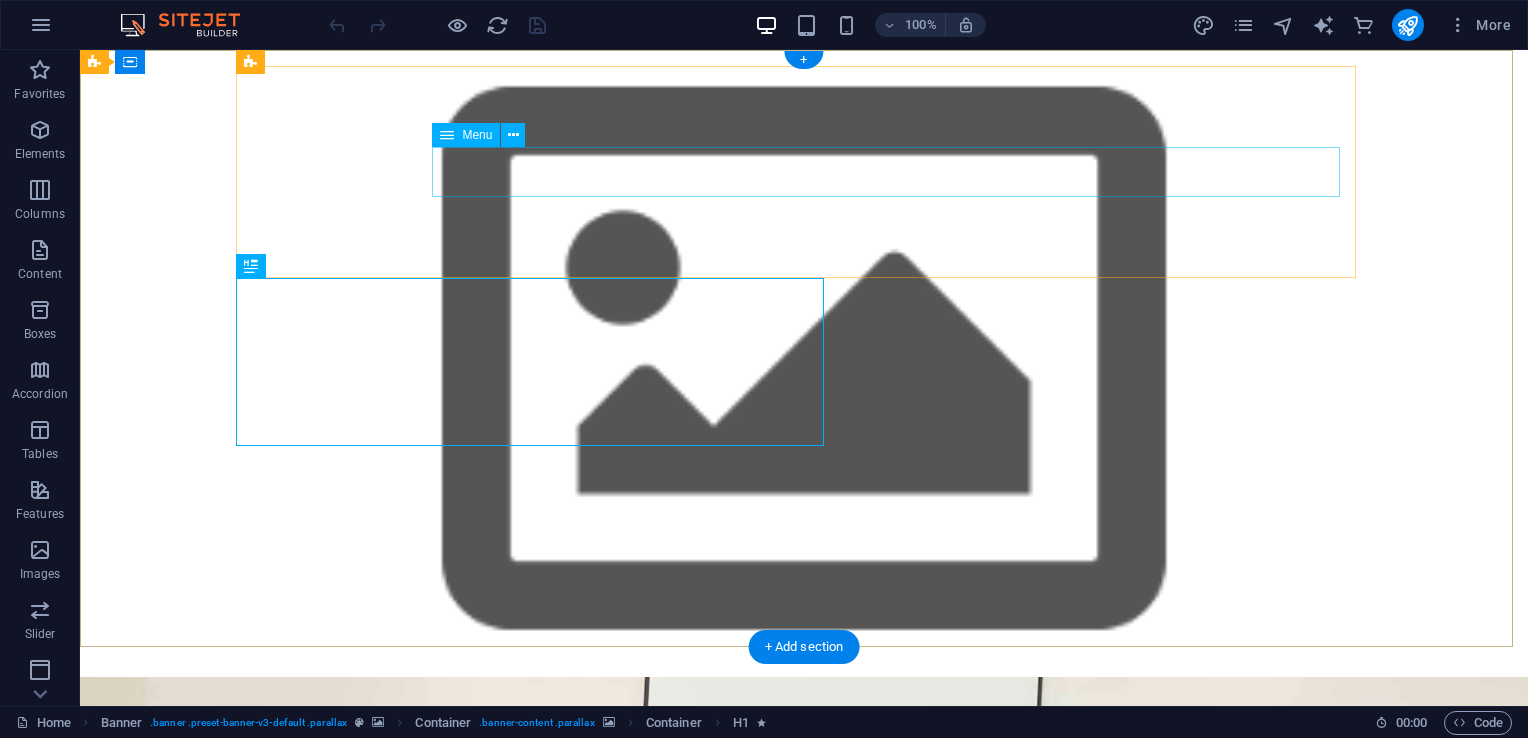 scroll, scrollTop: 0, scrollLeft: 0, axis: both 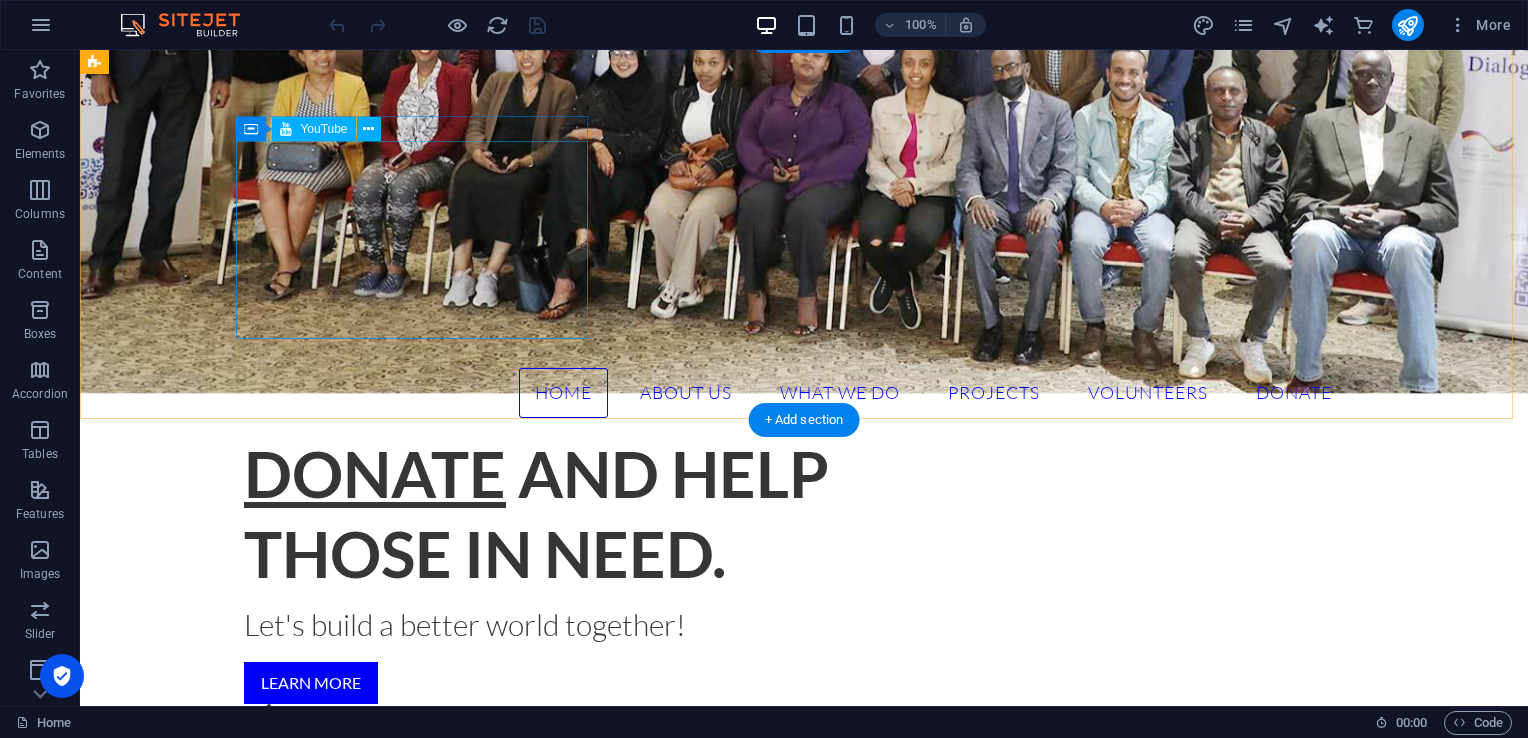 click at bounding box center (272, 1546) 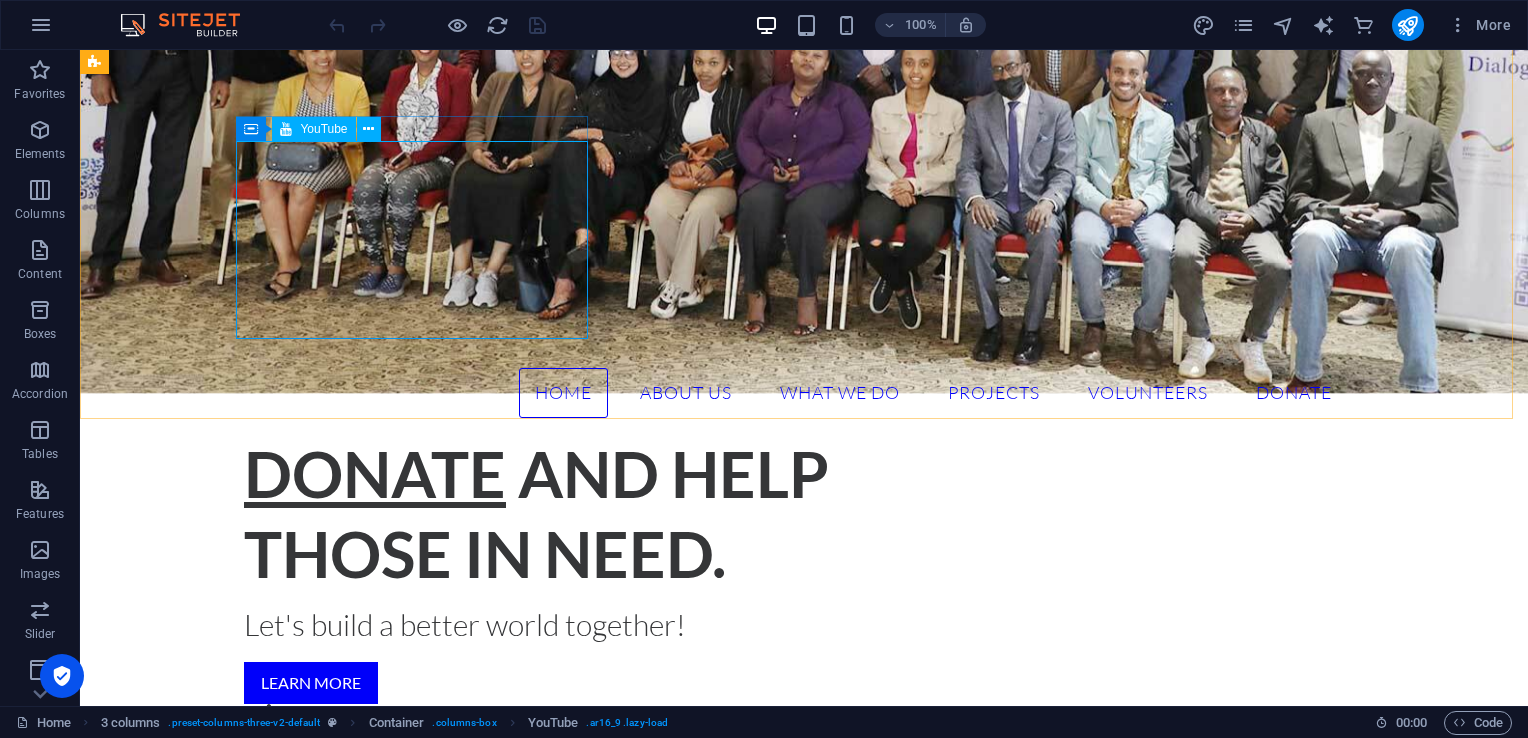 click on "YouTube" at bounding box center [323, 129] 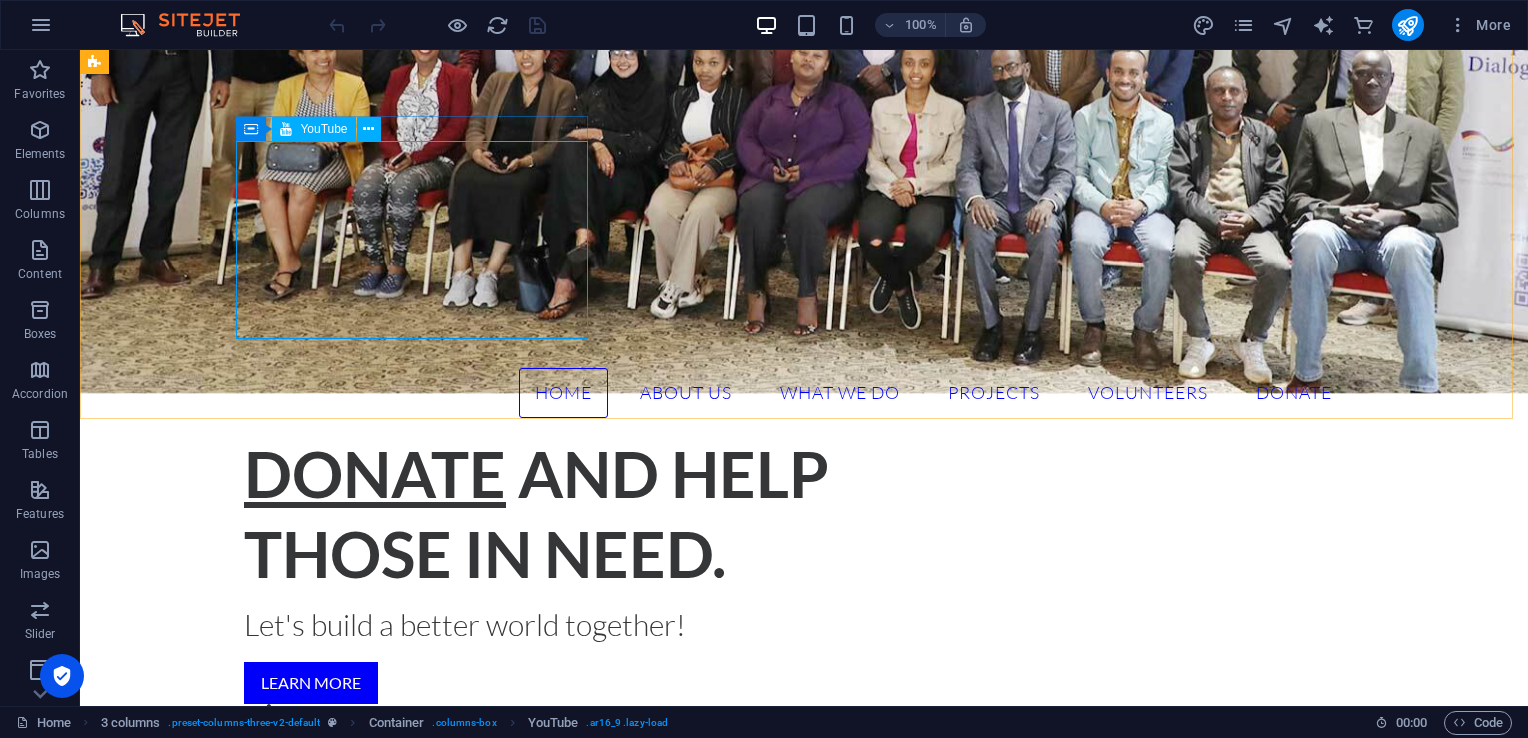 click at bounding box center (368, 129) 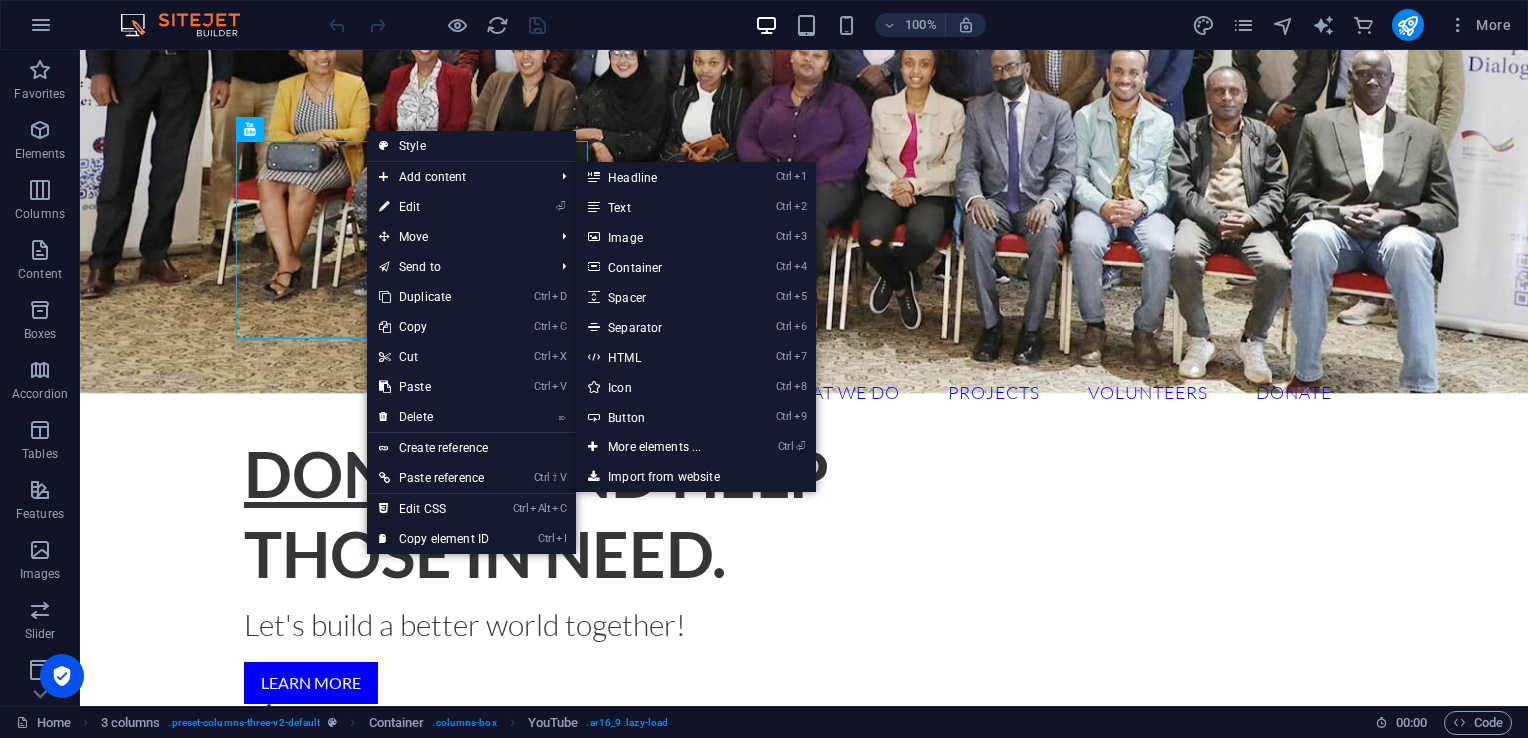 click on "⏎  Edit" at bounding box center (434, 207) 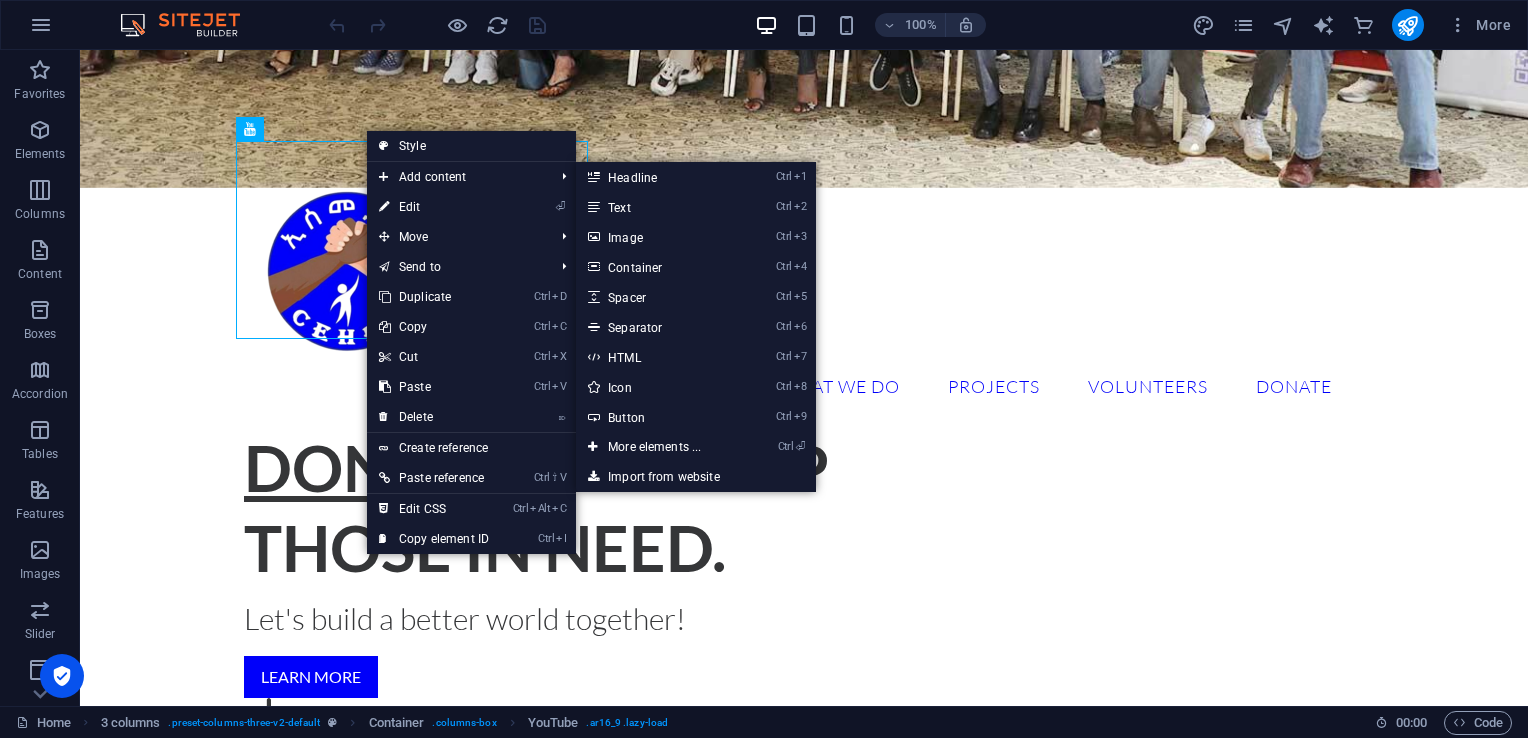 select on "ar16_9" 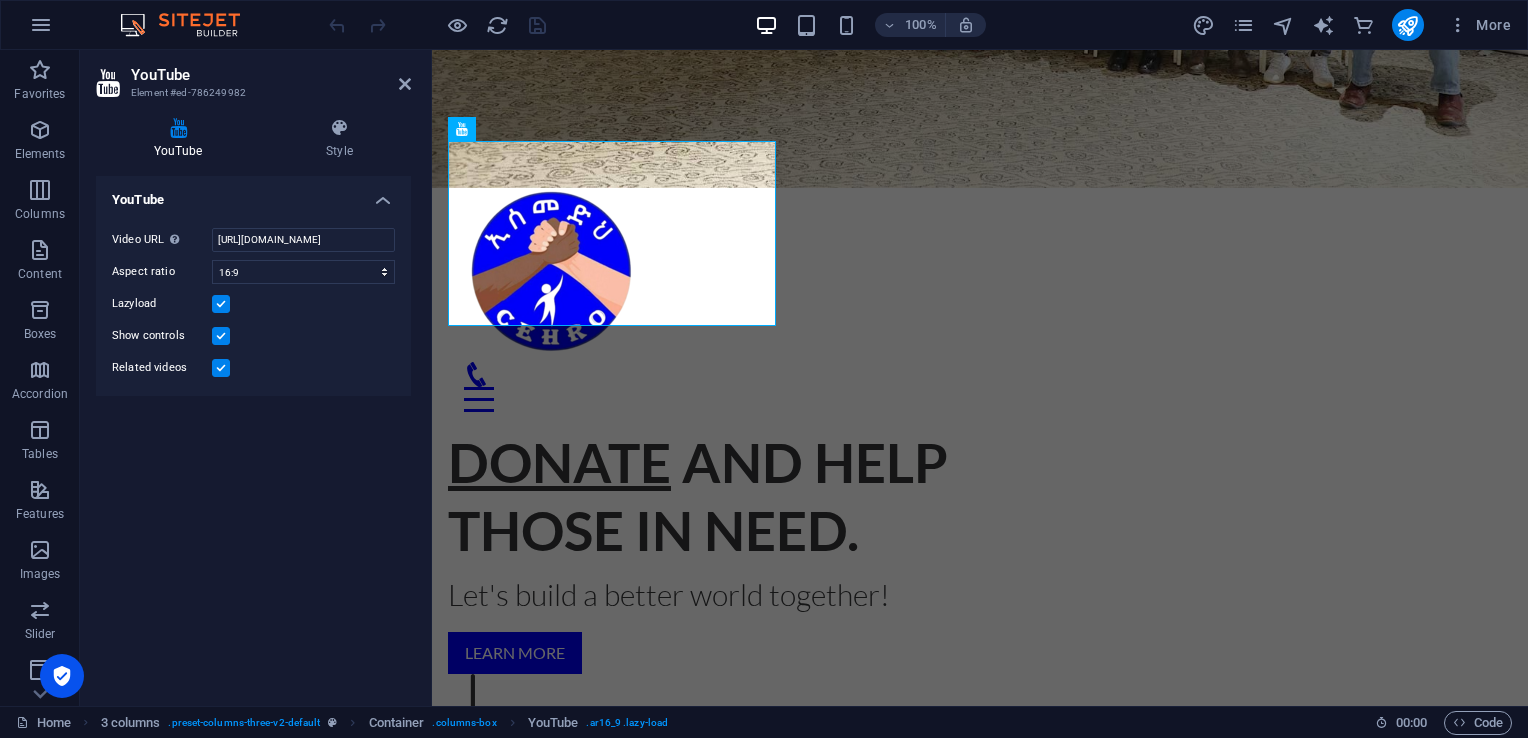 scroll, scrollTop: 1136, scrollLeft: 0, axis: vertical 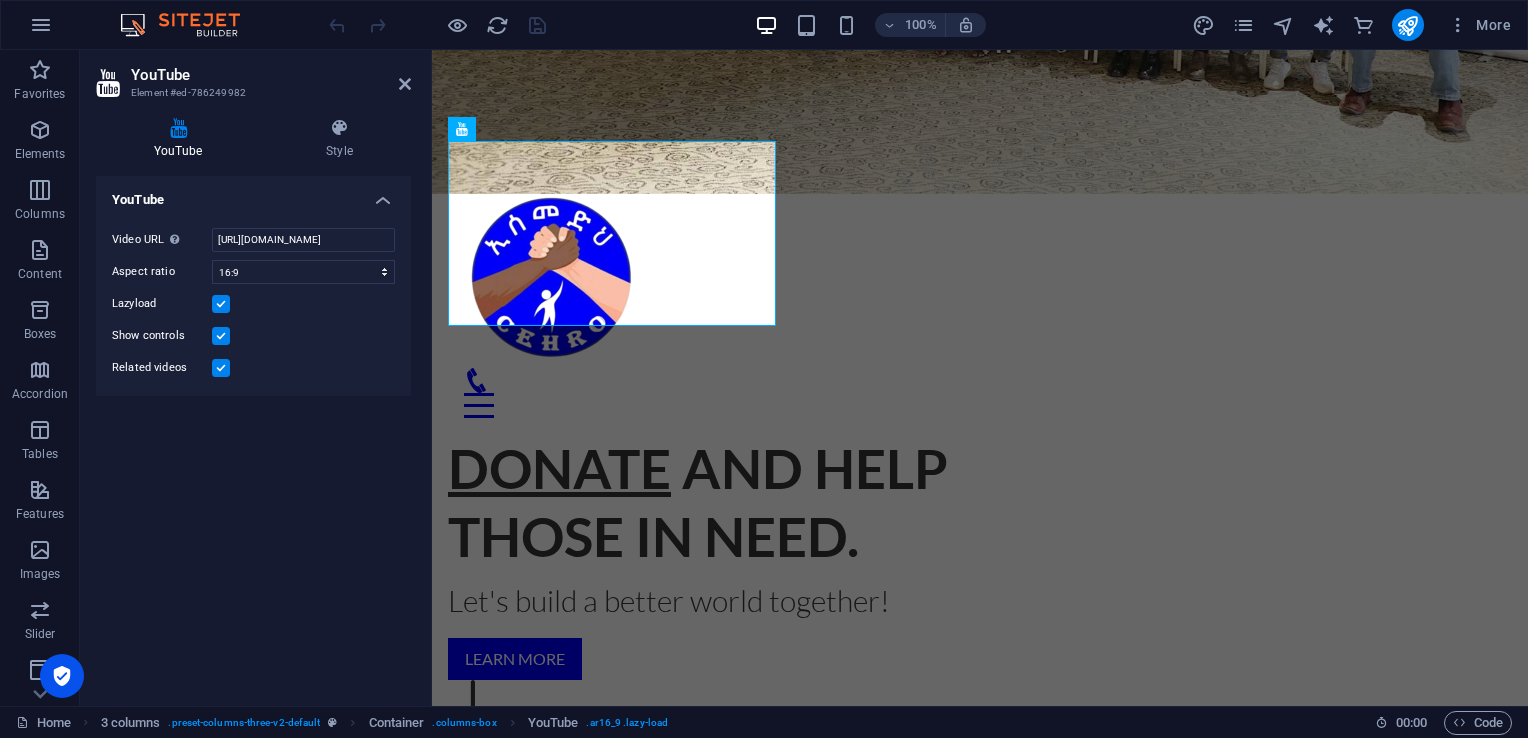 click at bounding box center [221, 304] 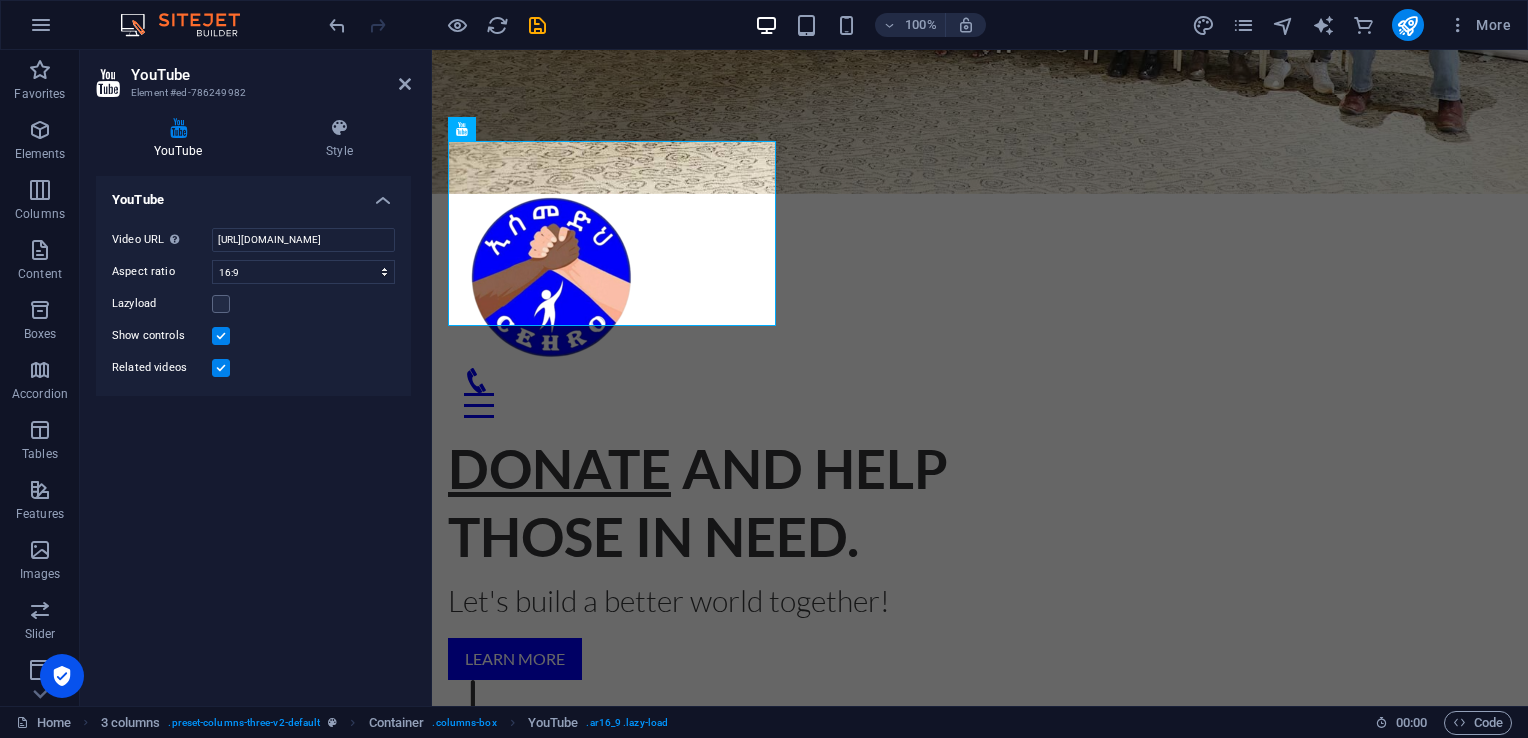 click at bounding box center [339, 128] 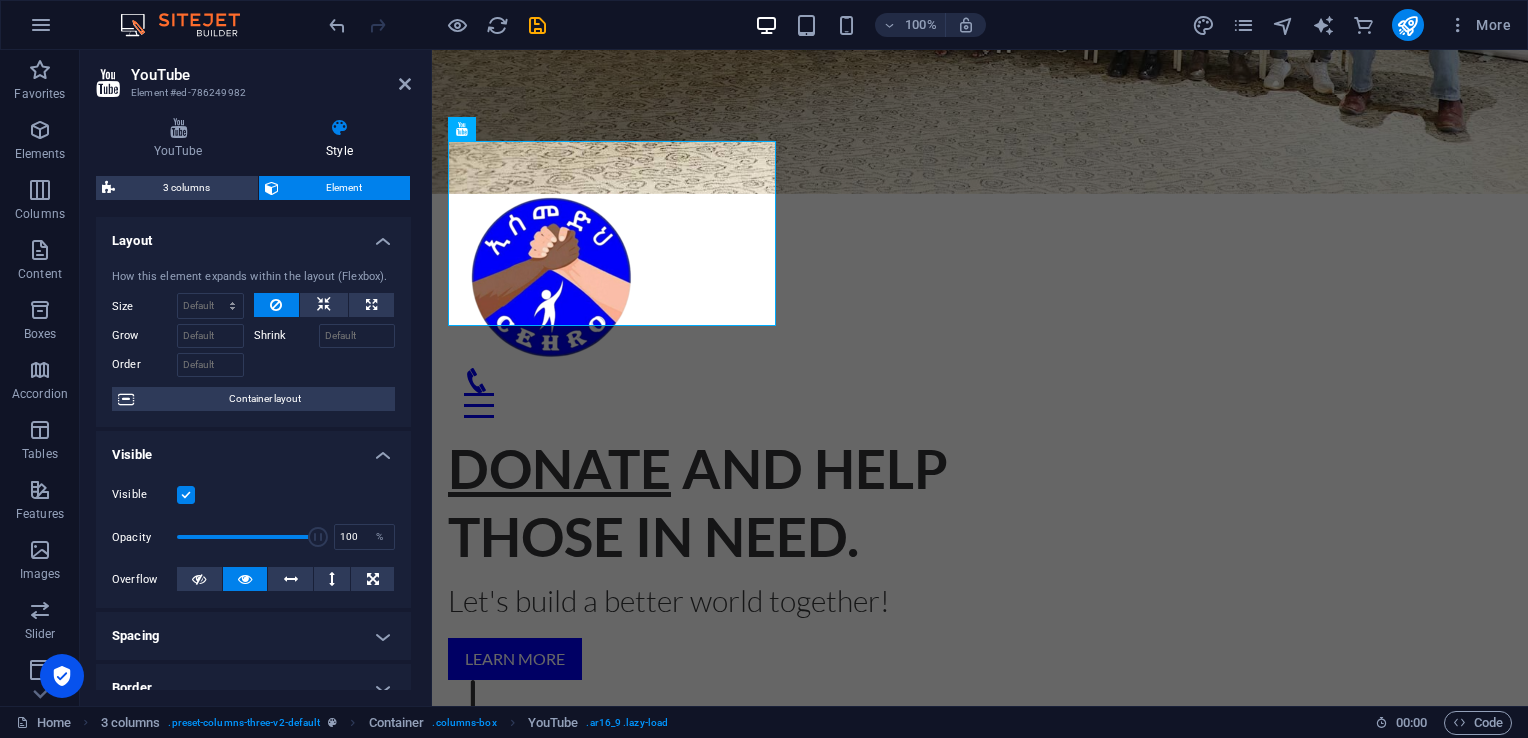 click on "YouTube" at bounding box center (182, 139) 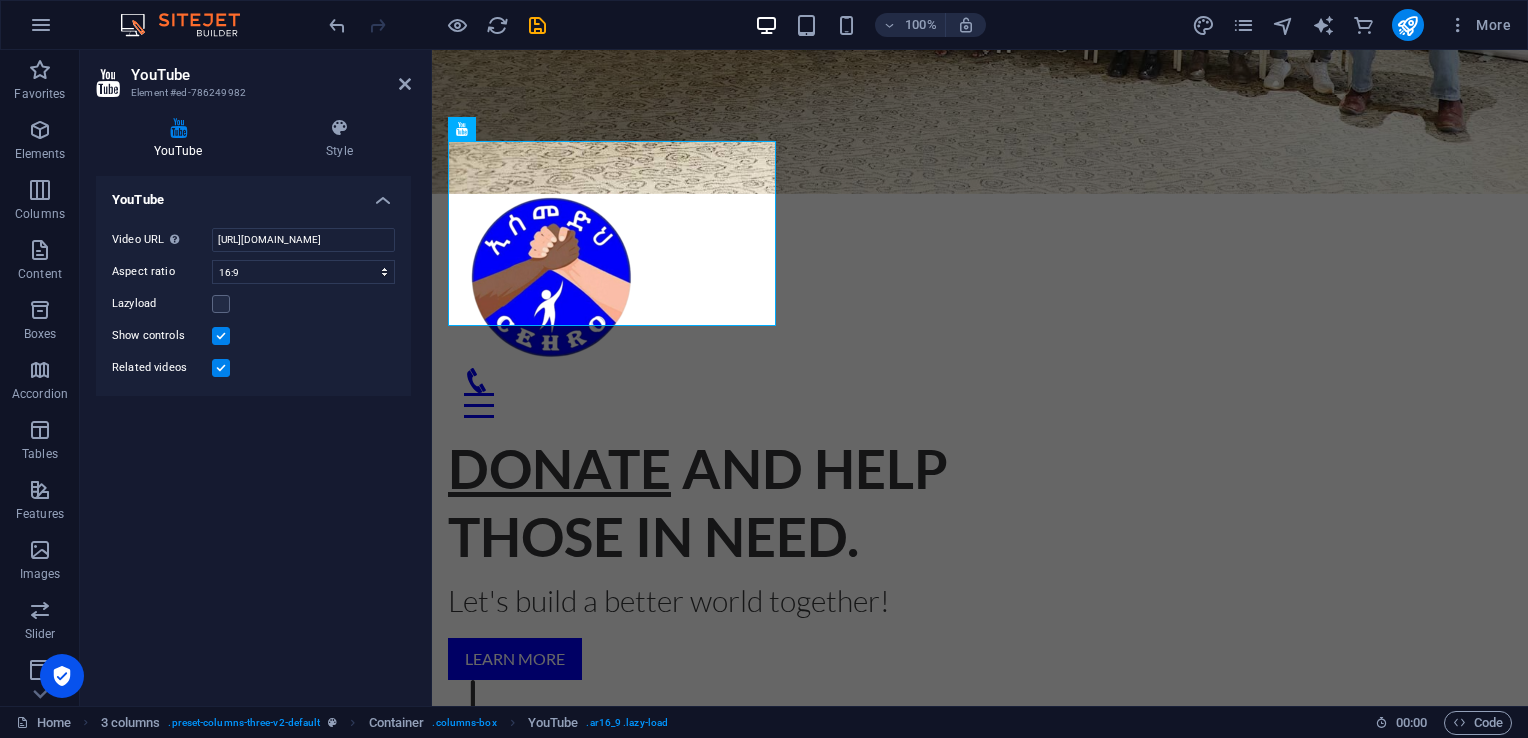 click on "YouTube" at bounding box center (253, 194) 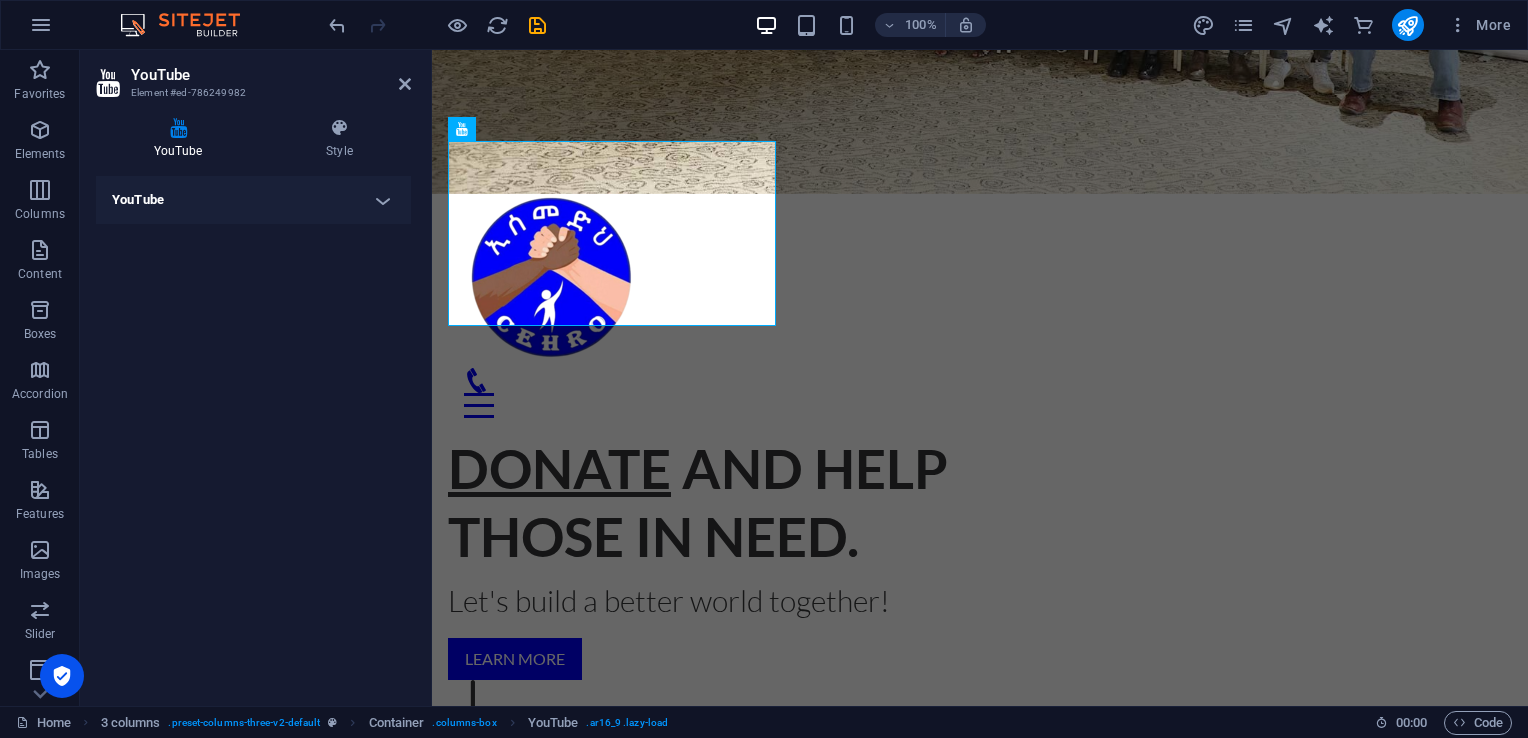 click on "YouTube" at bounding box center (253, 200) 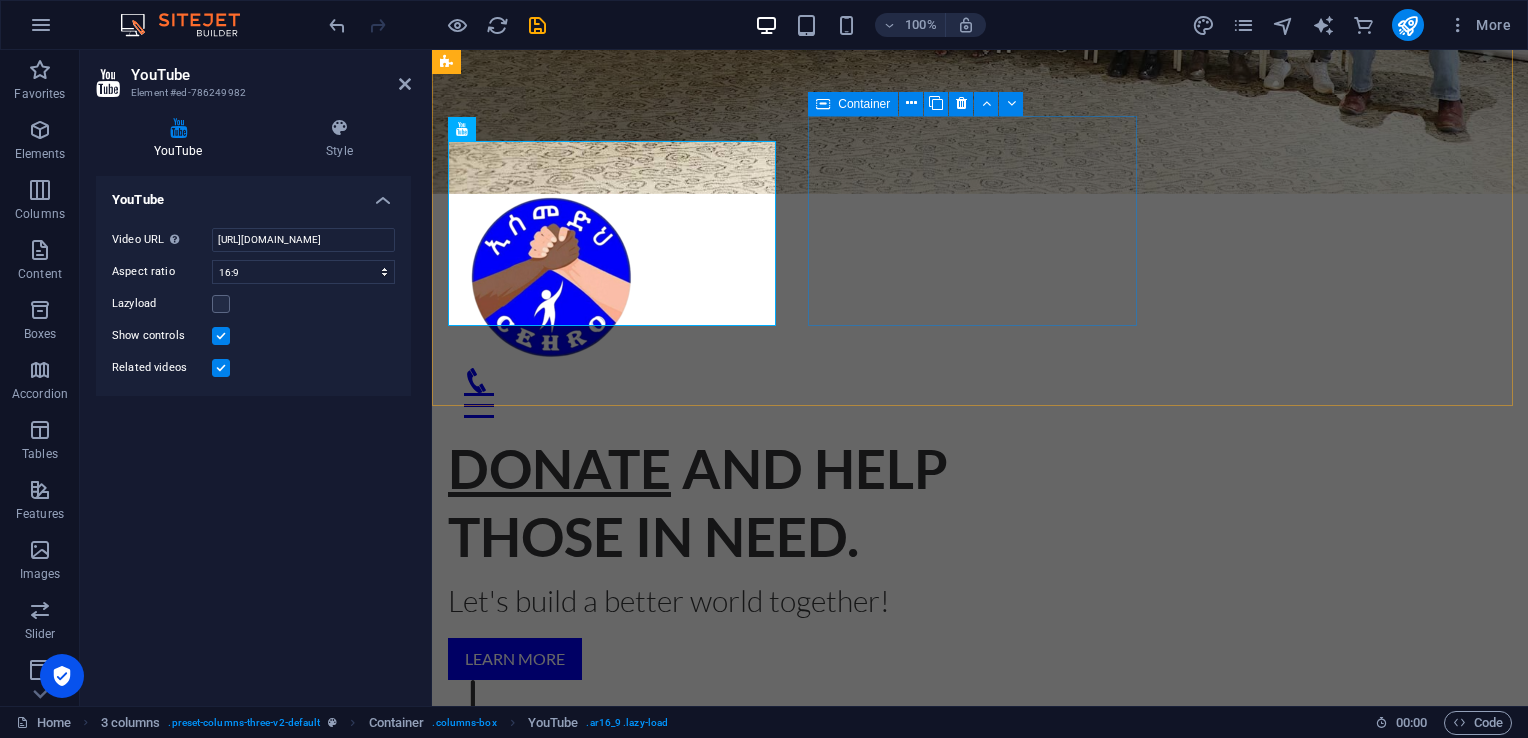 click at bounding box center [614, 1640] 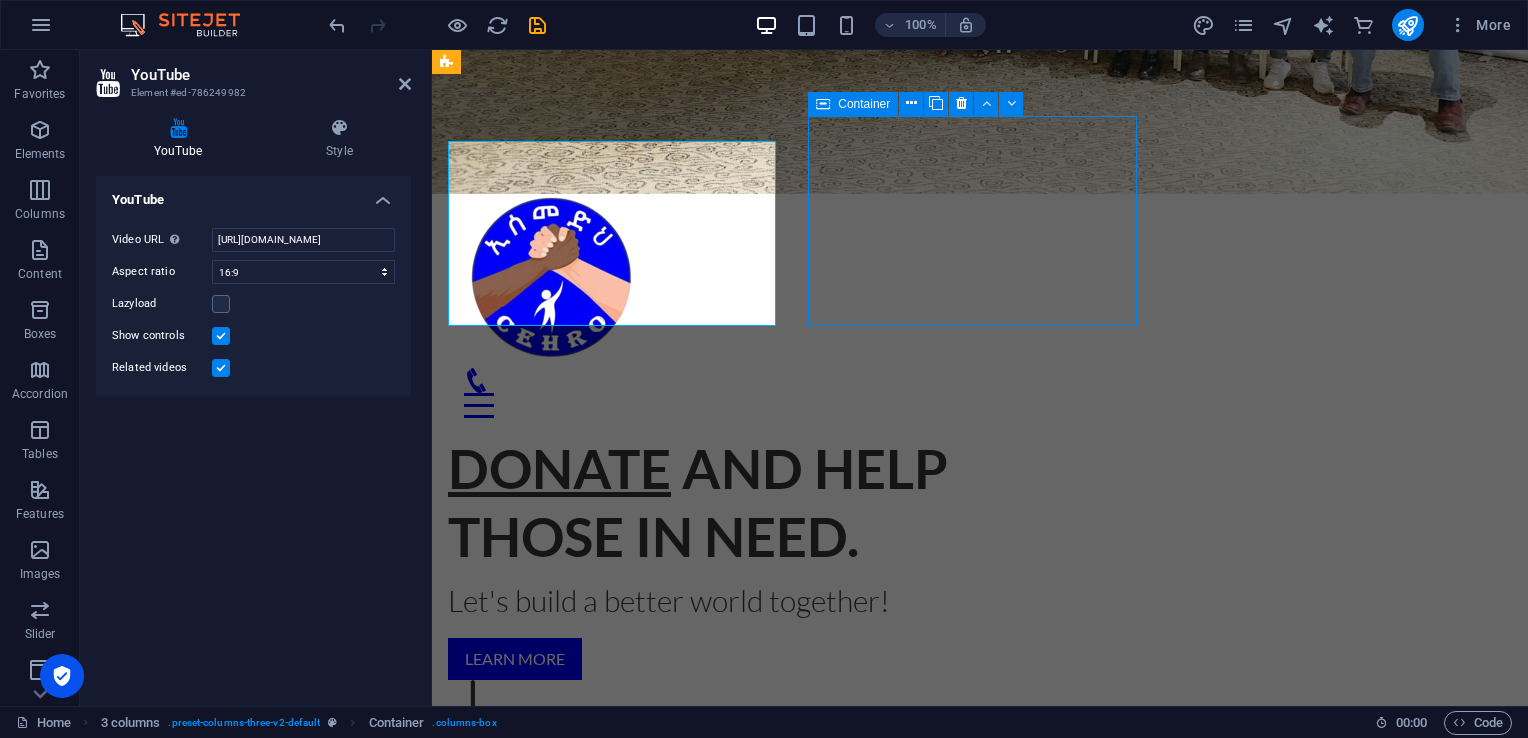 scroll, scrollTop: 1142, scrollLeft: 0, axis: vertical 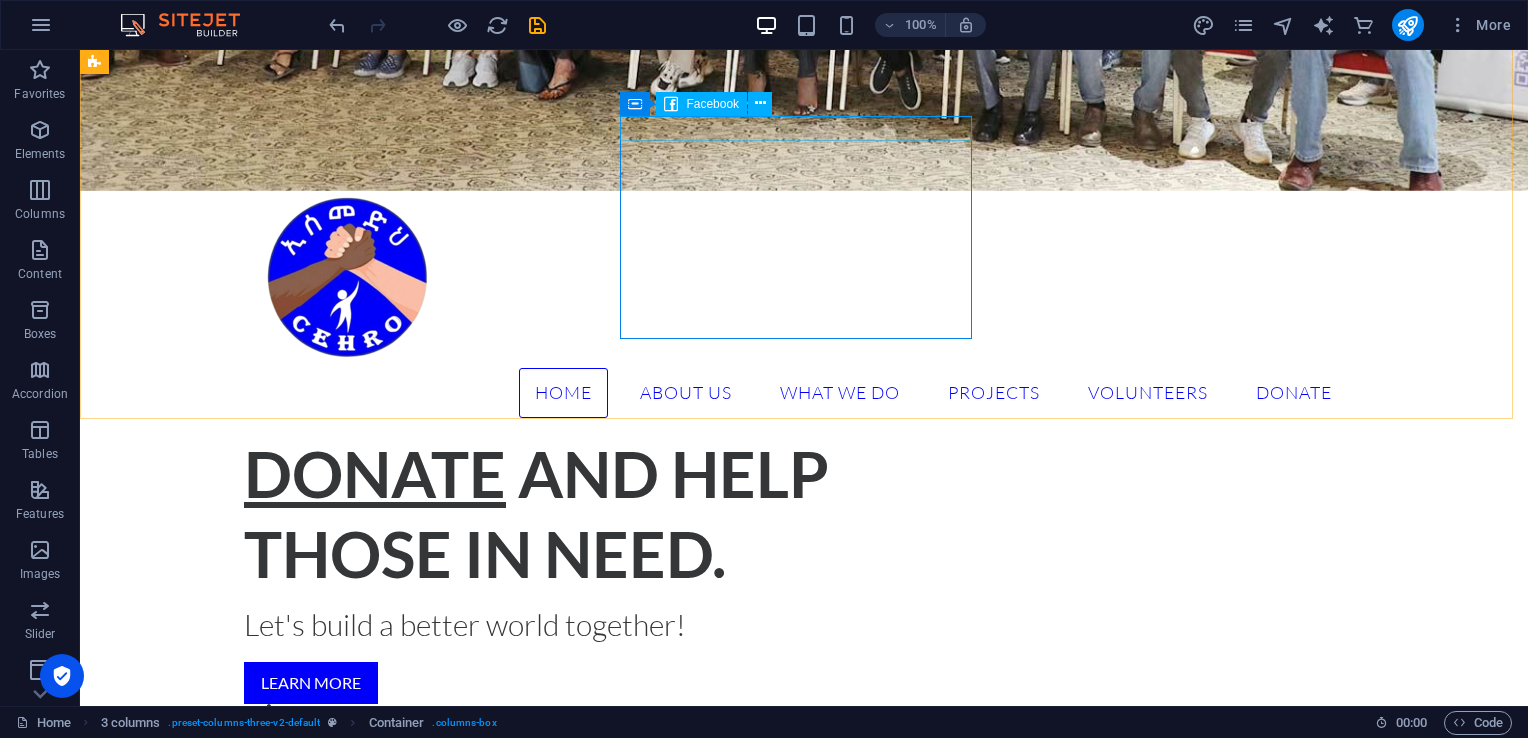 click on "Facebook" at bounding box center (712, 104) 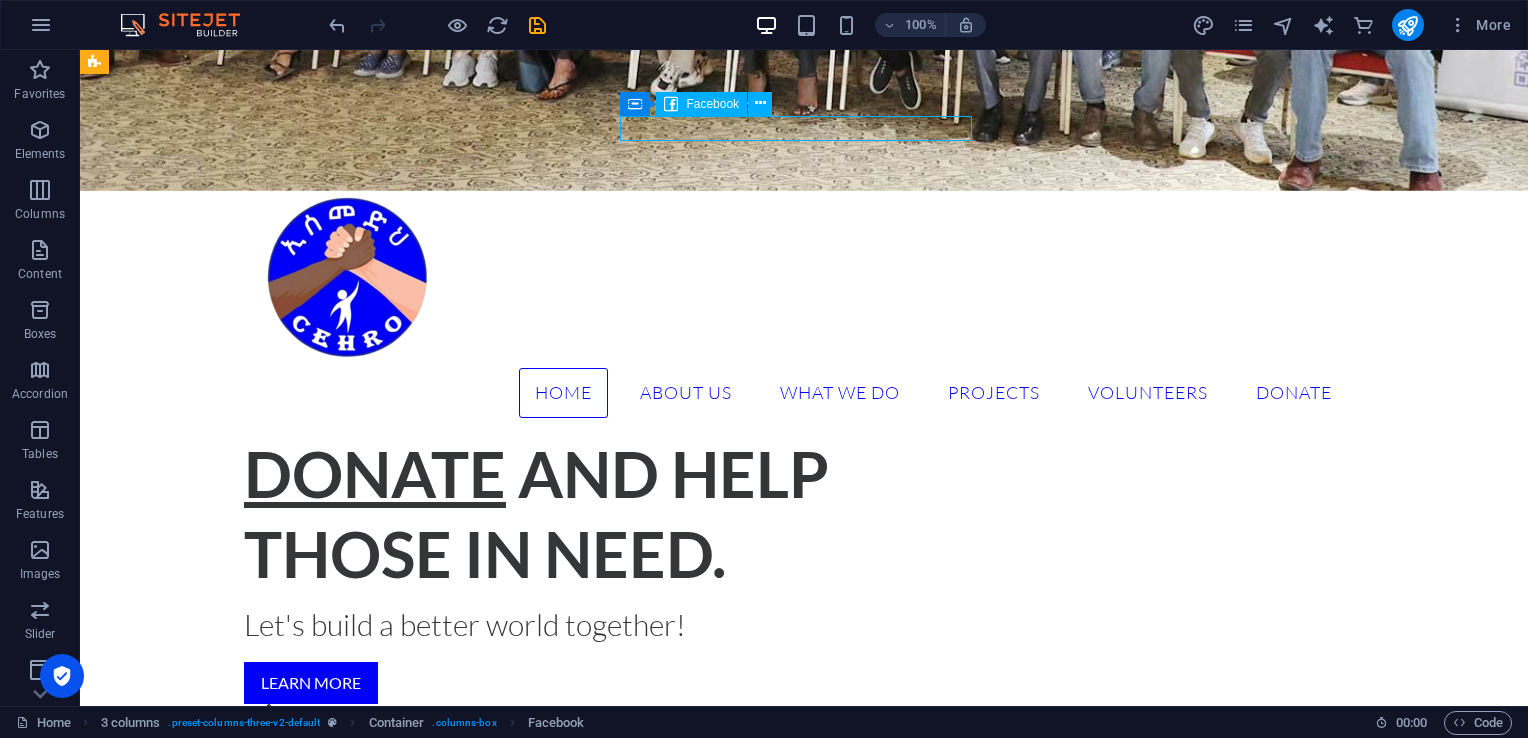 click at bounding box center [760, 103] 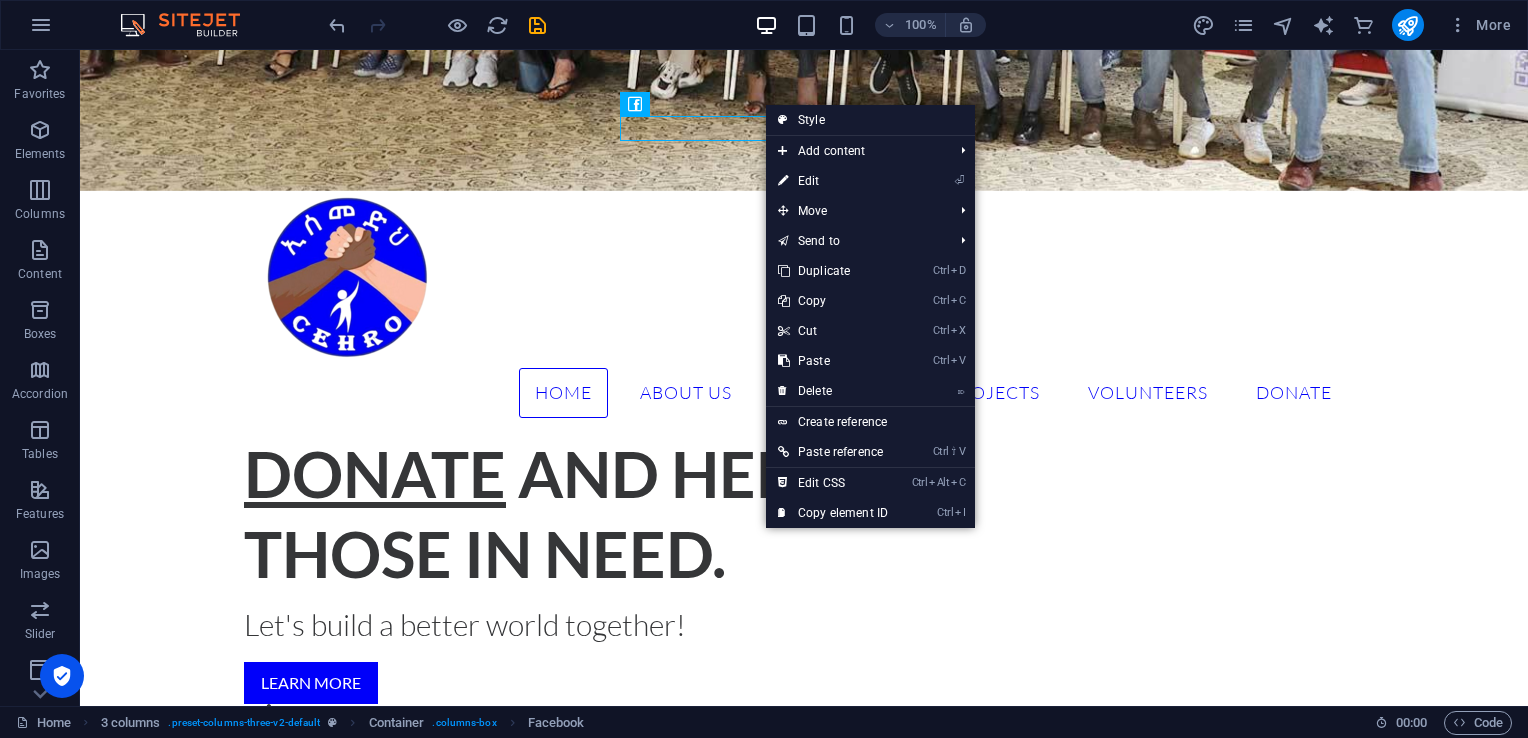 click on "⏎  Edit" at bounding box center (833, 181) 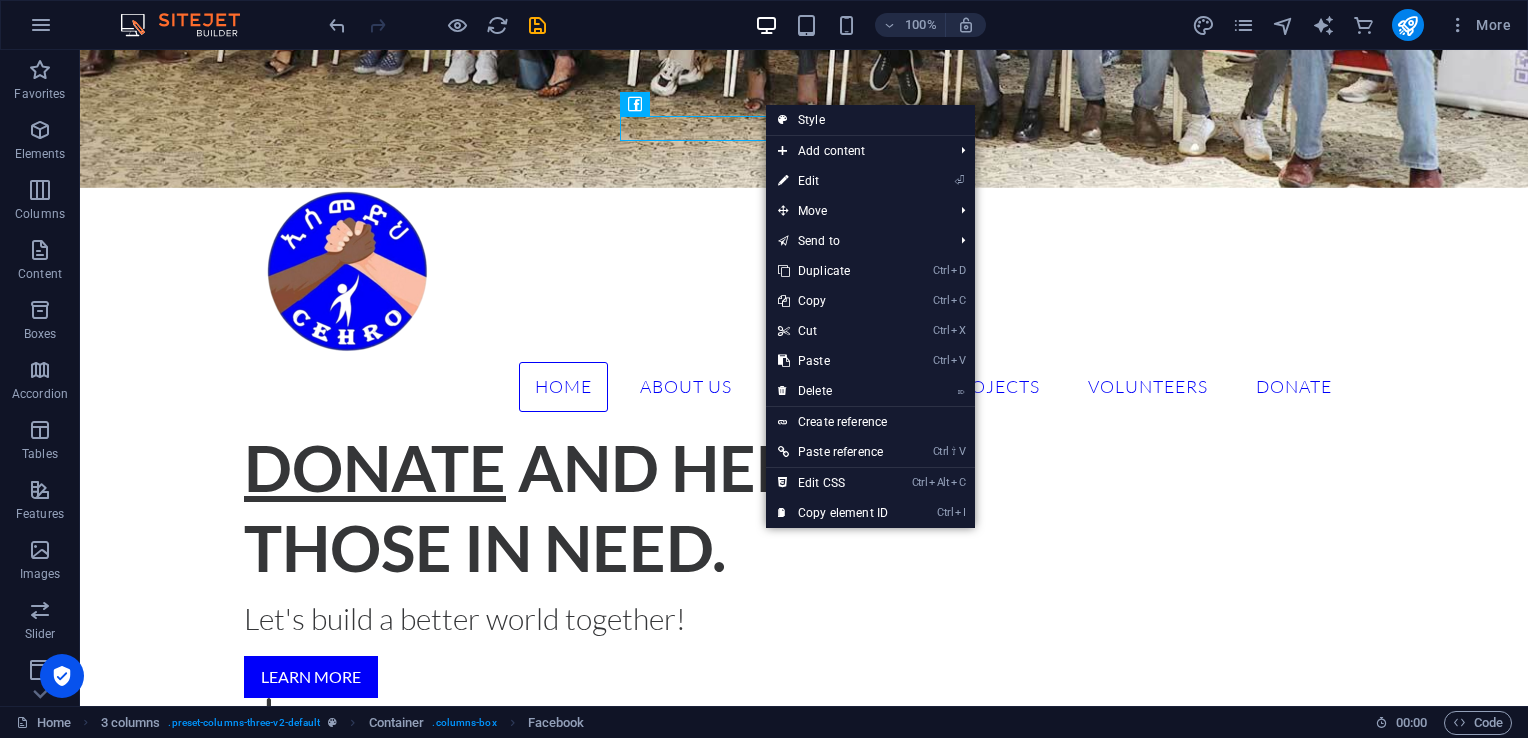 select on "%" 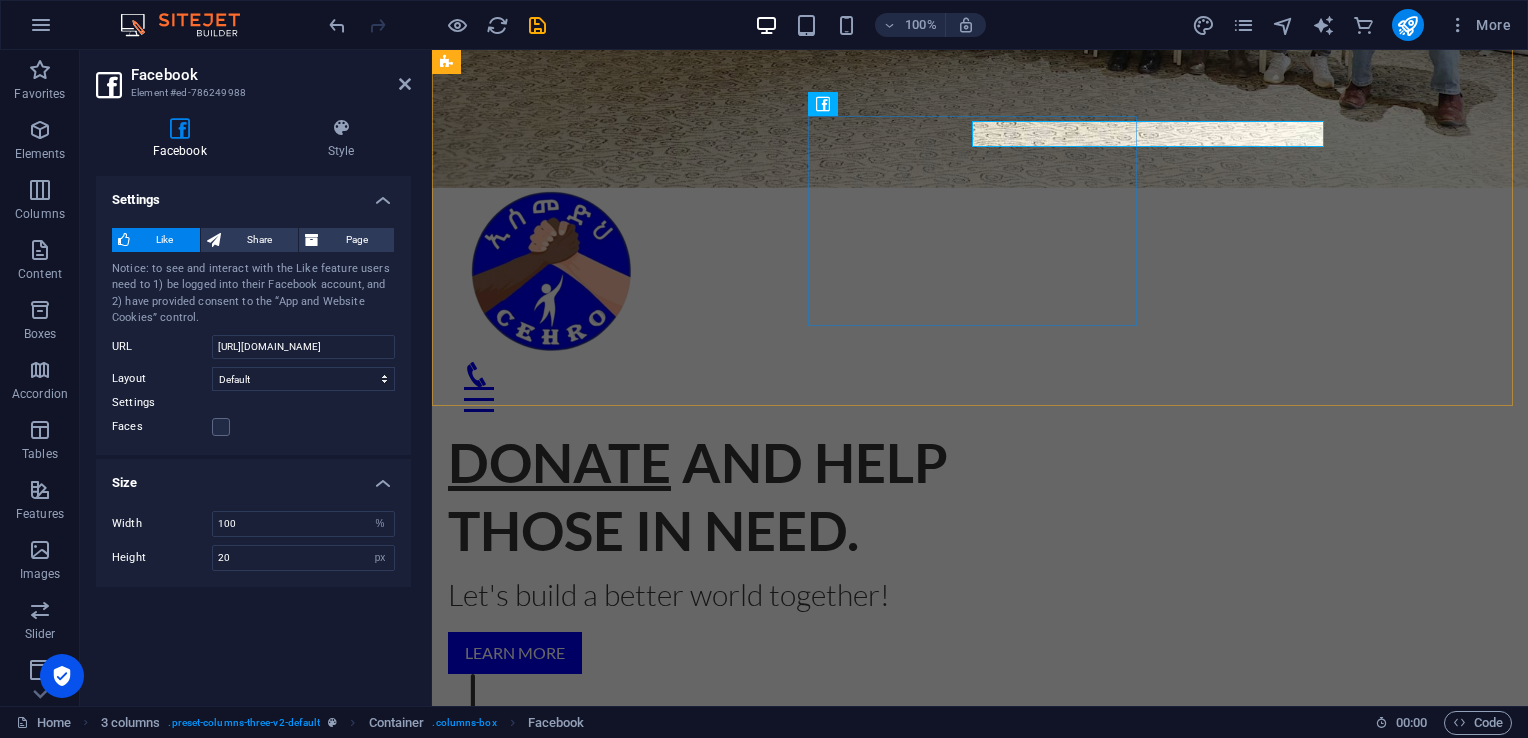 scroll, scrollTop: 1136, scrollLeft: 0, axis: vertical 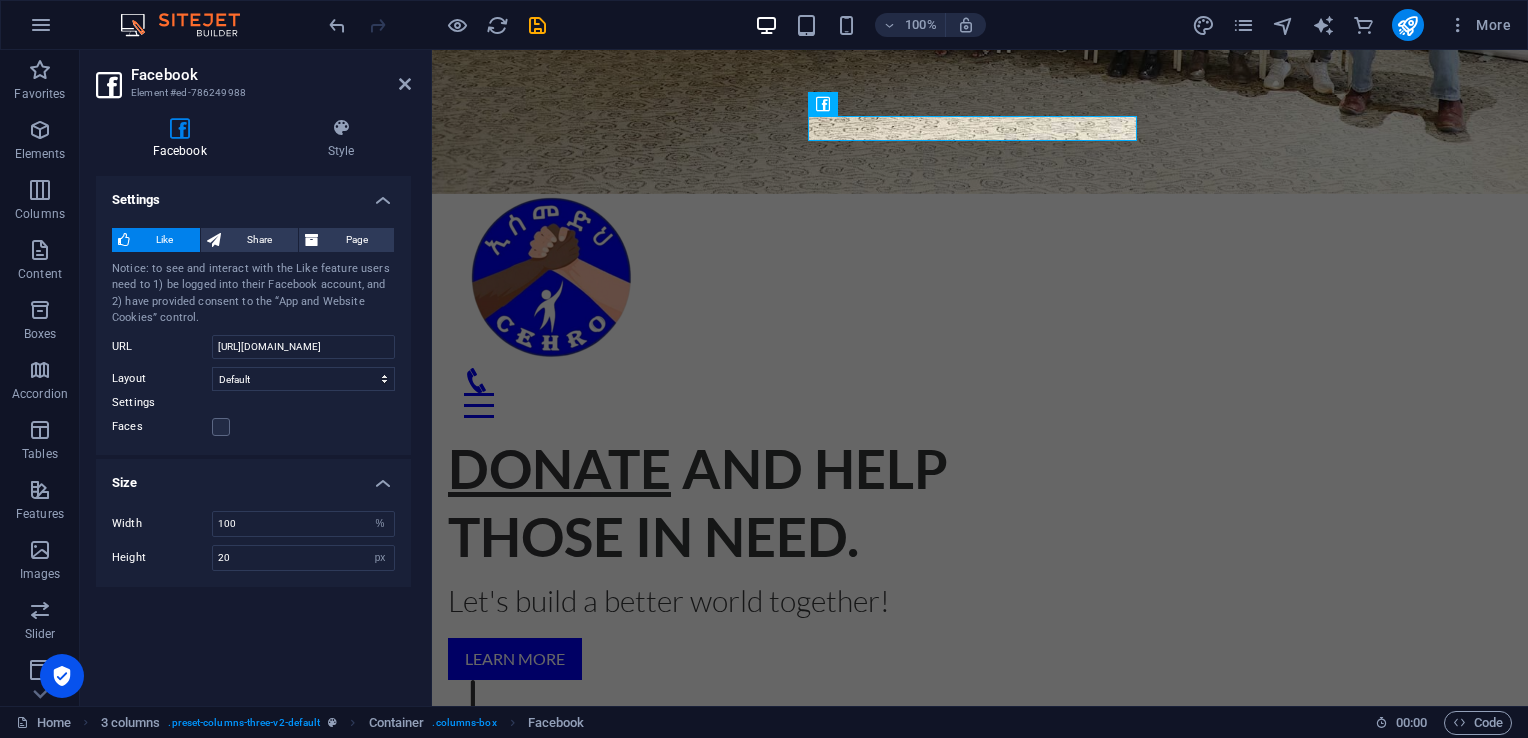 click at bounding box center (221, 427) 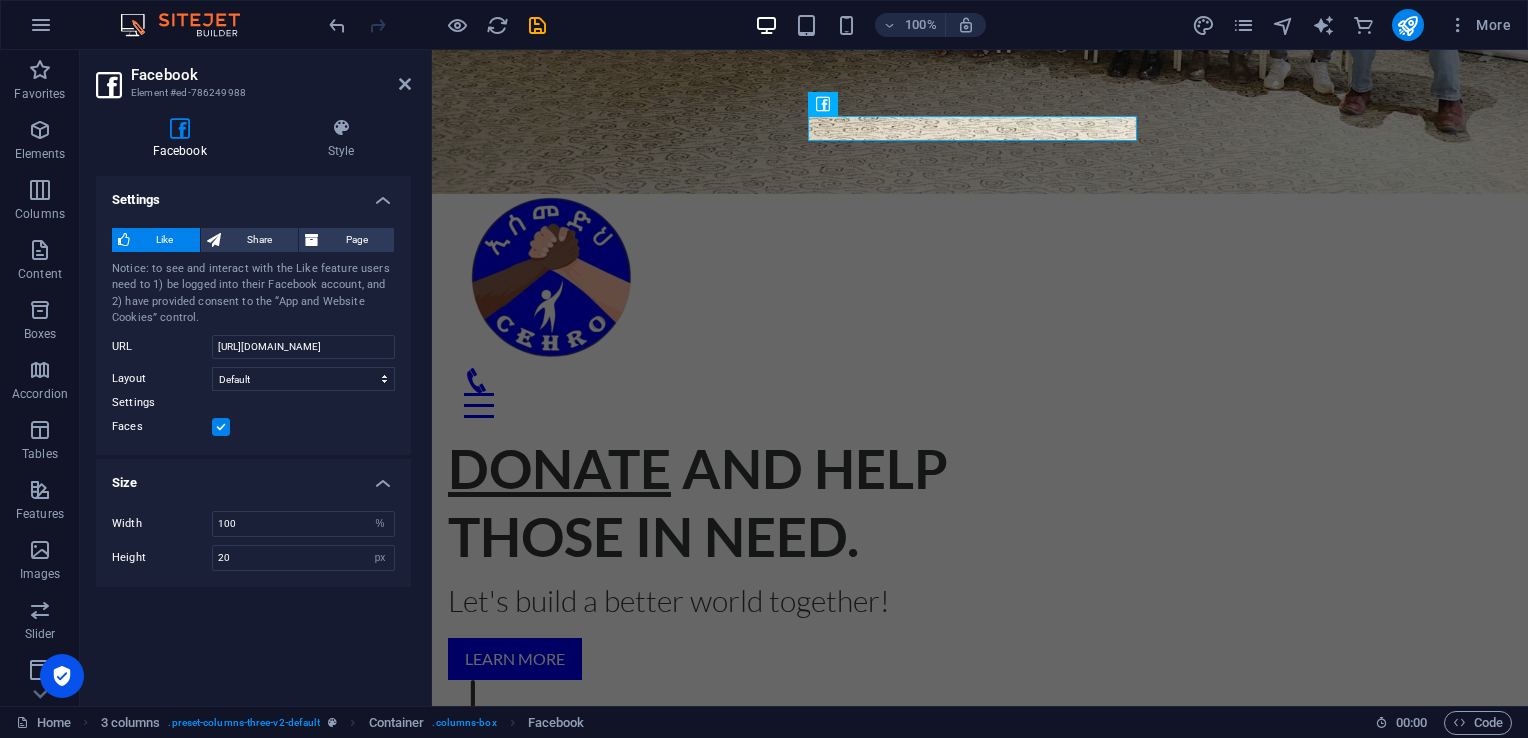 click at bounding box center [221, 427] 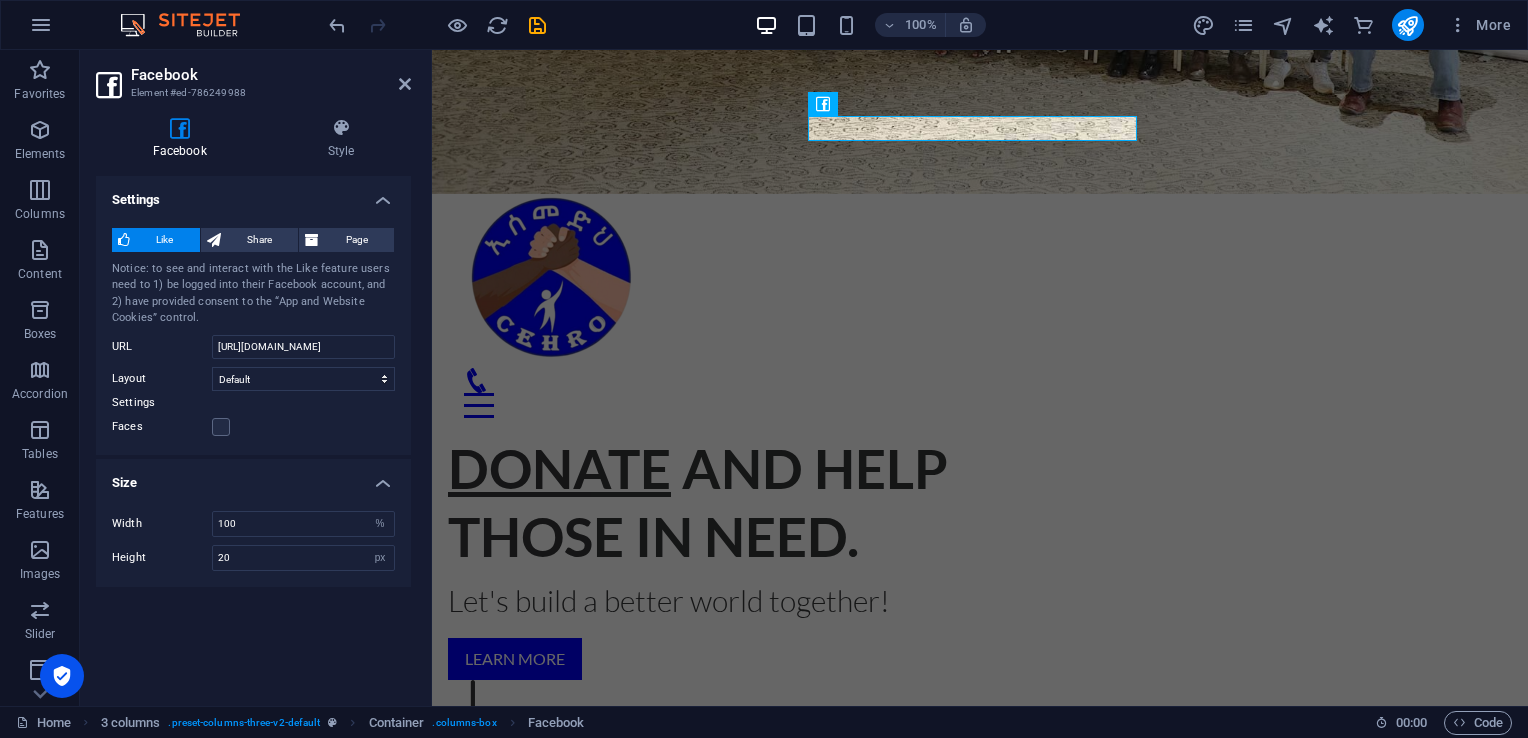 click on "Share" at bounding box center (260, 240) 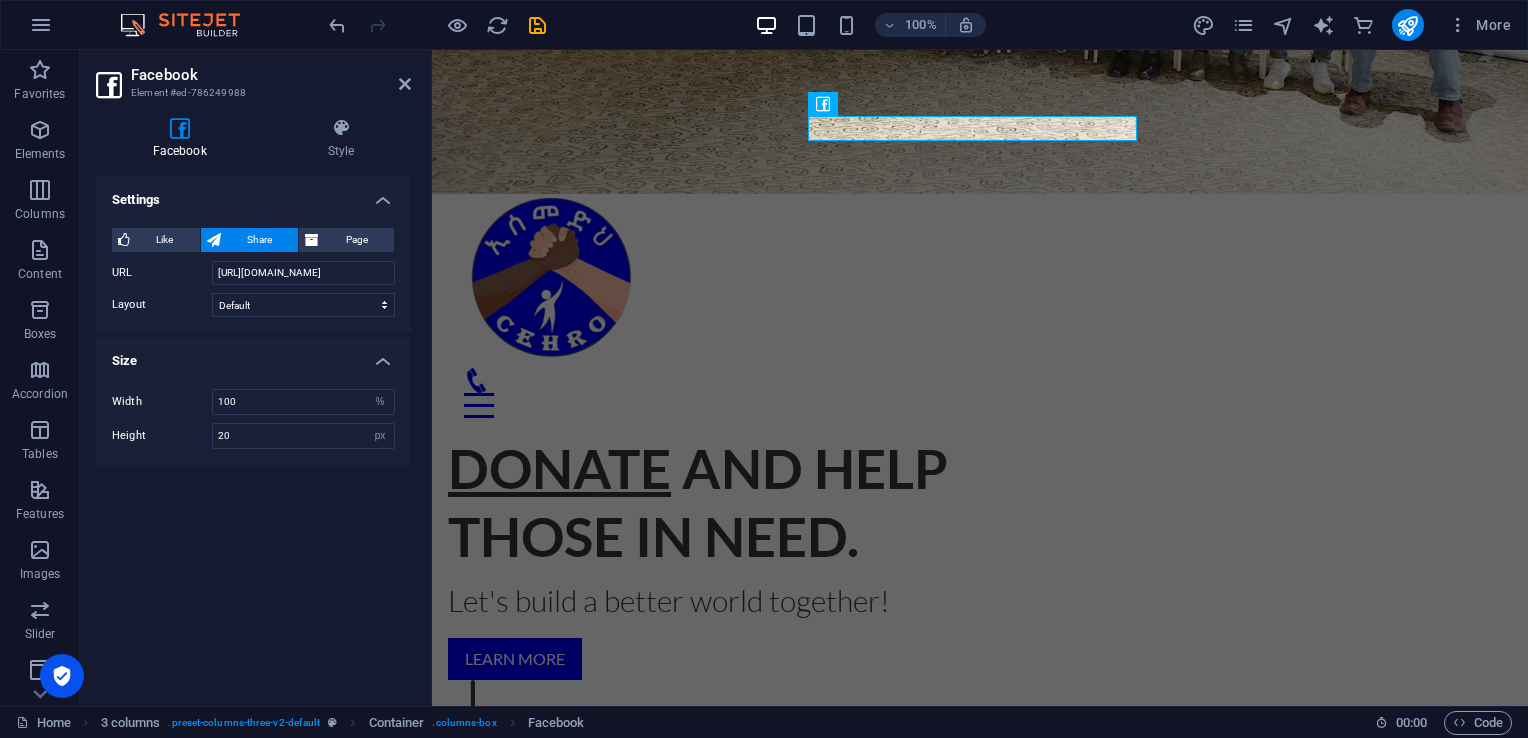 click on "Page" at bounding box center [356, 240] 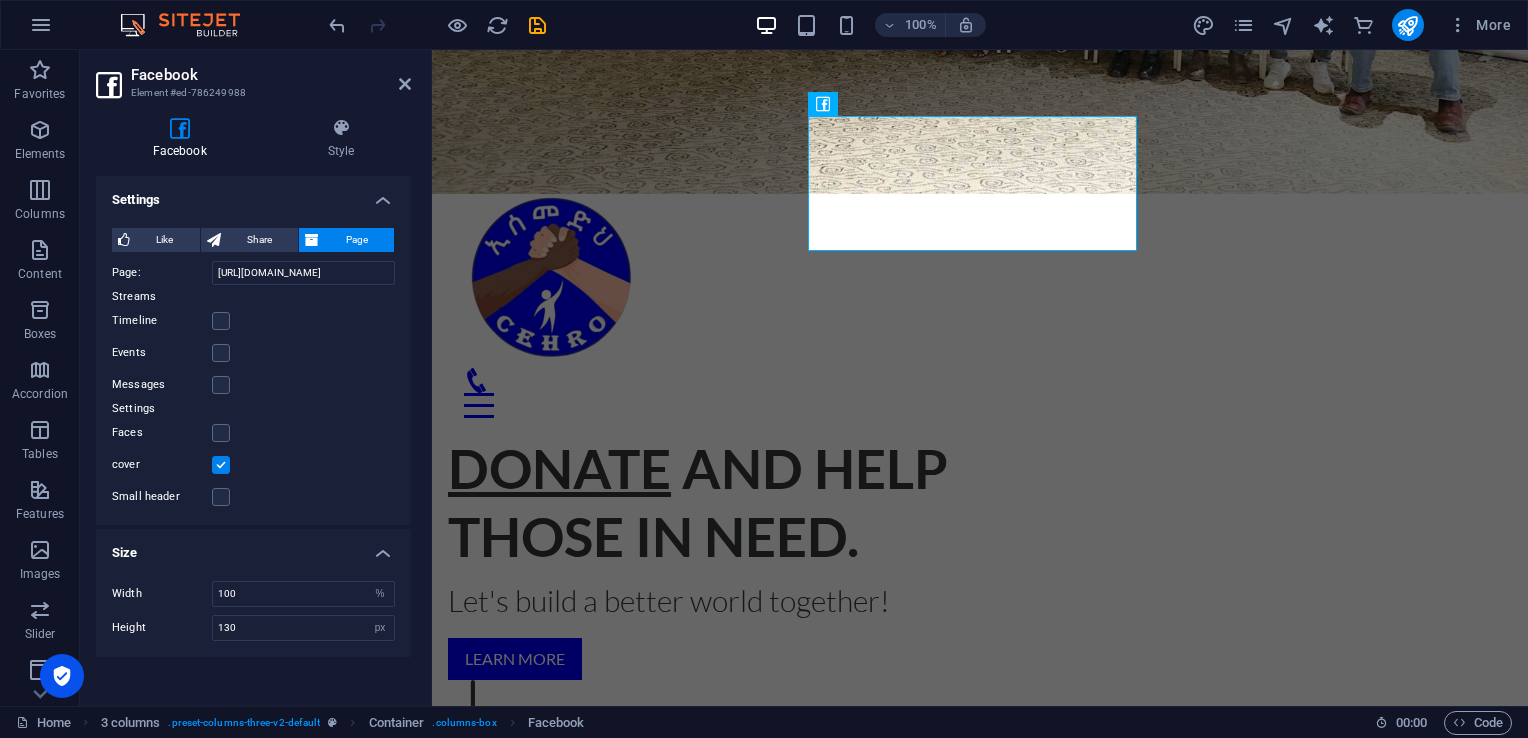 click at bounding box center (221, 433) 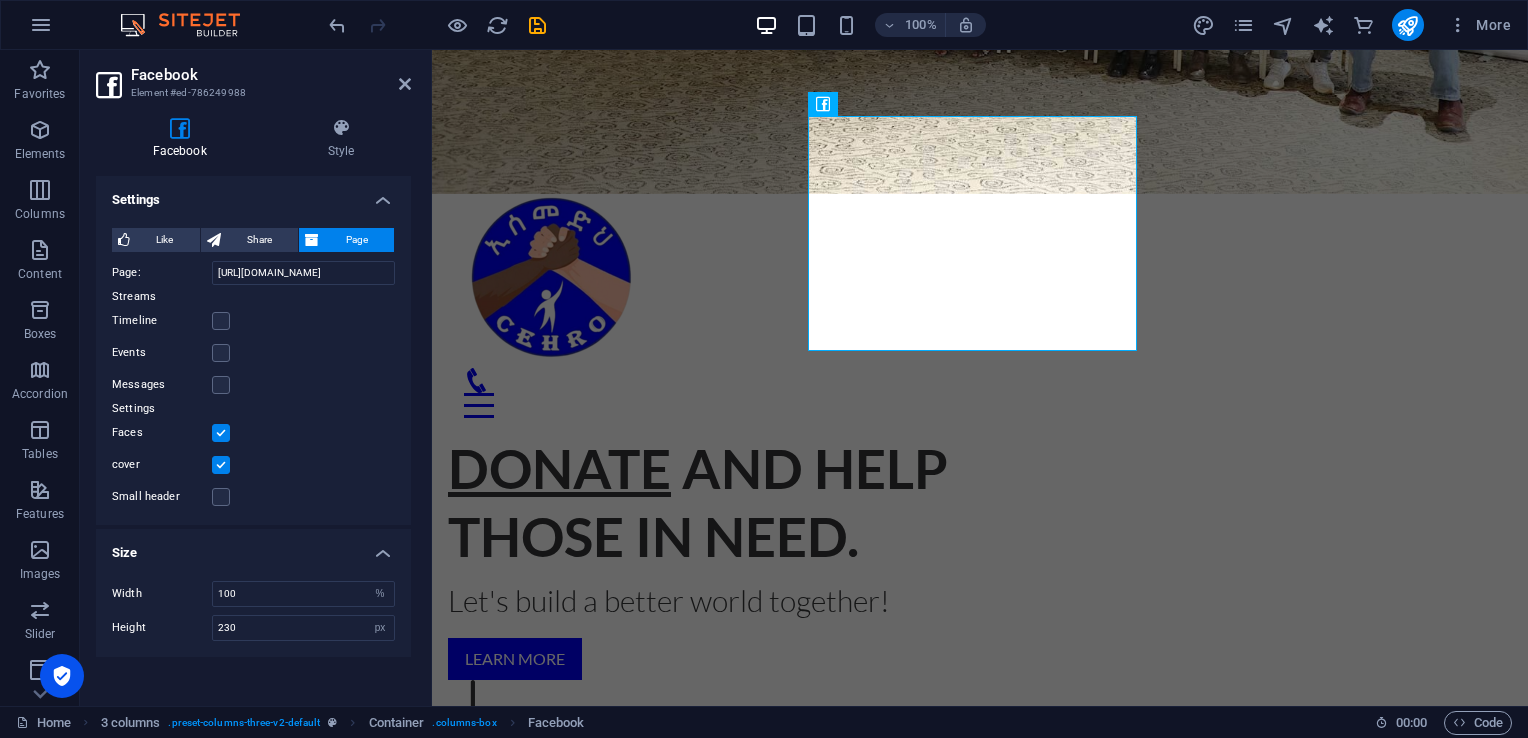 click at bounding box center (221, 433) 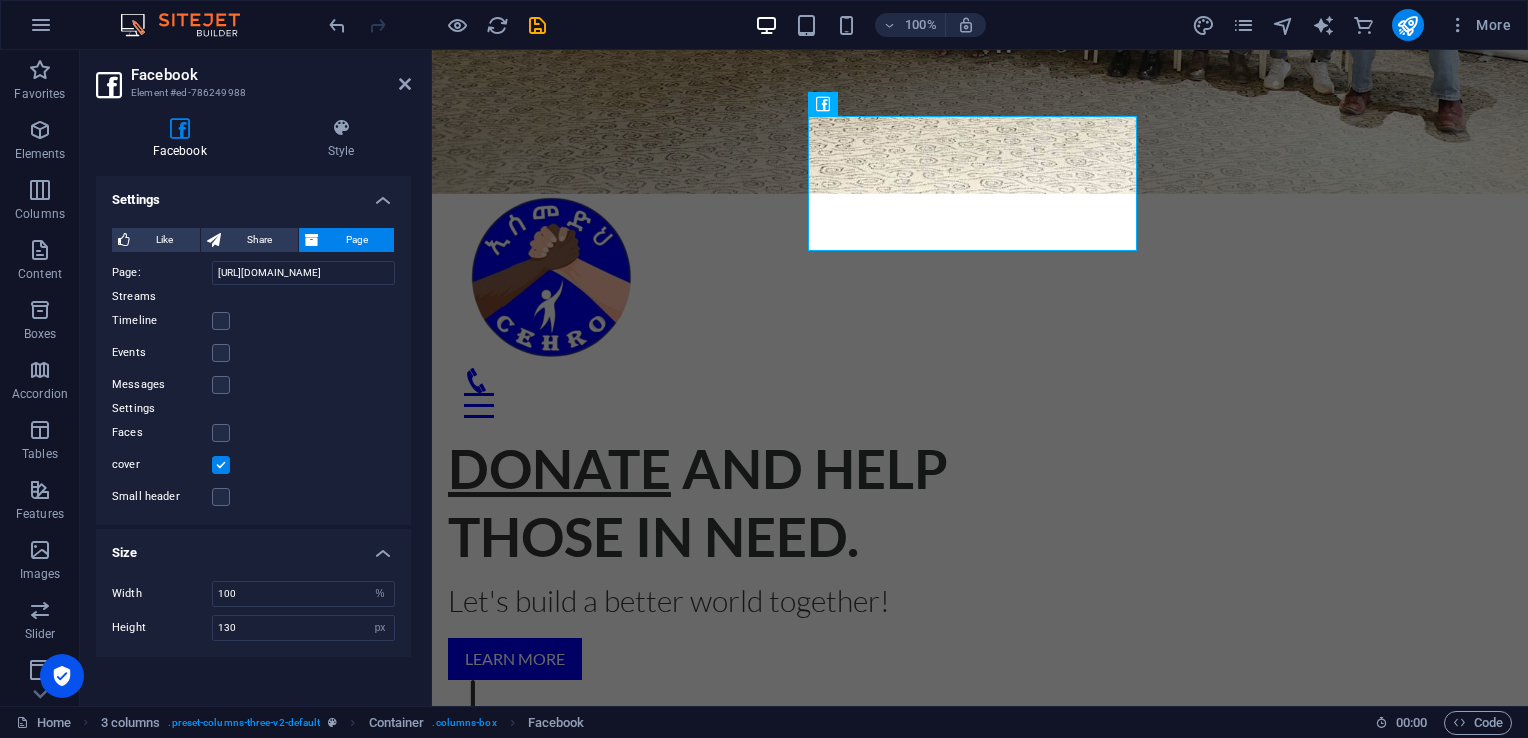click at bounding box center [221, 321] 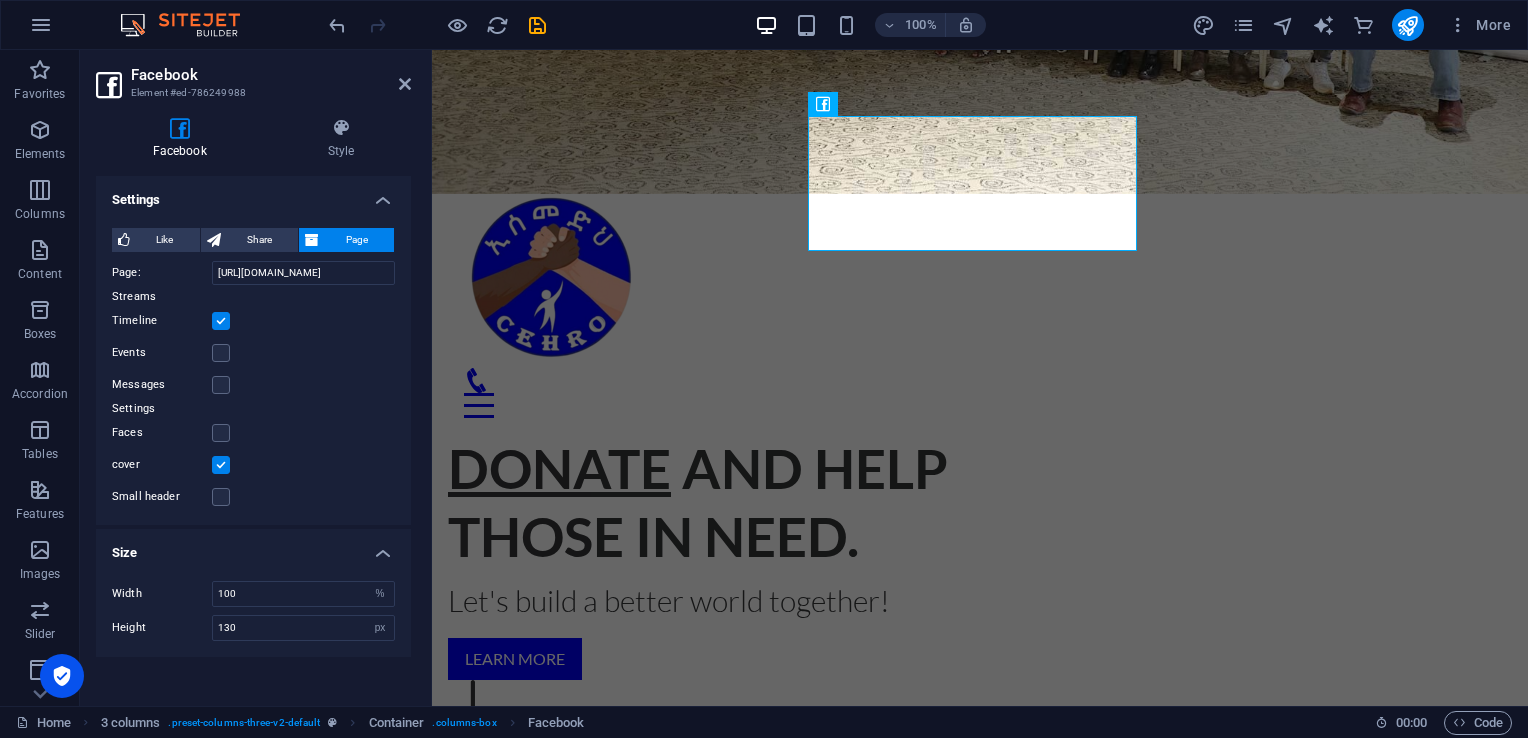 type on "500" 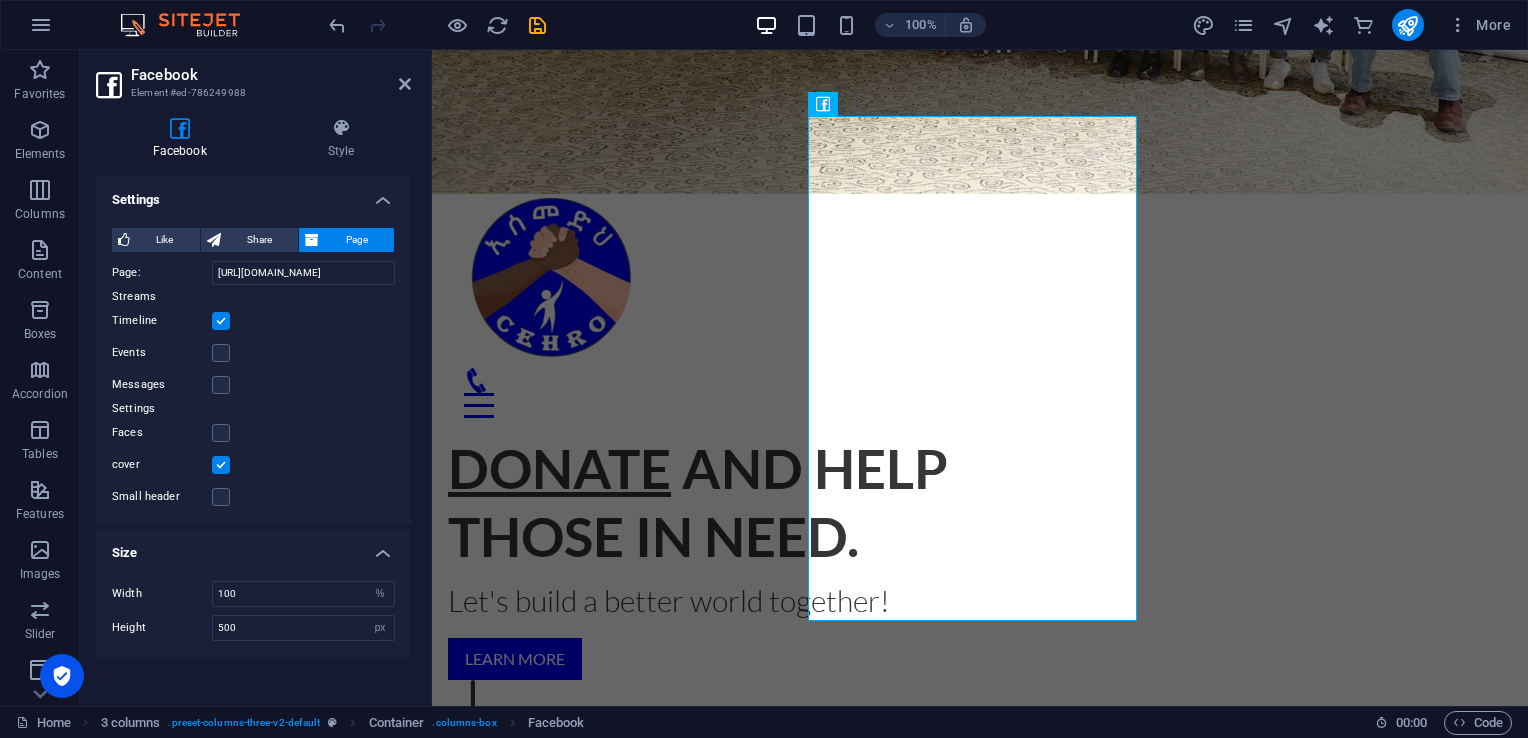 click at bounding box center [221, 353] 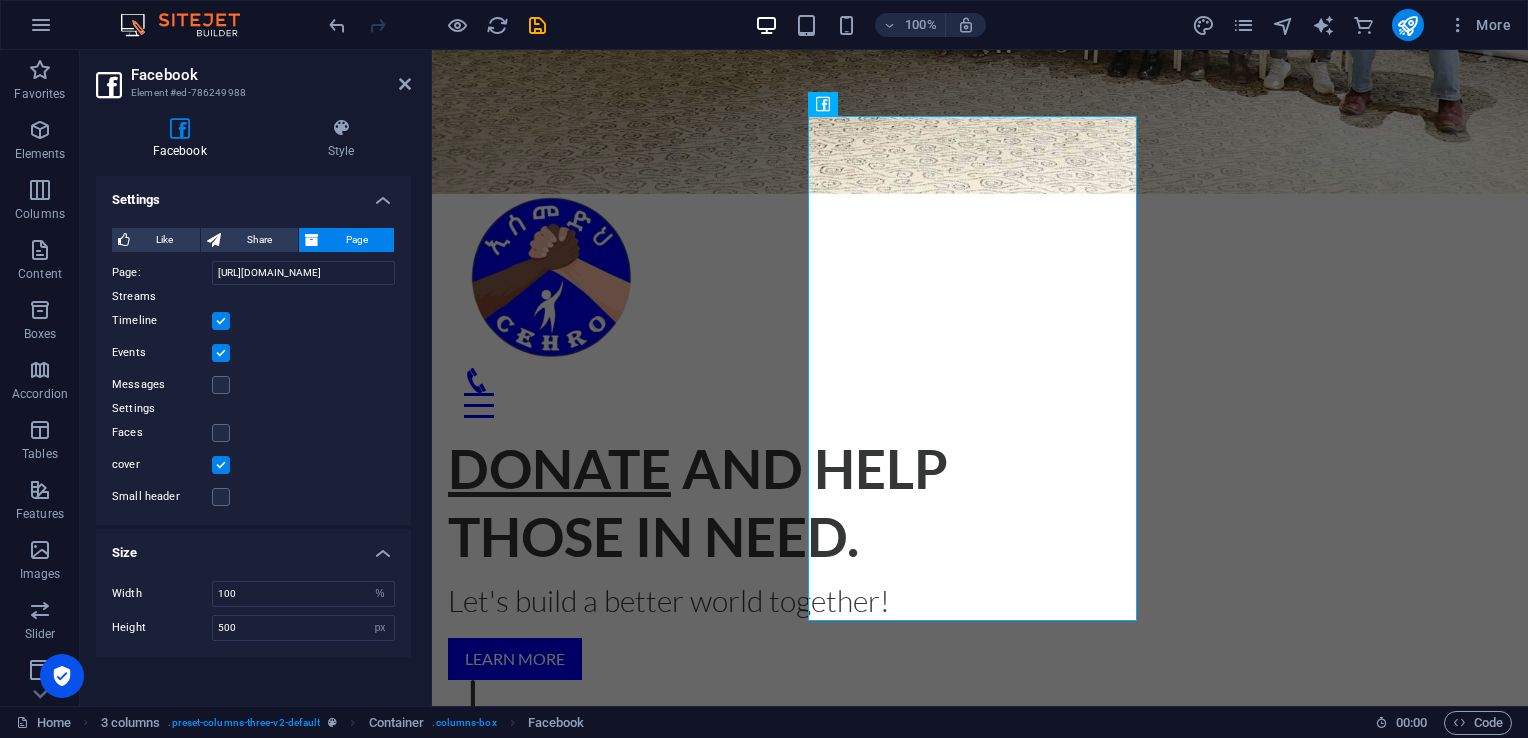 click at bounding box center (221, 353) 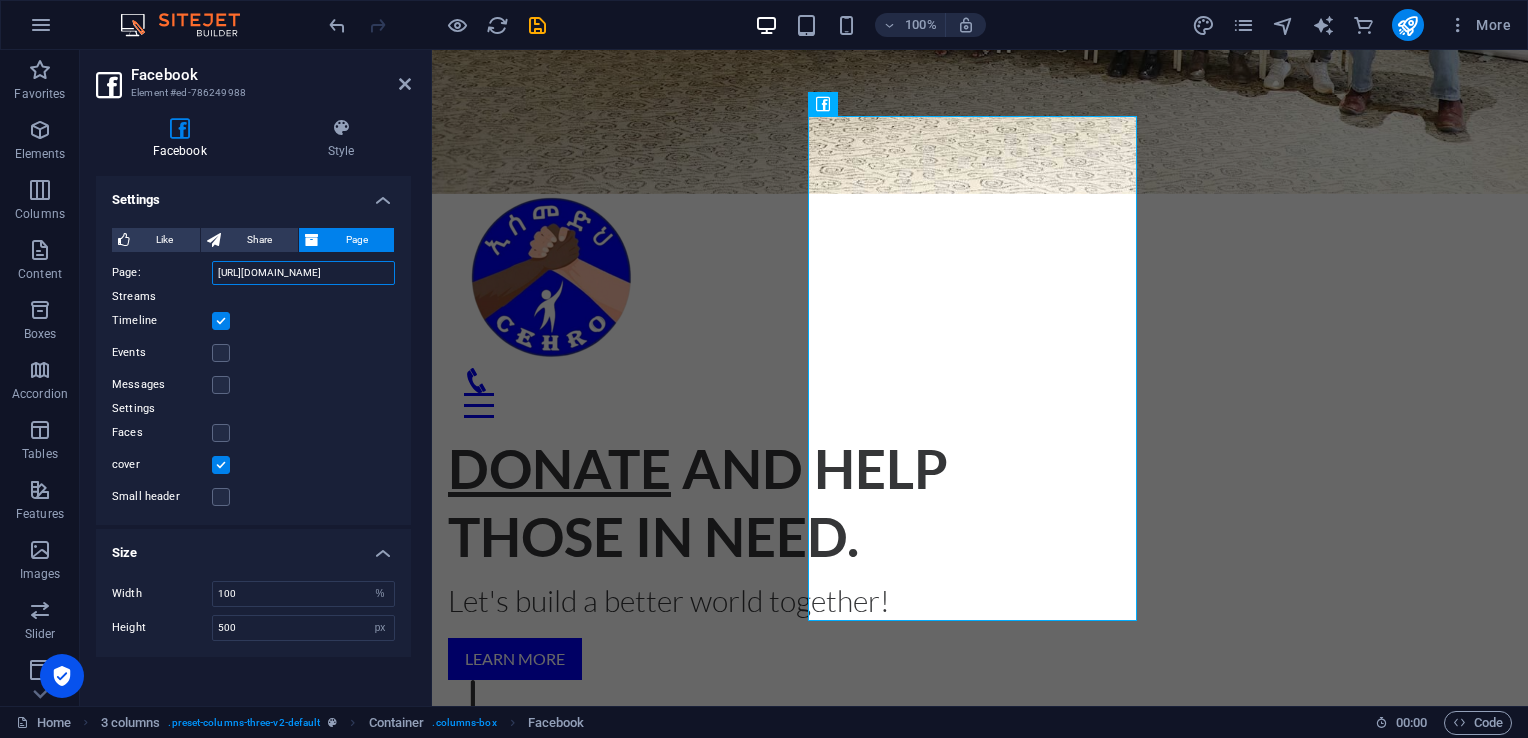 click on "[URL][DOMAIN_NAME]" at bounding box center (303, 273) 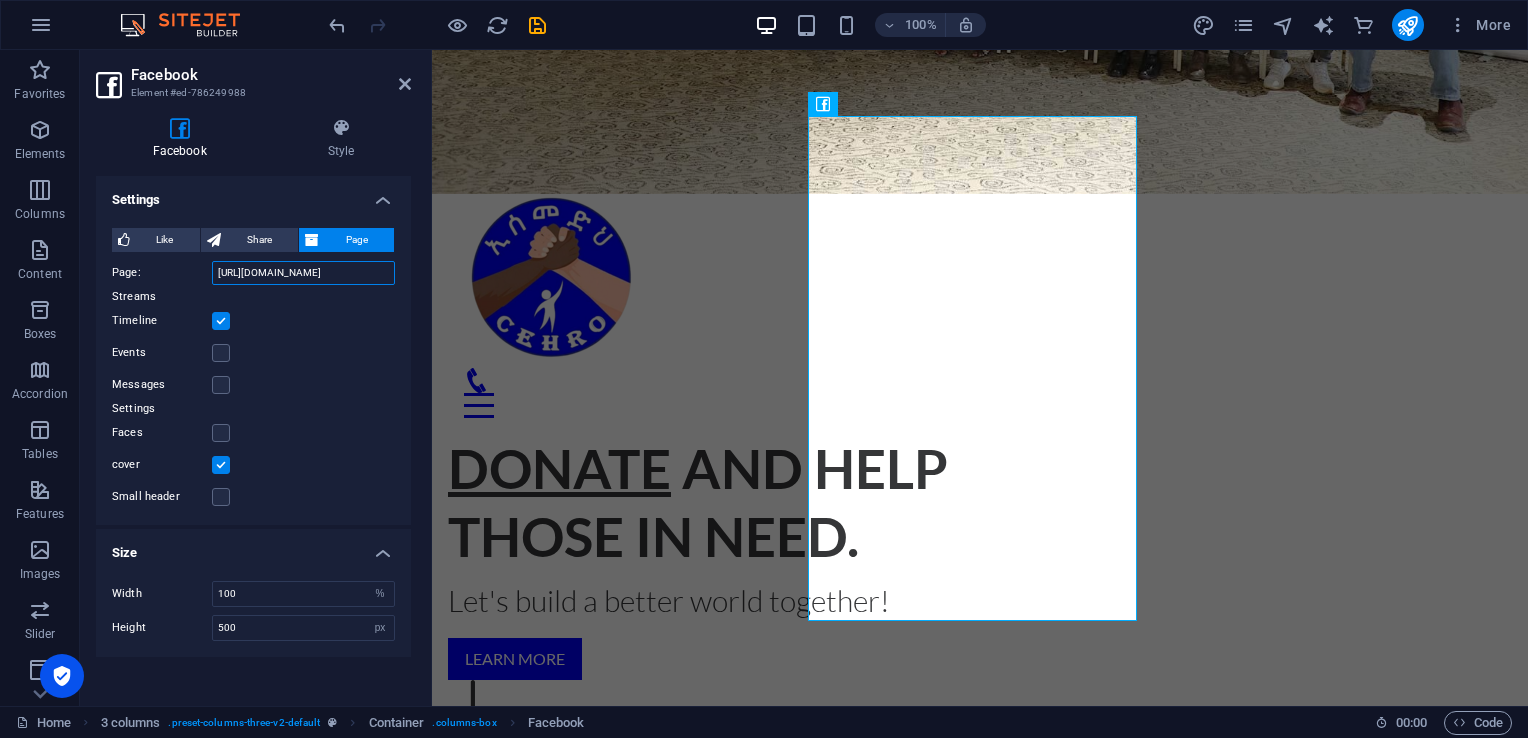 paste on "[DOMAIN_NAME][URL]" 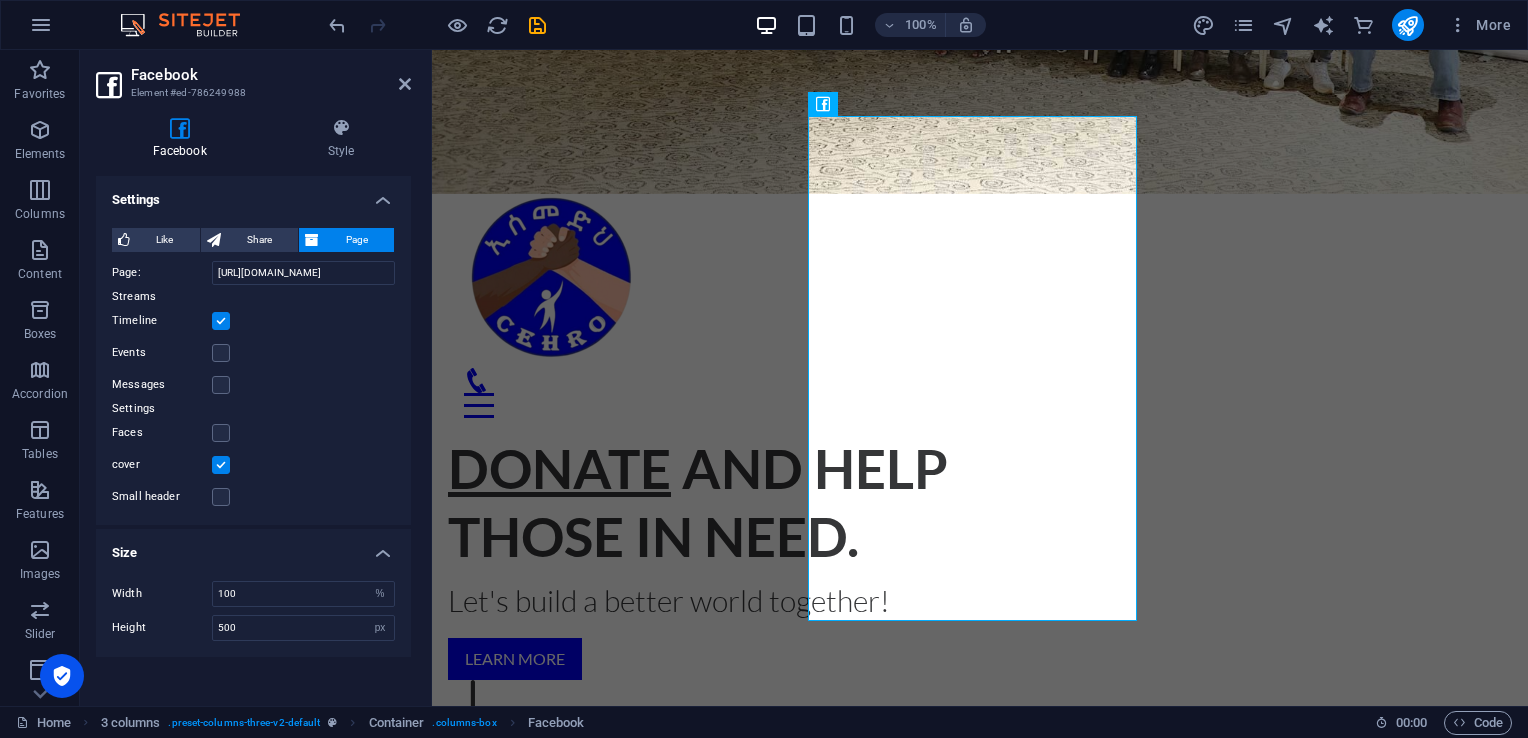 click on "Facebook Style Settings Like Share Page Notice: to see and interact with the Like feature users need to 1) be logged into their Facebook account, and 2) have provided consent to the “App and Website Cookies” control. Page:  [URL][DOMAIN_NAME] Layout Default Button Box counter Button counter Streams Timeline Events Messages Settings Faces cover Small header Size Width 100 px % Height 500 px % 3 columns Element Layout How this element expands within the layout (Flexbox). Size Default auto px % 1/1 1/2 1/3 1/4 1/5 1/6 1/7 1/8 1/9 1/10 Grow Shrink Order Container layout Visible Visible Opacity 100 % Overflow Spacing Margin Default auto px % rem vw vh Custom Custom auto px % rem vw vh auto px % rem vw vh auto px % rem vw vh auto px % rem vw vh Padding Default px rem % vh vw Custom Custom px rem % vh vw px rem % vh vw px rem % vh vw px rem % vh vw Border Style              - Width 0 auto px rem % vh vw Custom Custom 0 auto px rem % vh vw 0 auto px rem % vh vw 0 auto px rem % vh vw 0 auto px rem % vh" at bounding box center (253, 404) 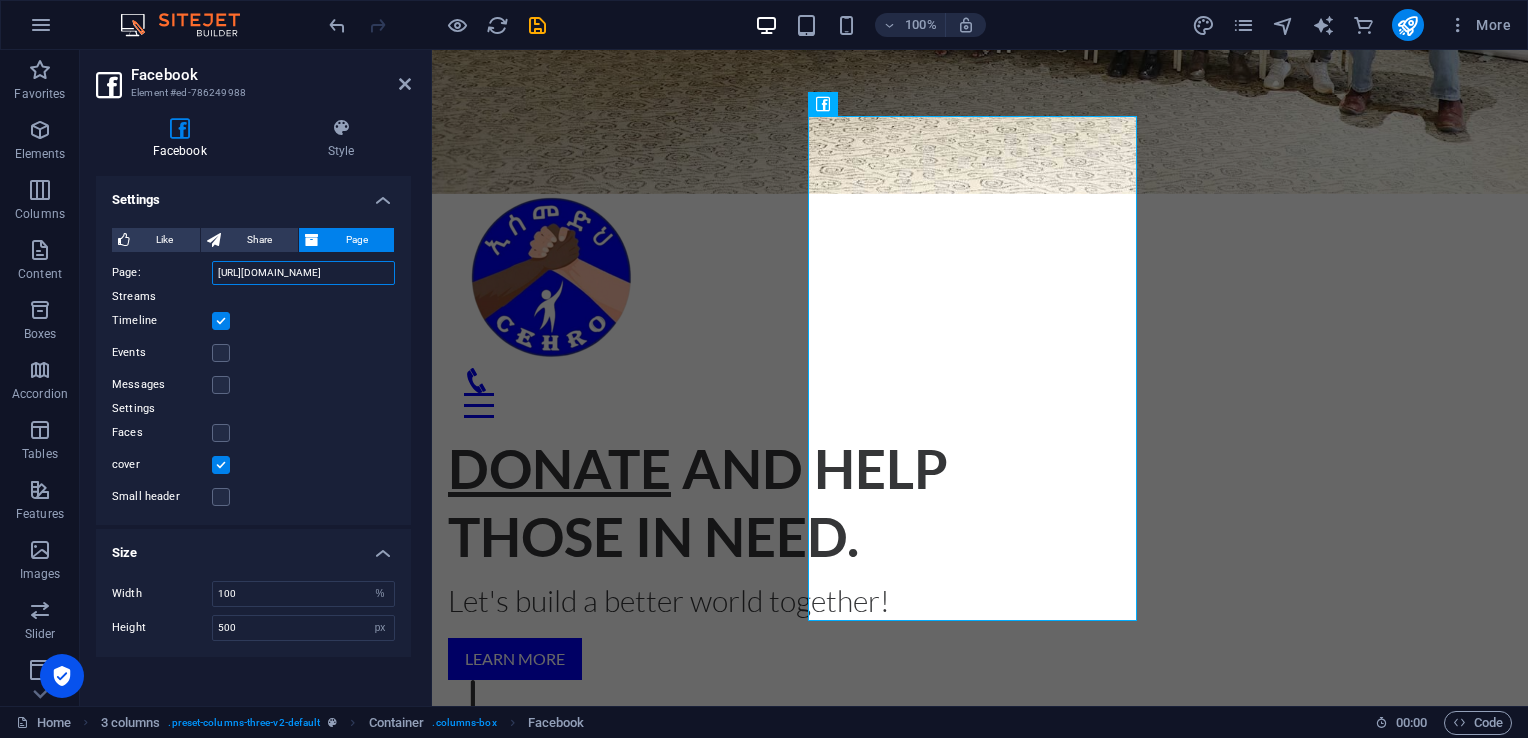 click on "[URL][DOMAIN_NAME]" at bounding box center (303, 273) 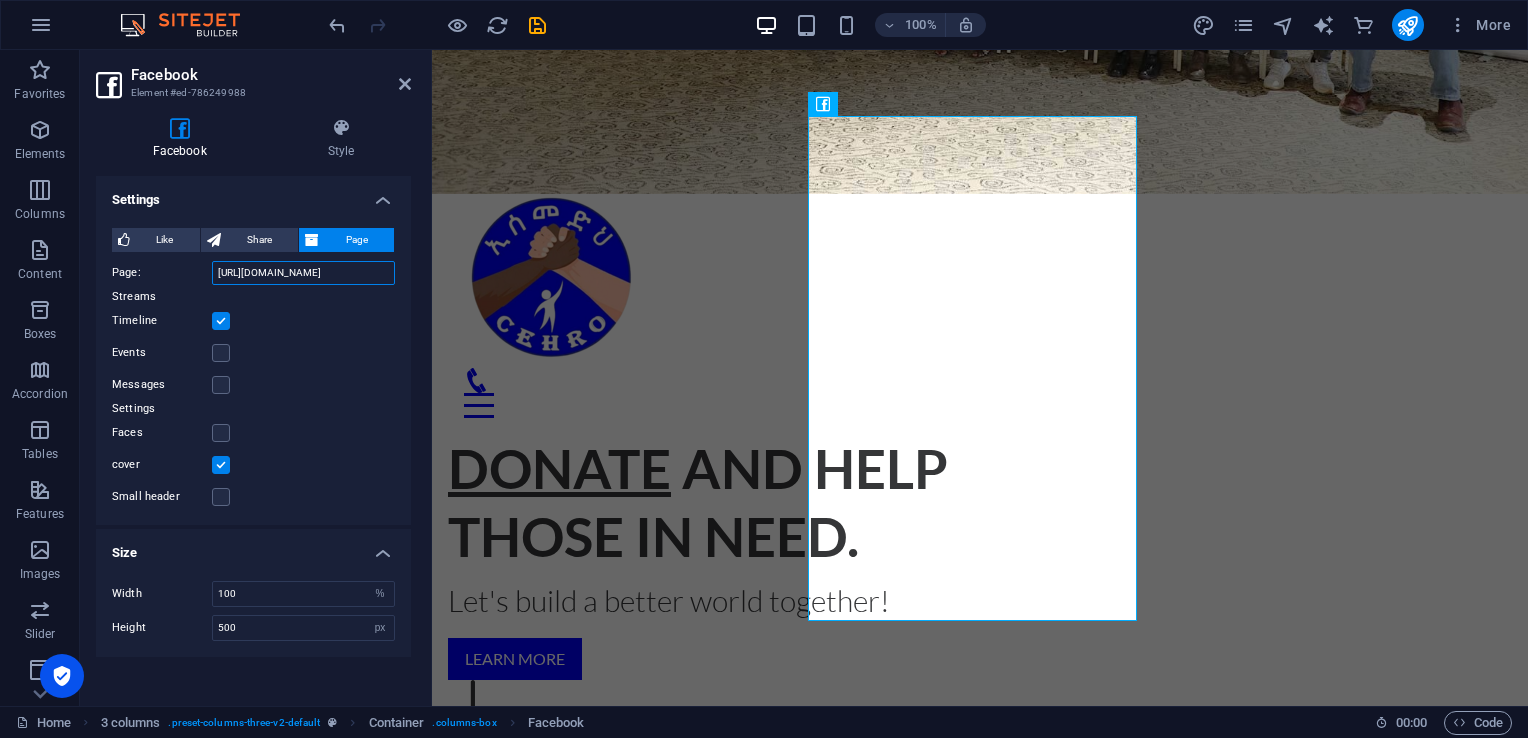 paste on "[DOMAIN_NAME][URL]" 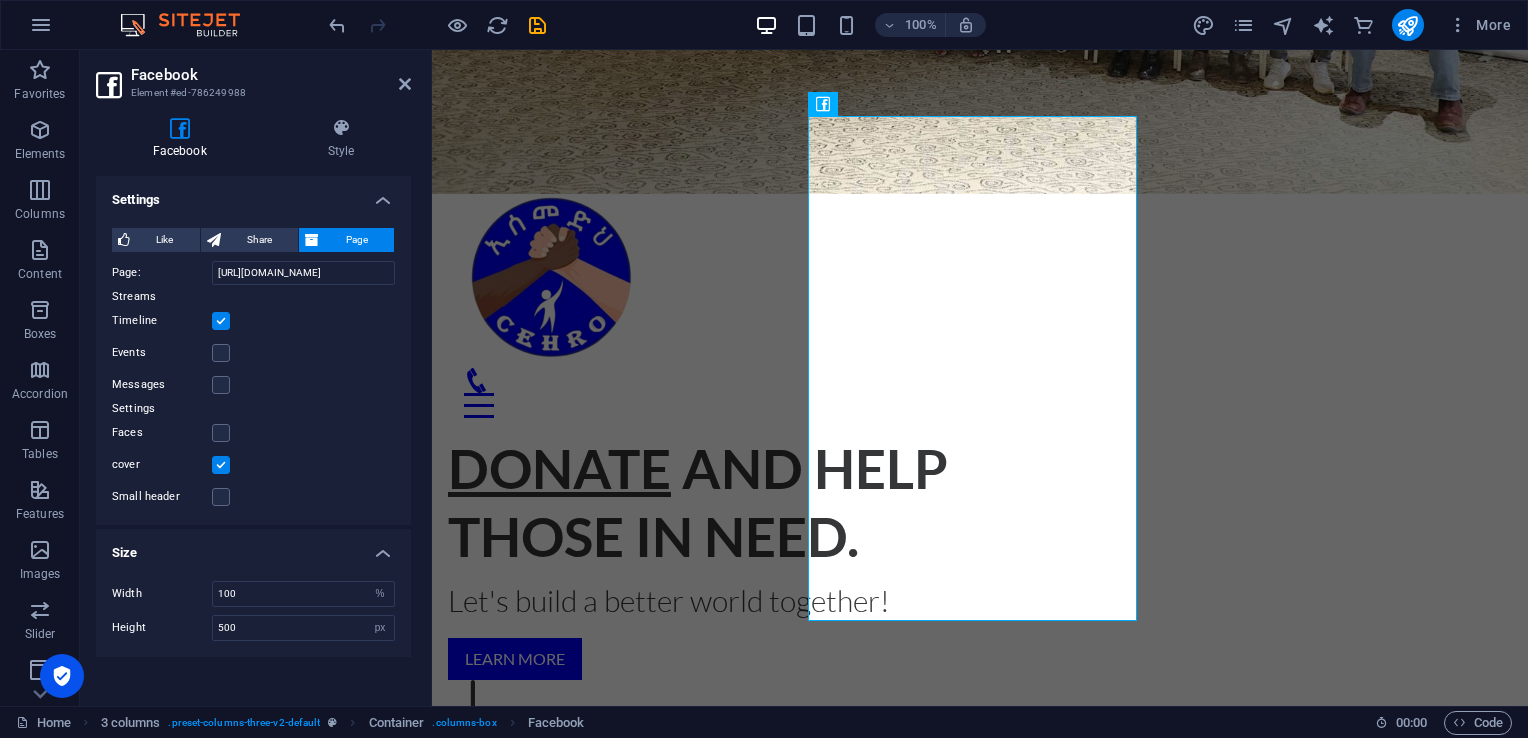 click on "Timeline" at bounding box center [253, 321] 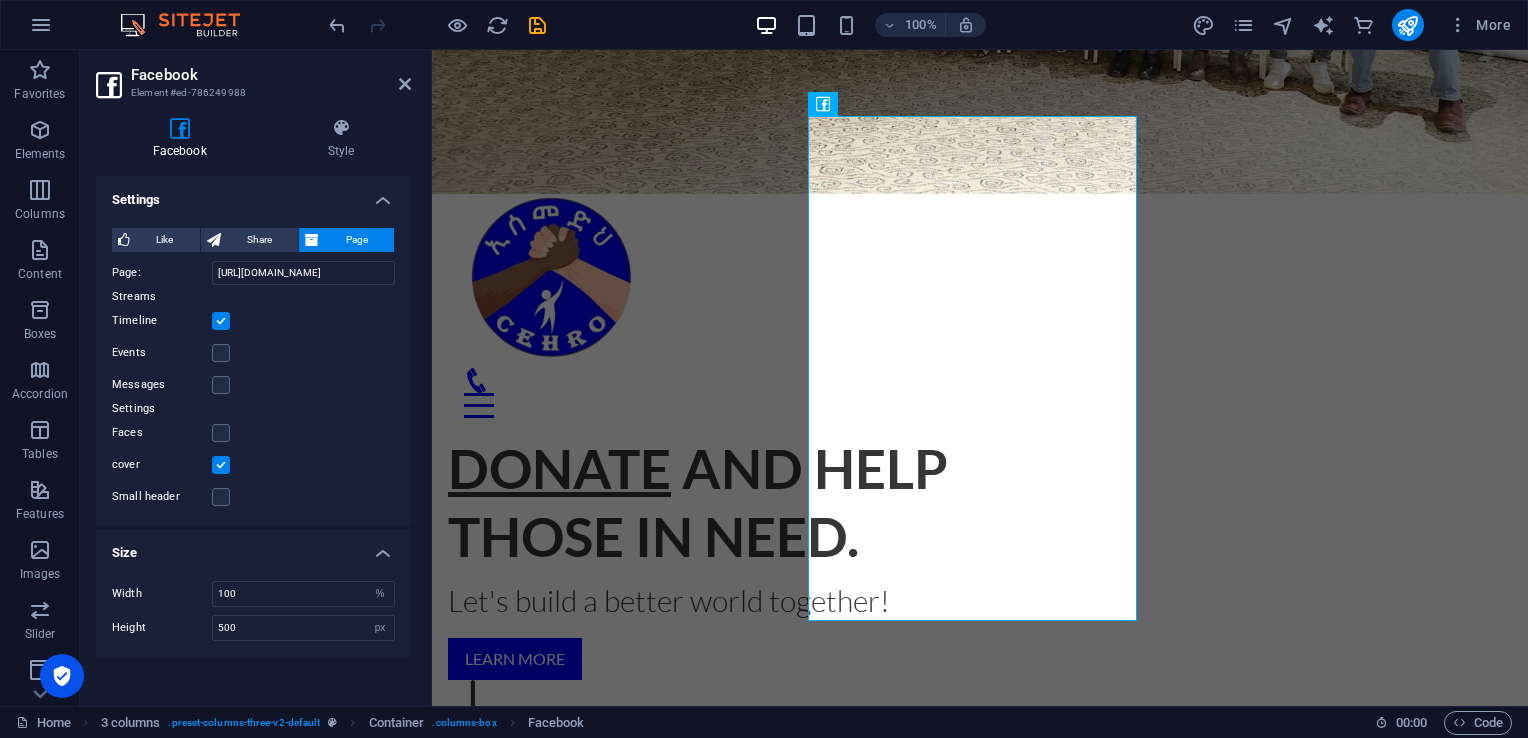 click at bounding box center (221, 321) 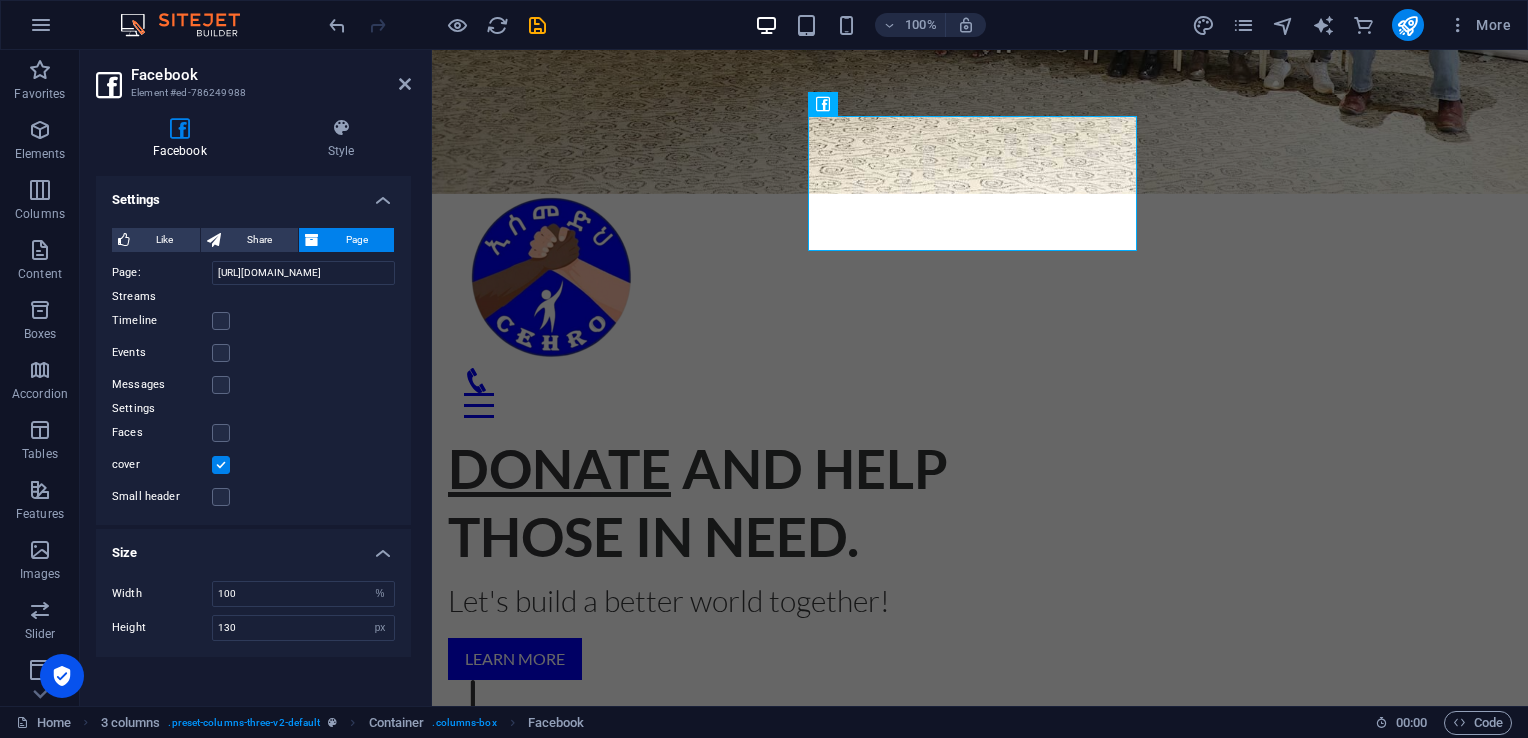 click at bounding box center (221, 321) 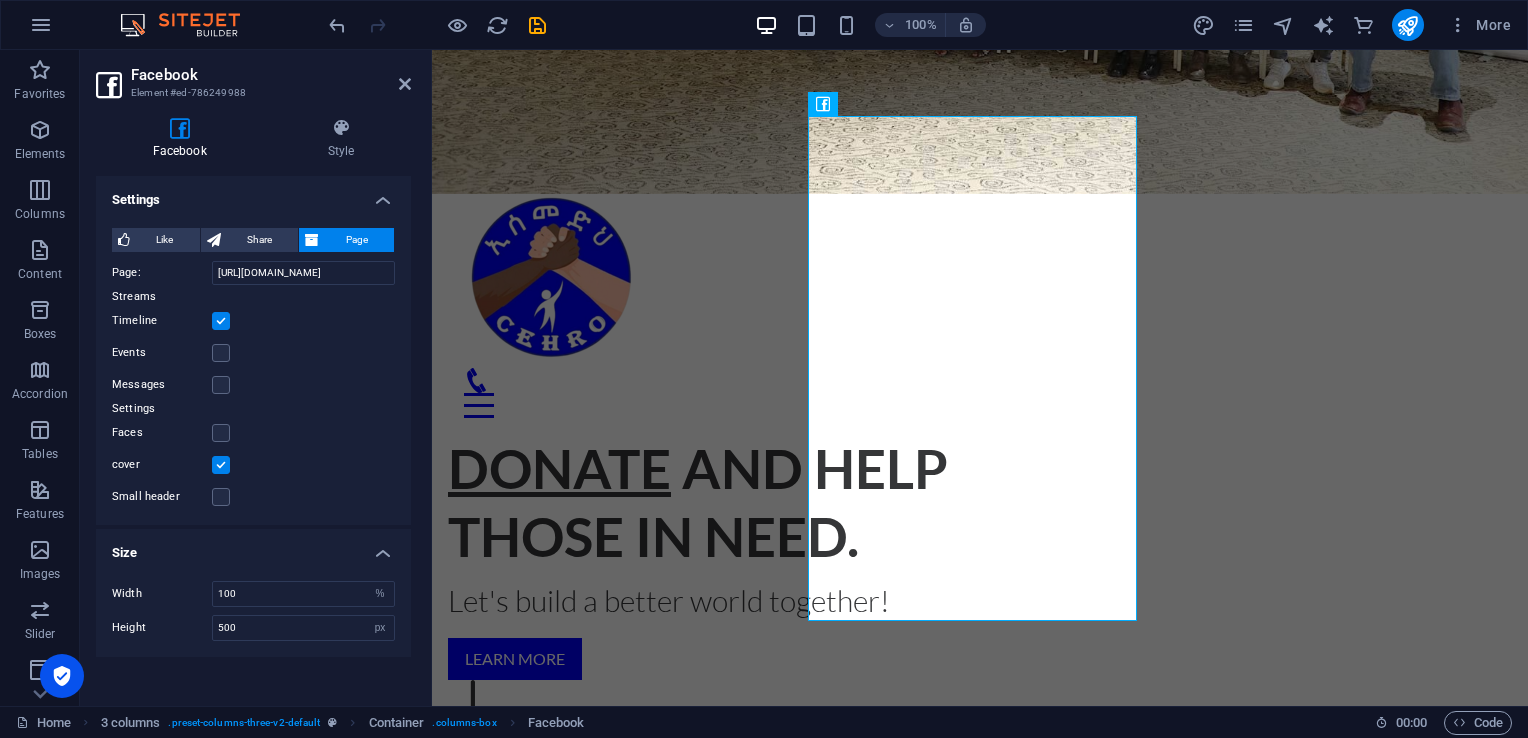 click at bounding box center [221, 385] 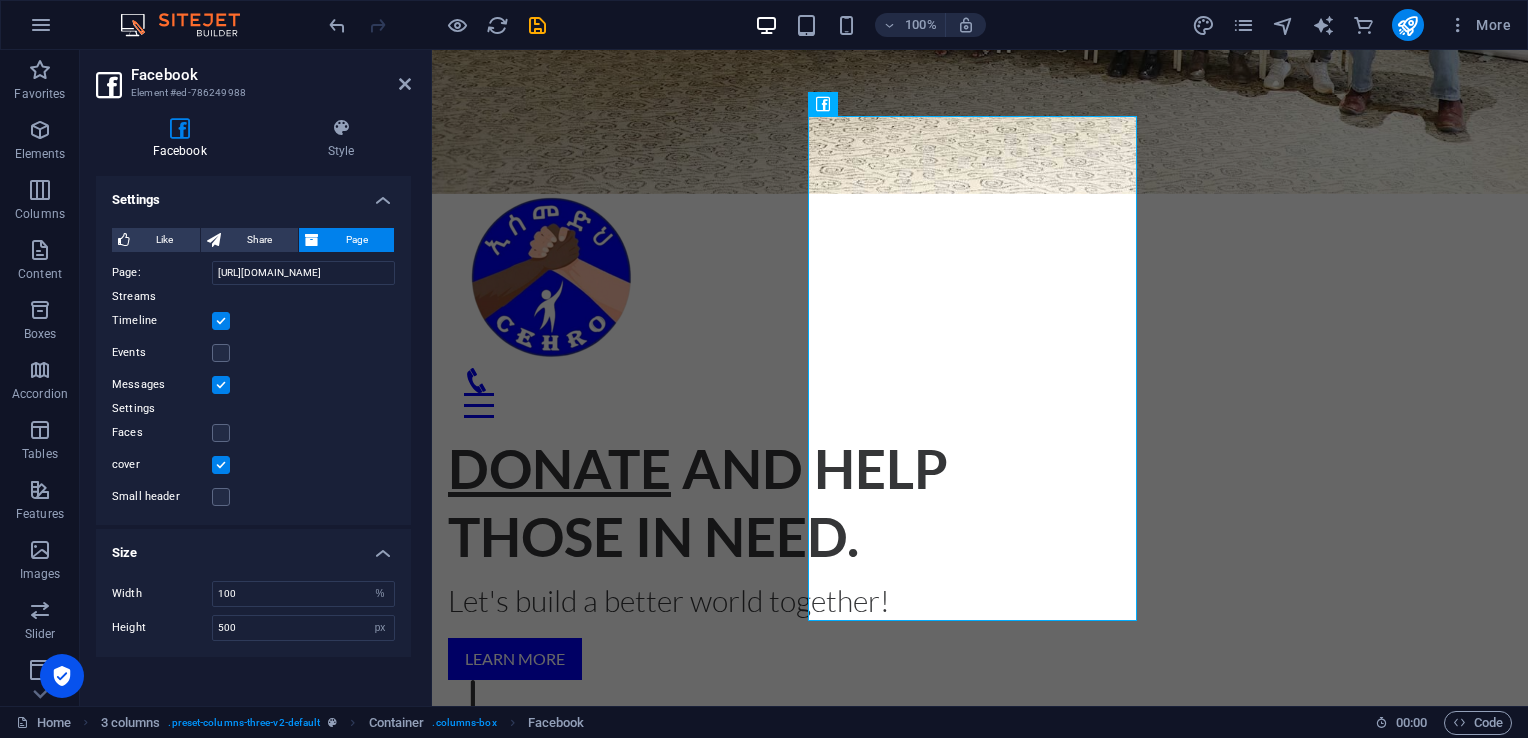 click at bounding box center [221, 385] 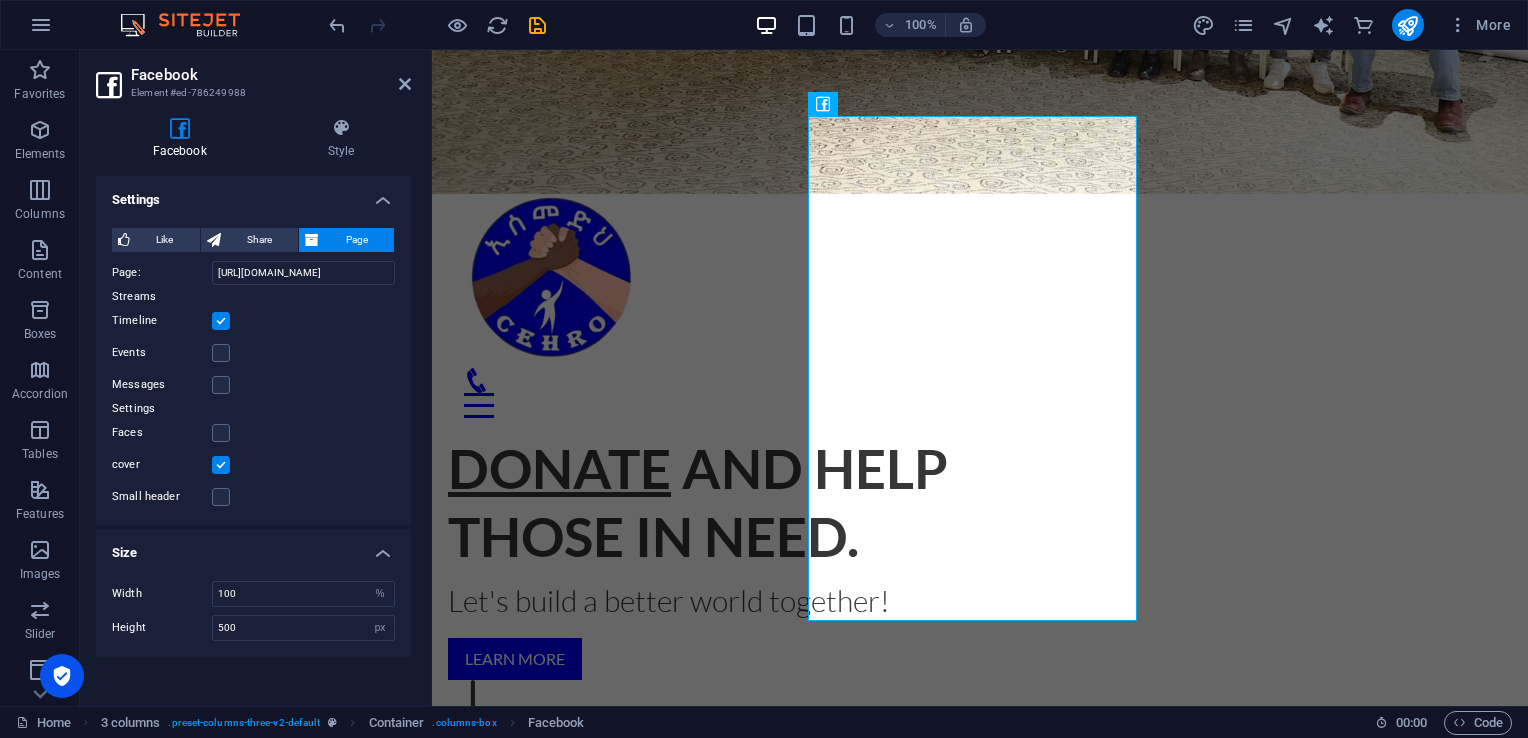 click at bounding box center [221, 433] 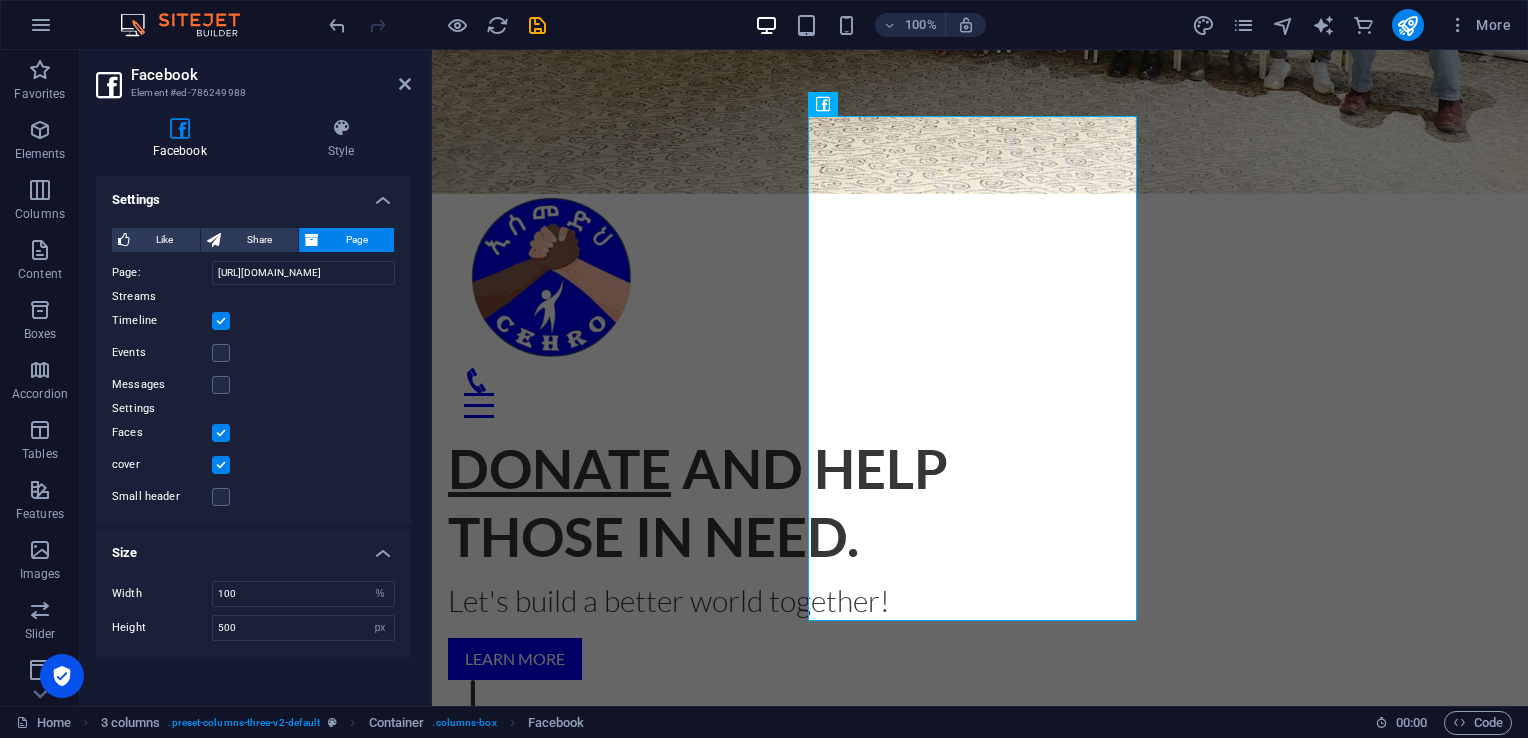 click on "Small header" at bounding box center (253, 497) 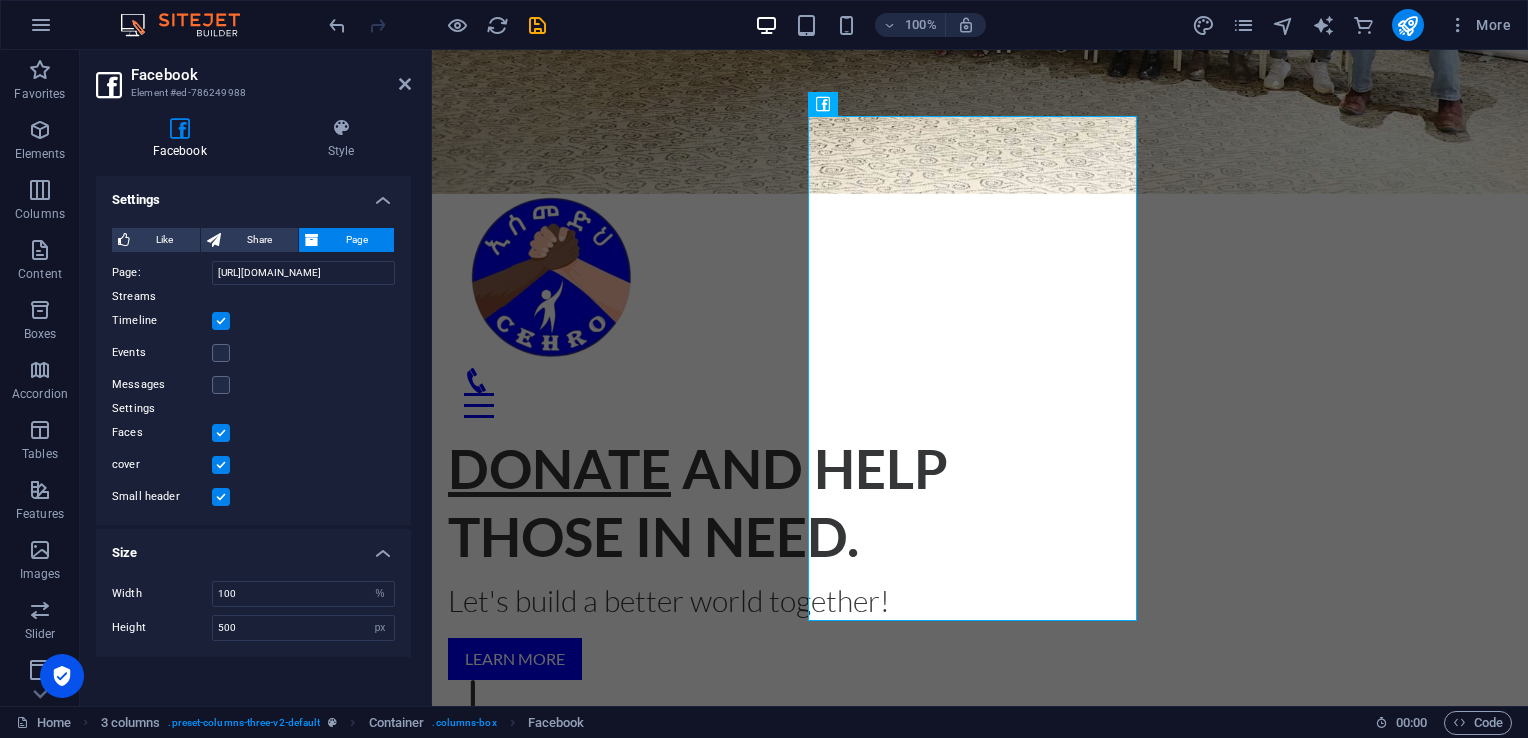 click at bounding box center [221, 433] 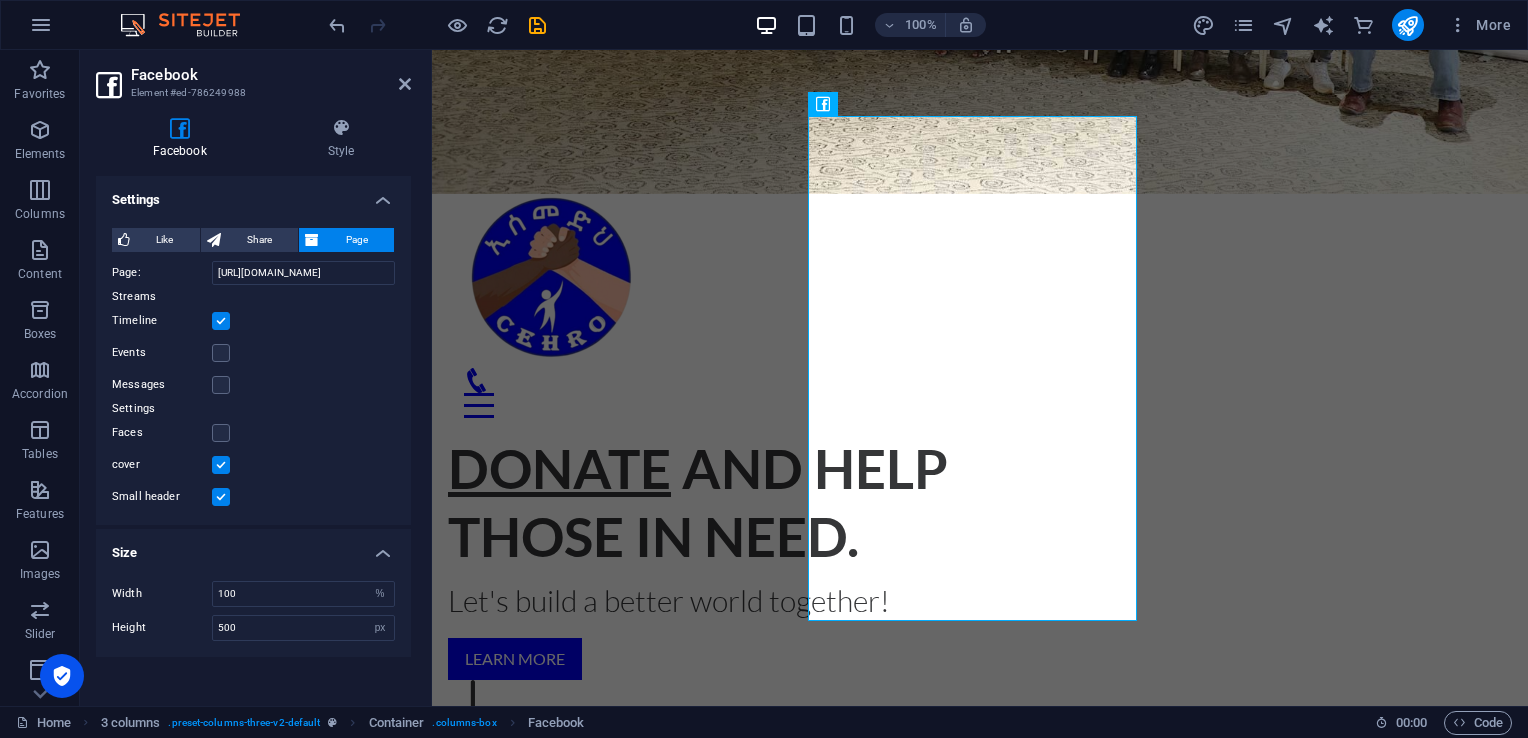 click at bounding box center [221, 465] 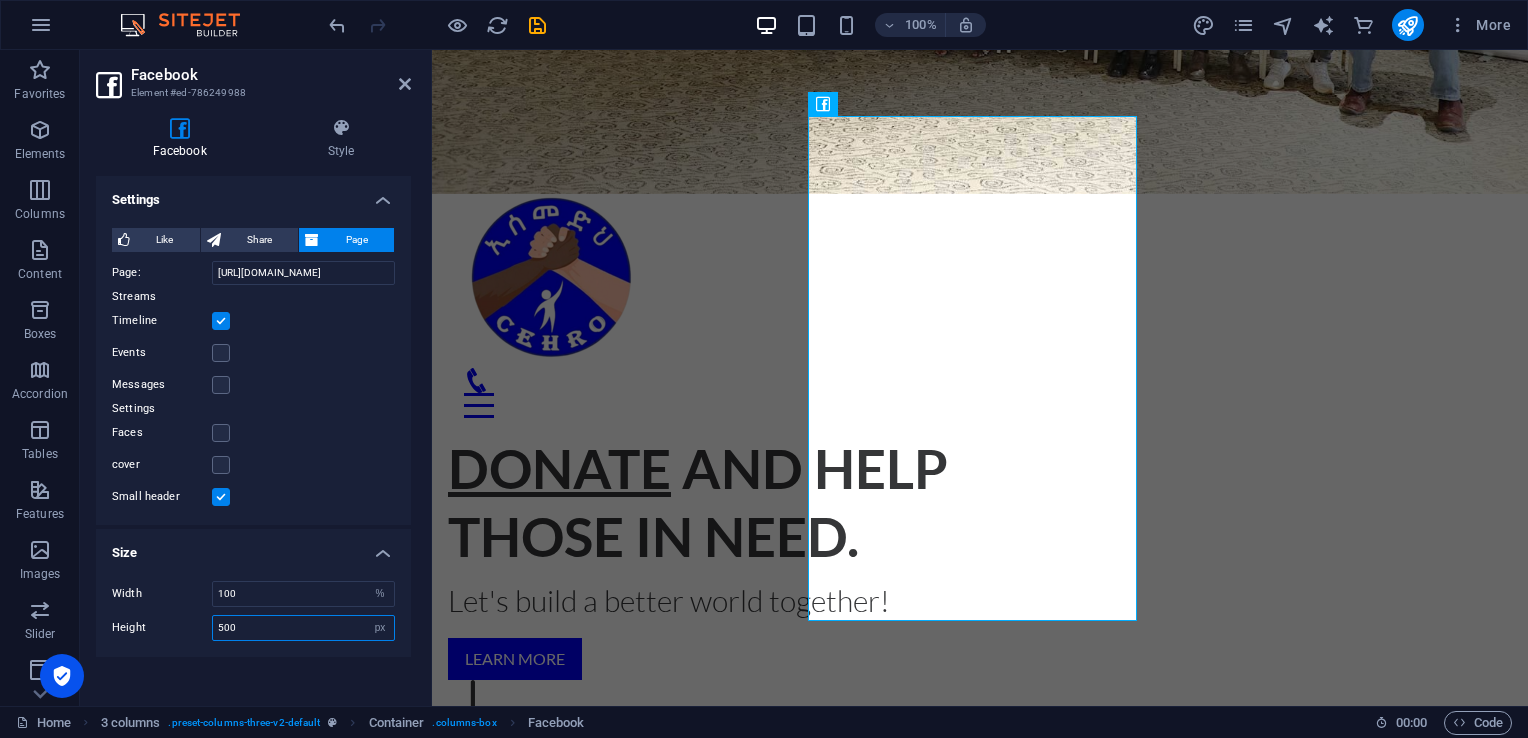 click on "500" at bounding box center [303, 628] 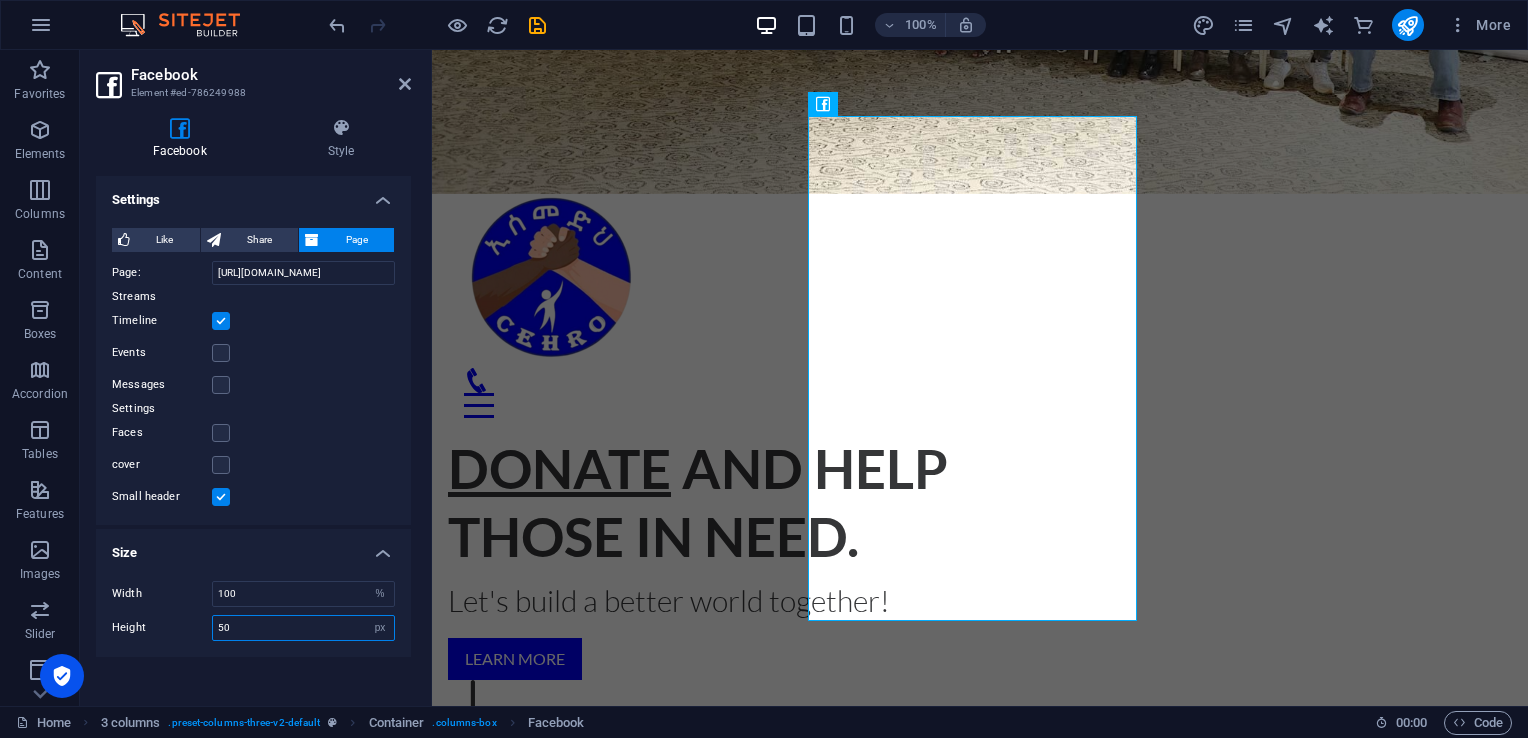 type on "5" 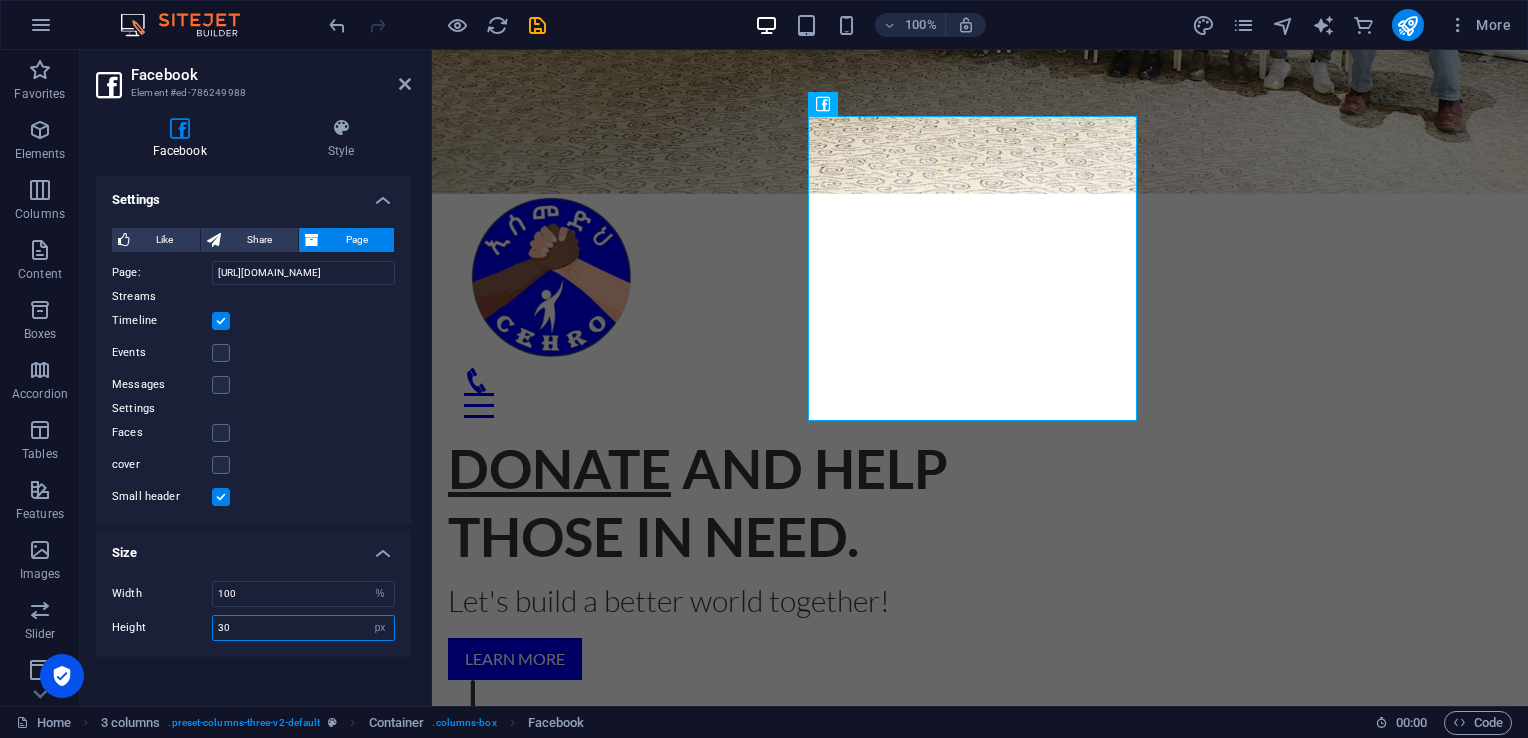 type on "3" 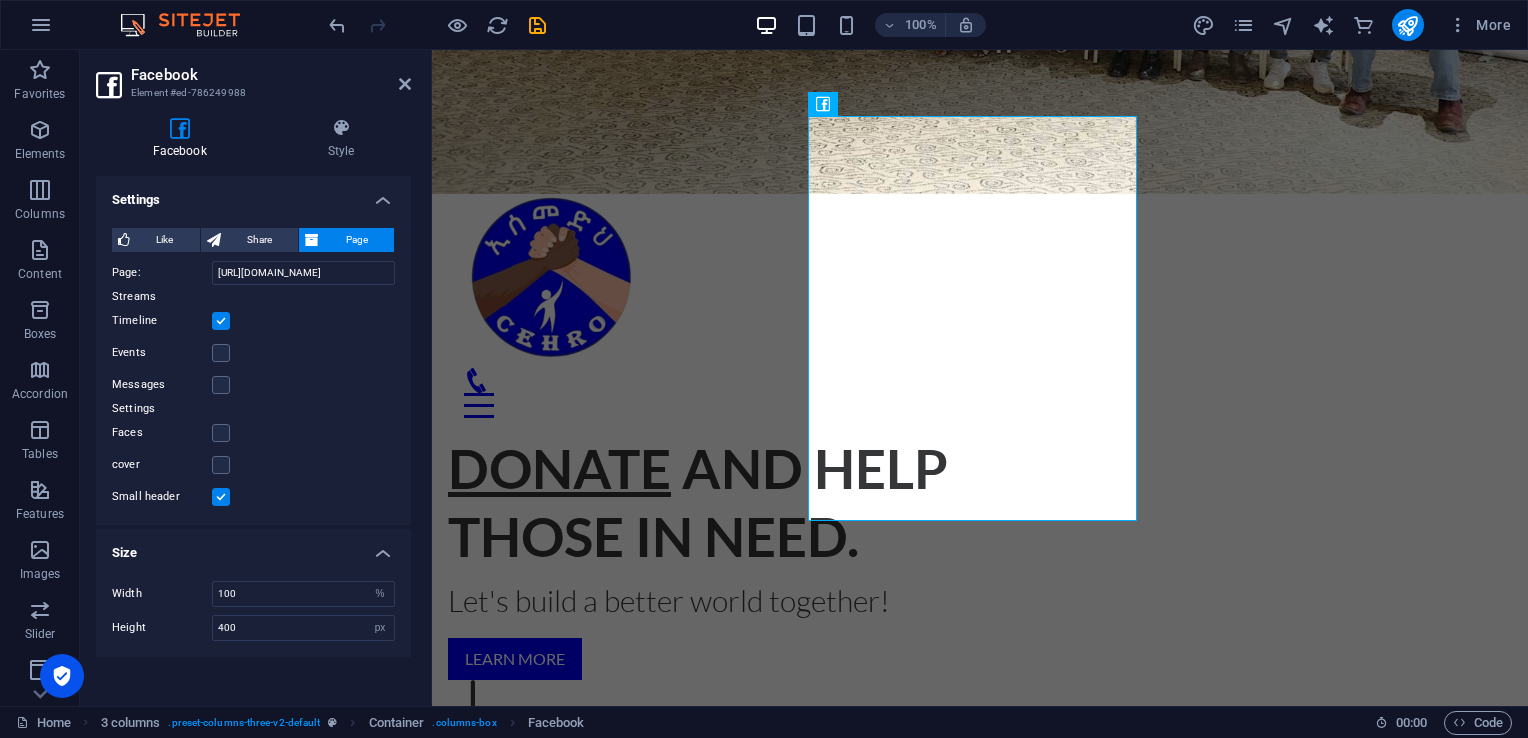 click on "Share" at bounding box center (260, 240) 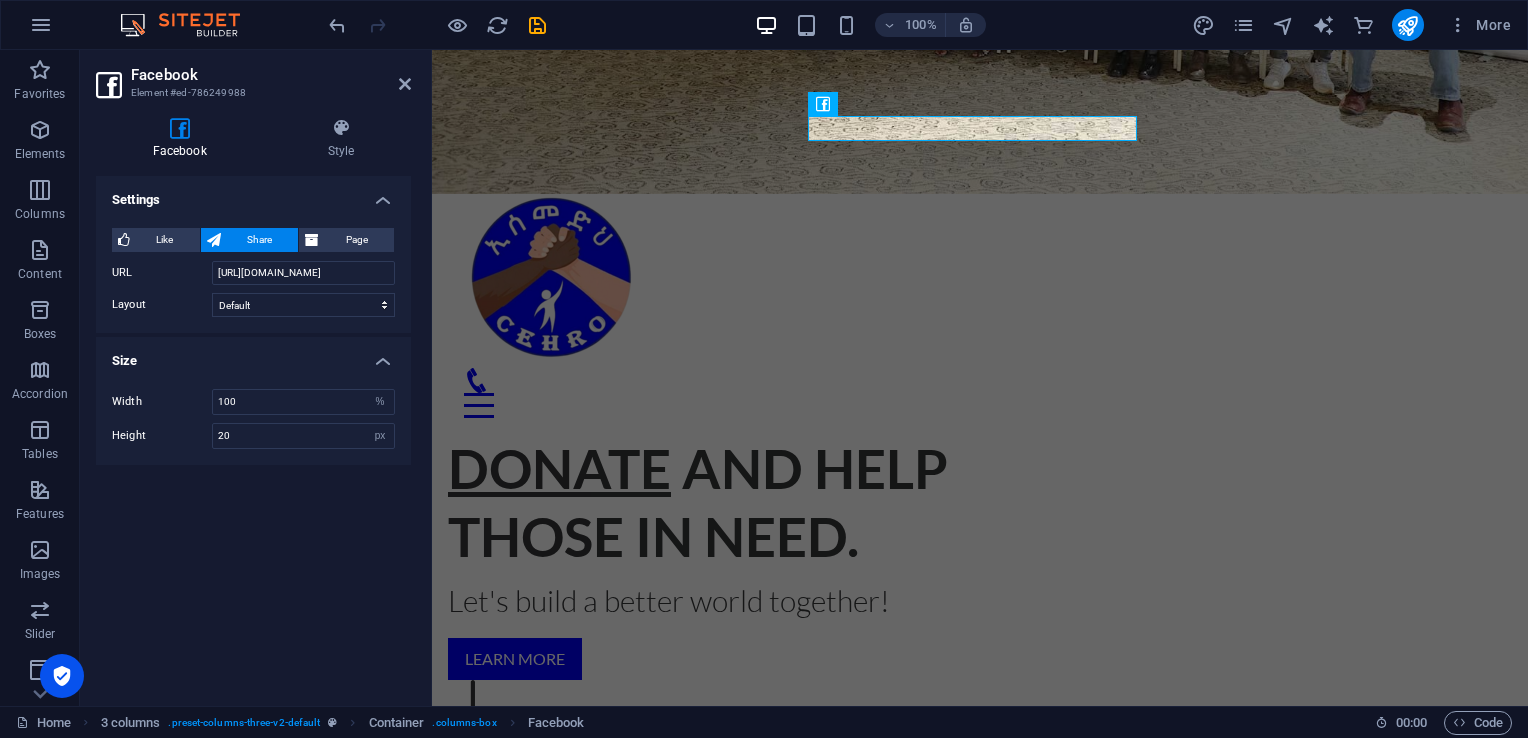 click on "Page" at bounding box center [356, 240] 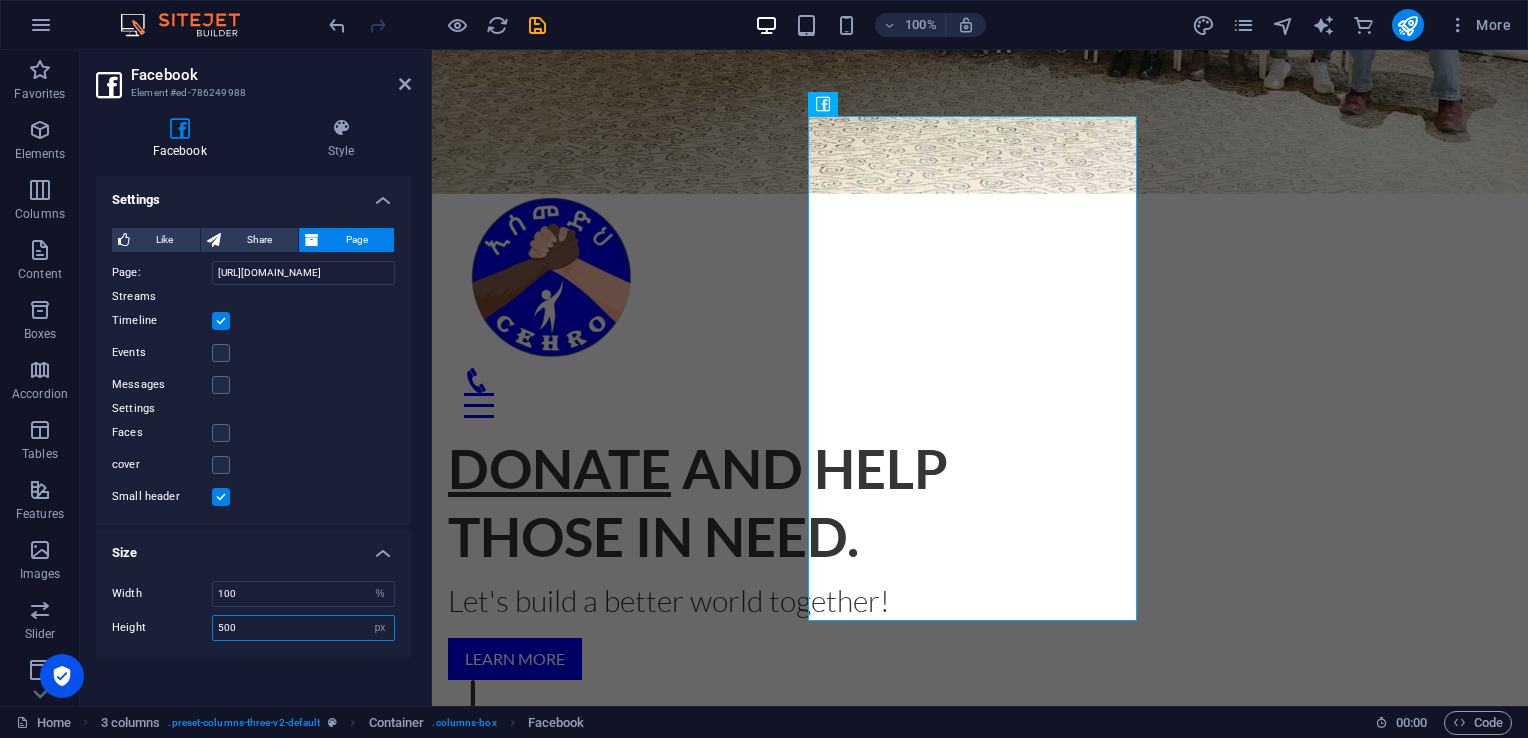 click on "500" at bounding box center (303, 628) 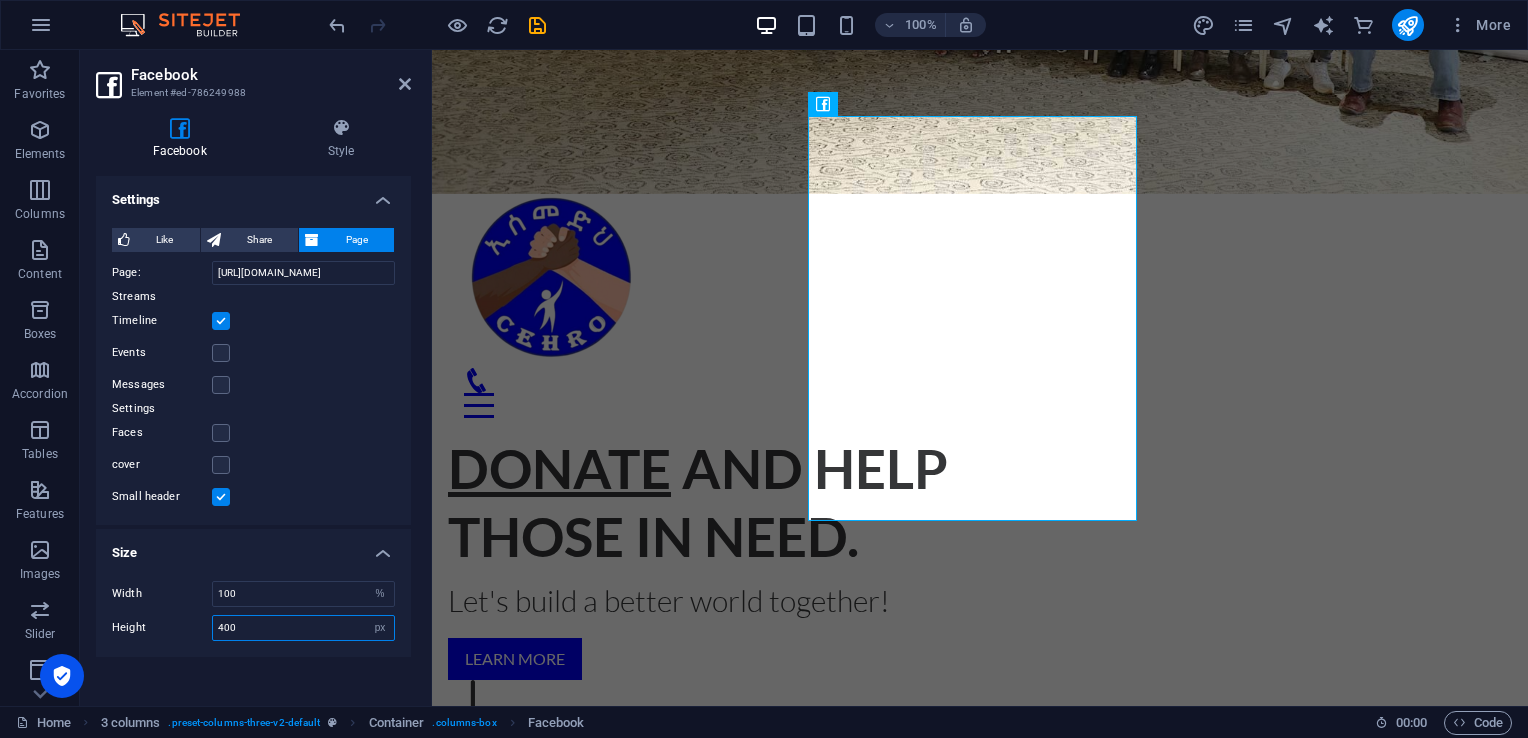 type on "400" 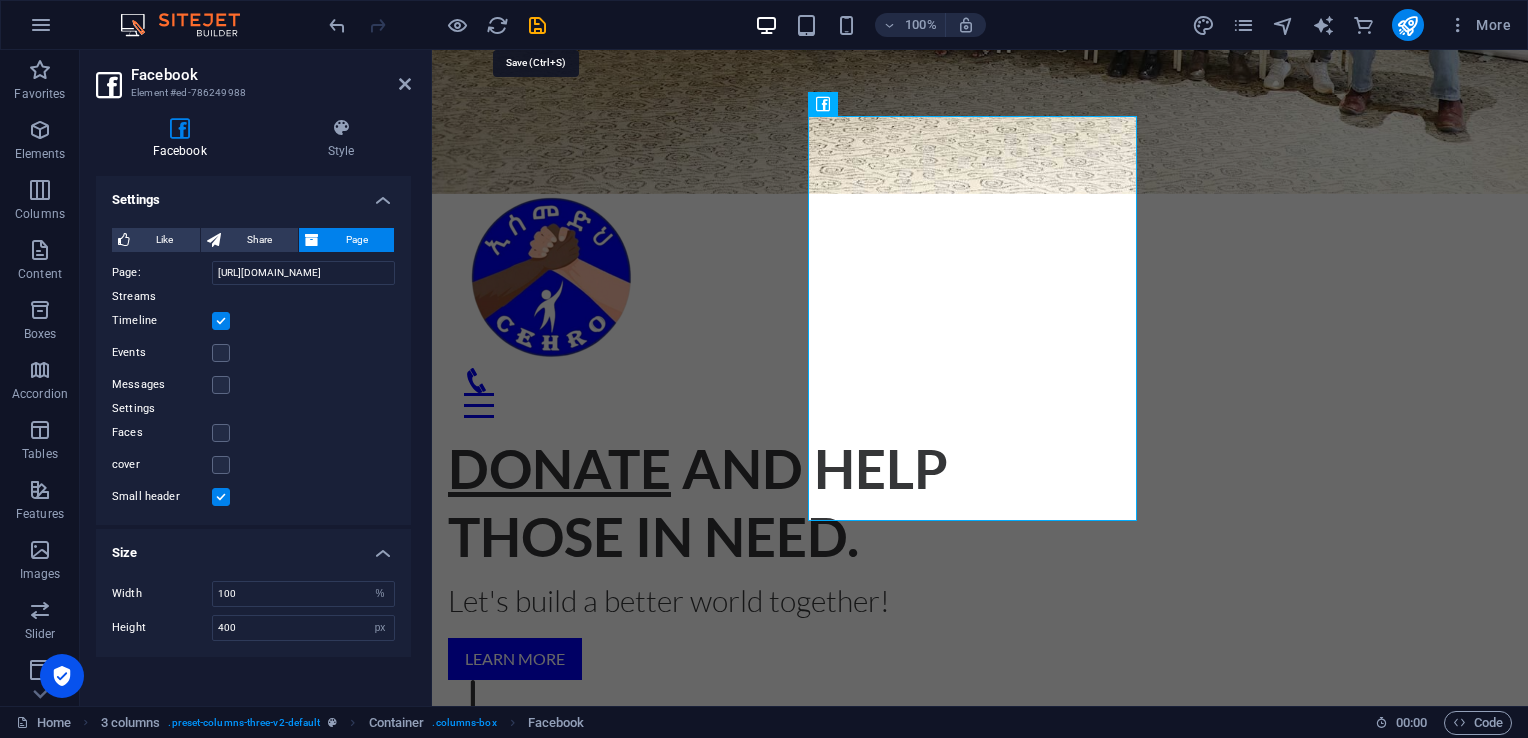 click at bounding box center [537, 25] 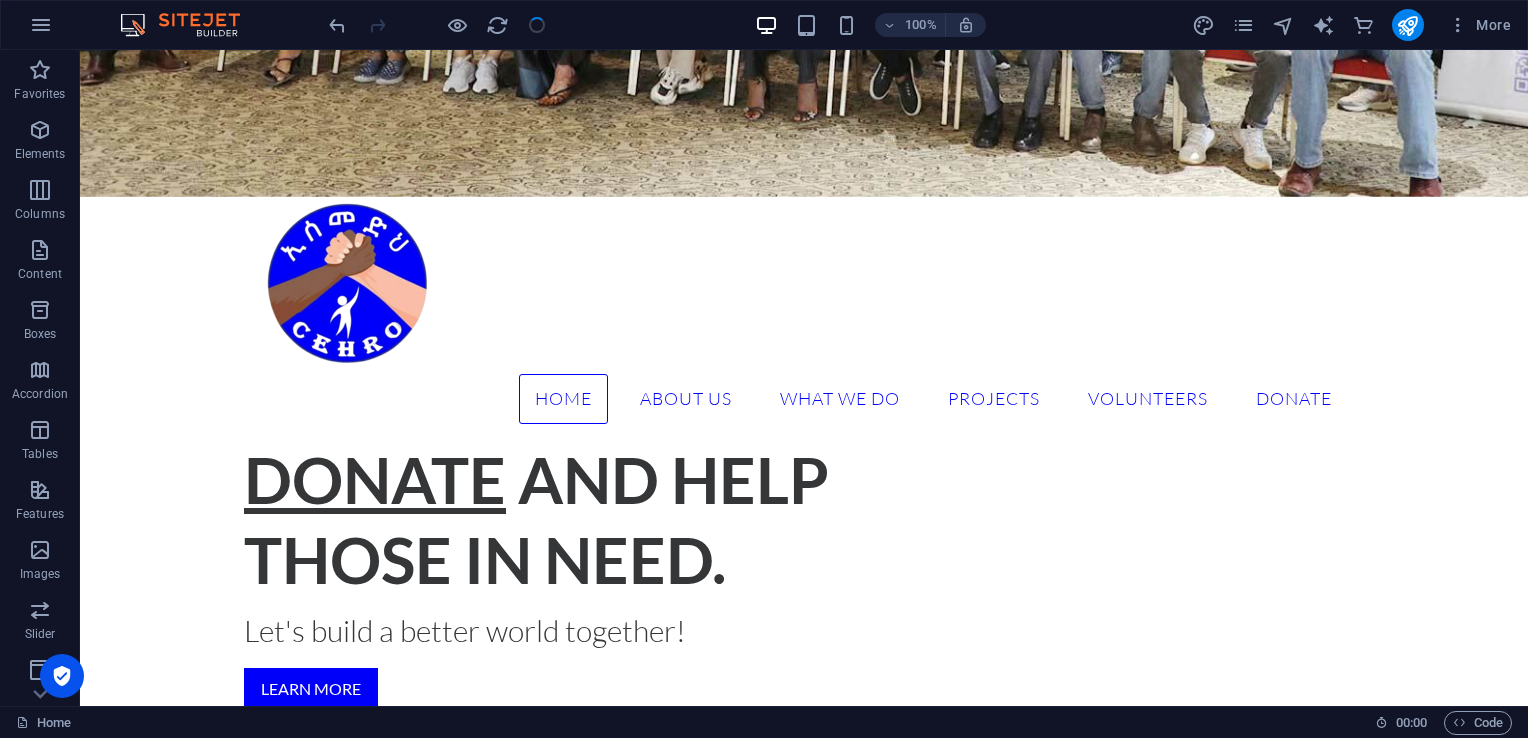 scroll, scrollTop: 1142, scrollLeft: 0, axis: vertical 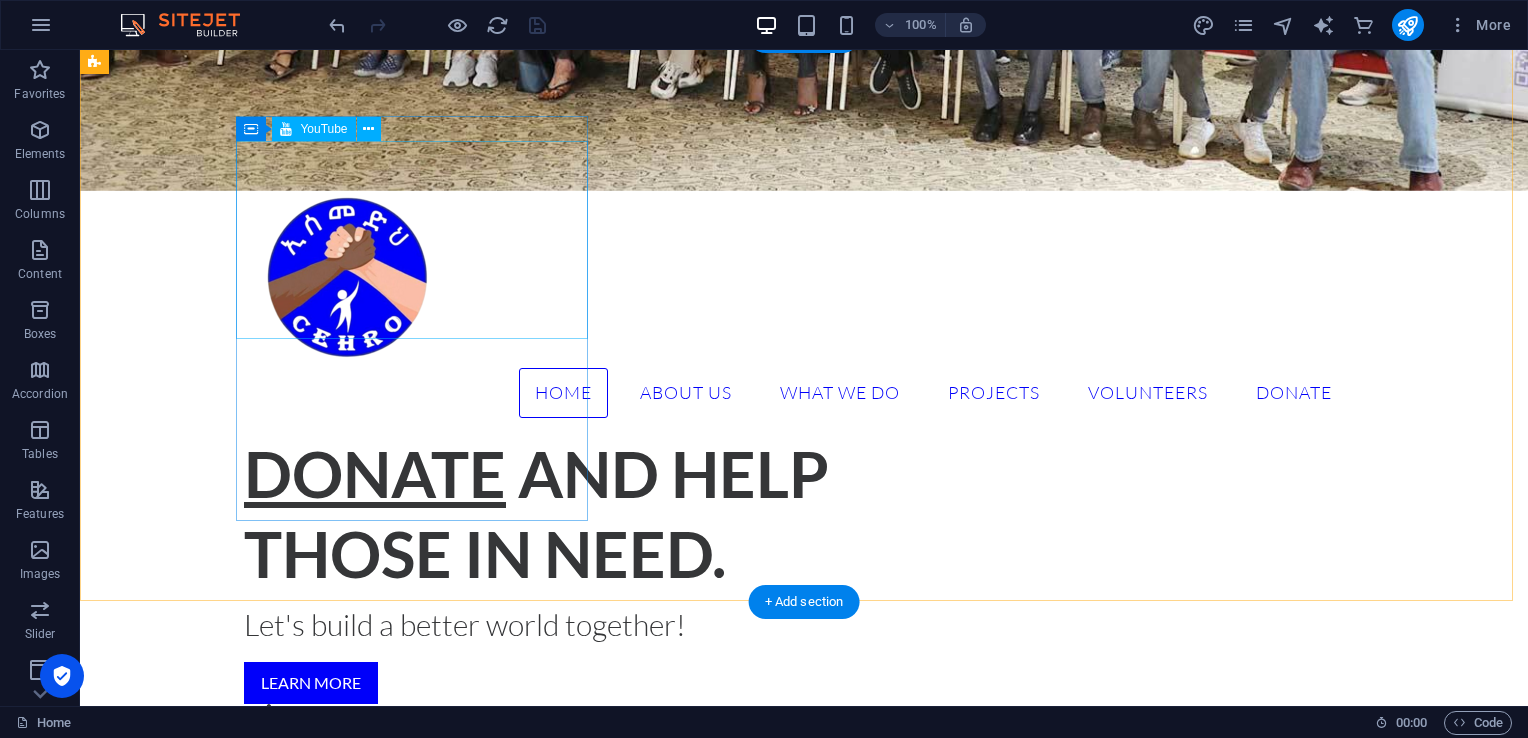 click at bounding box center (272, 1546) 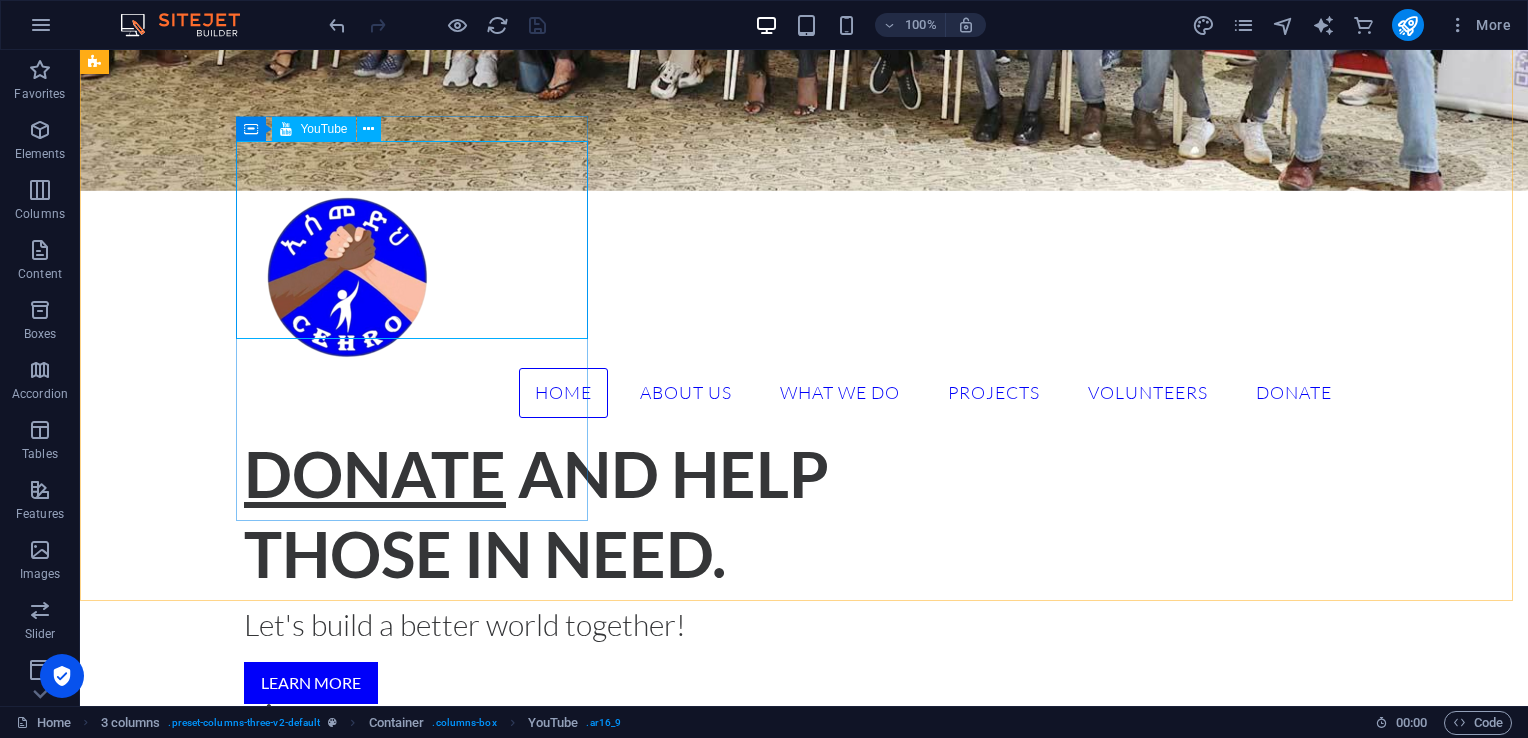 click on "YouTube" at bounding box center (323, 129) 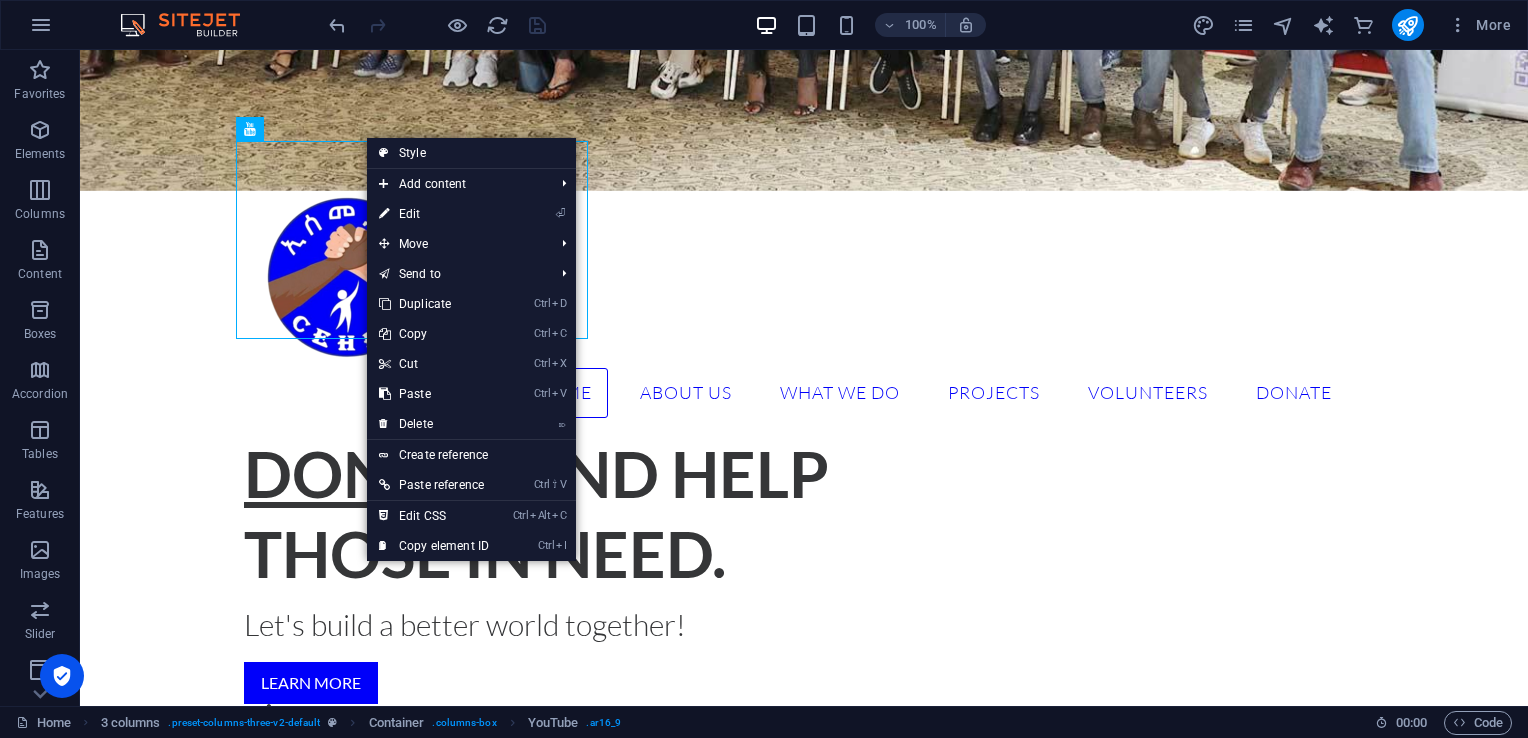 click on "⏎  Edit" at bounding box center [434, 214] 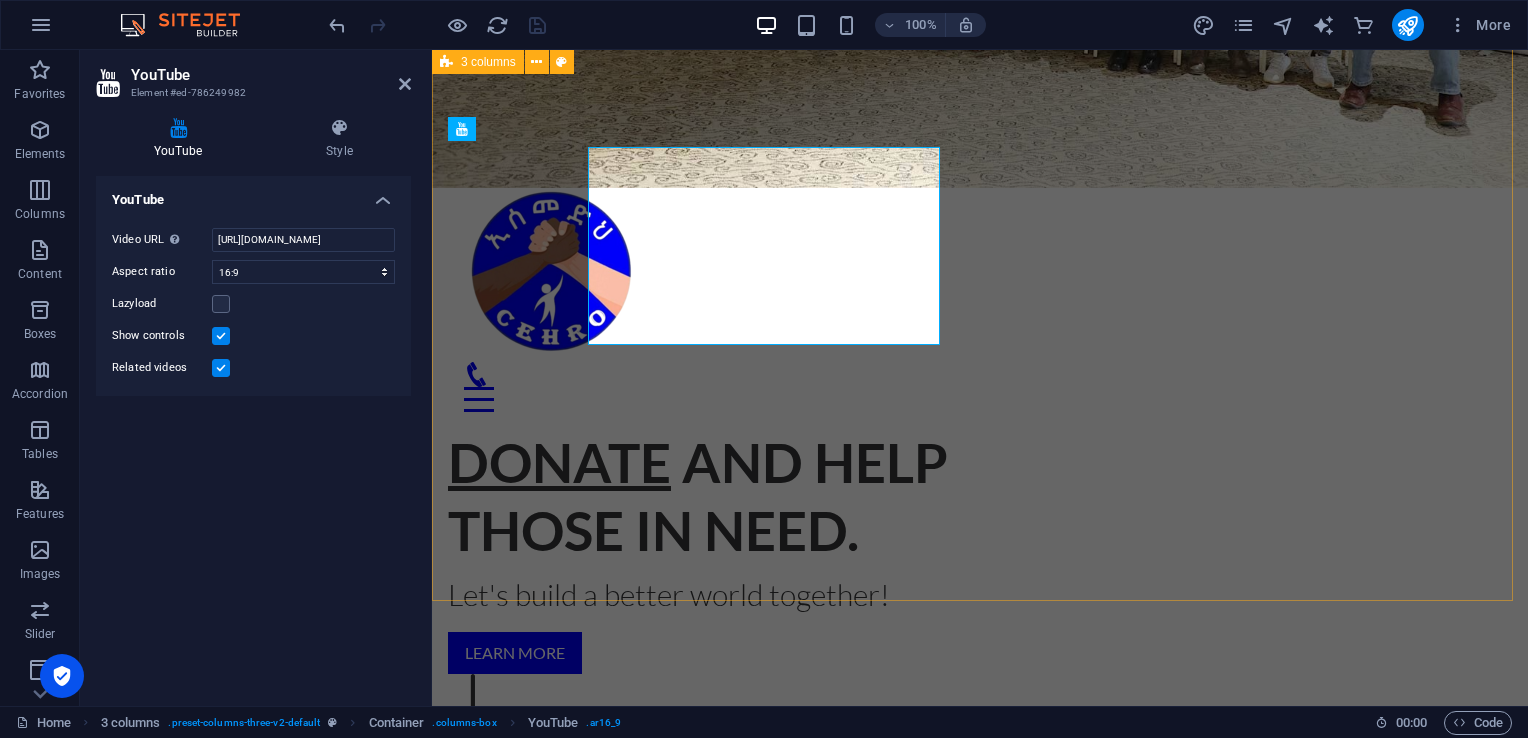 scroll, scrollTop: 1136, scrollLeft: 0, axis: vertical 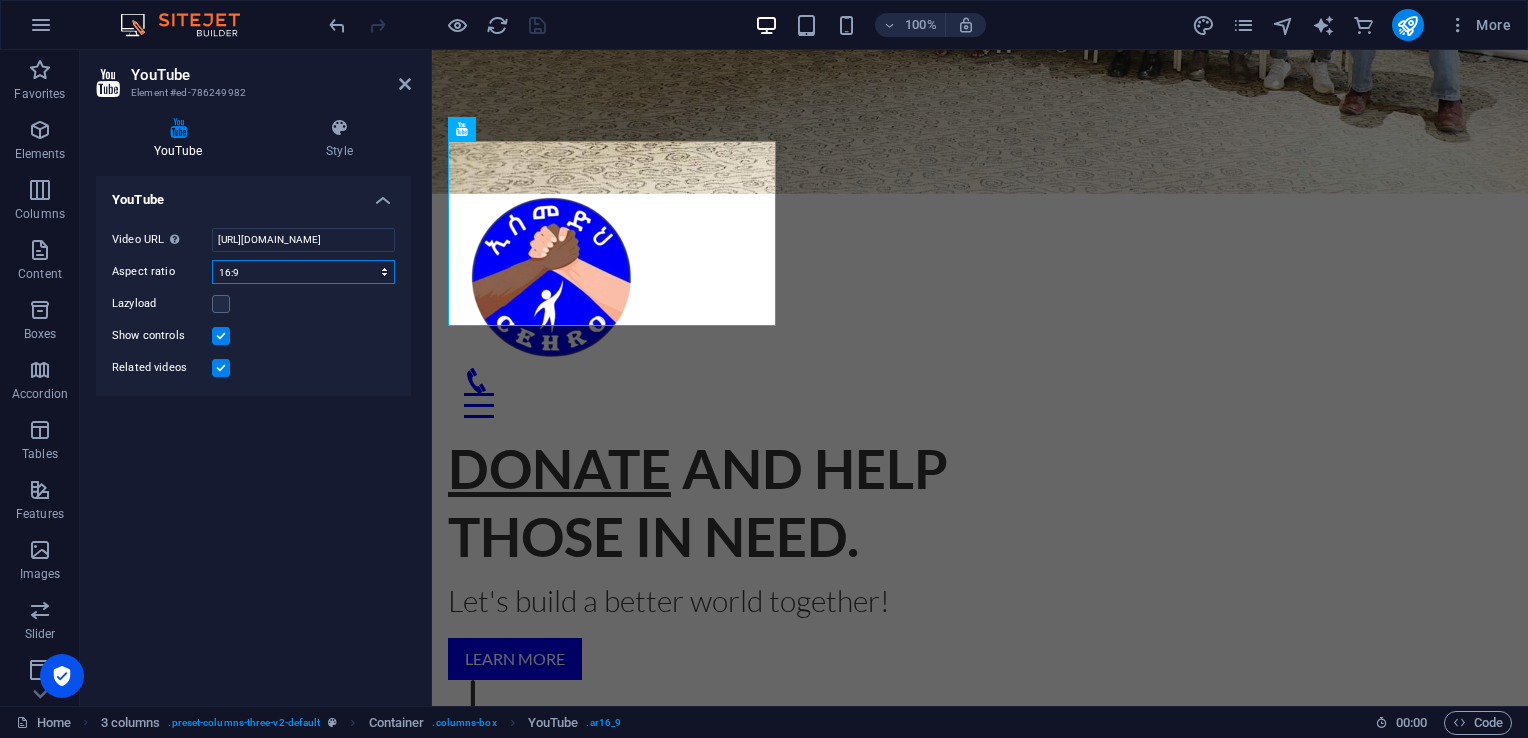 click on "16:10 16:9 4:3 2:1 1:1" at bounding box center [303, 272] 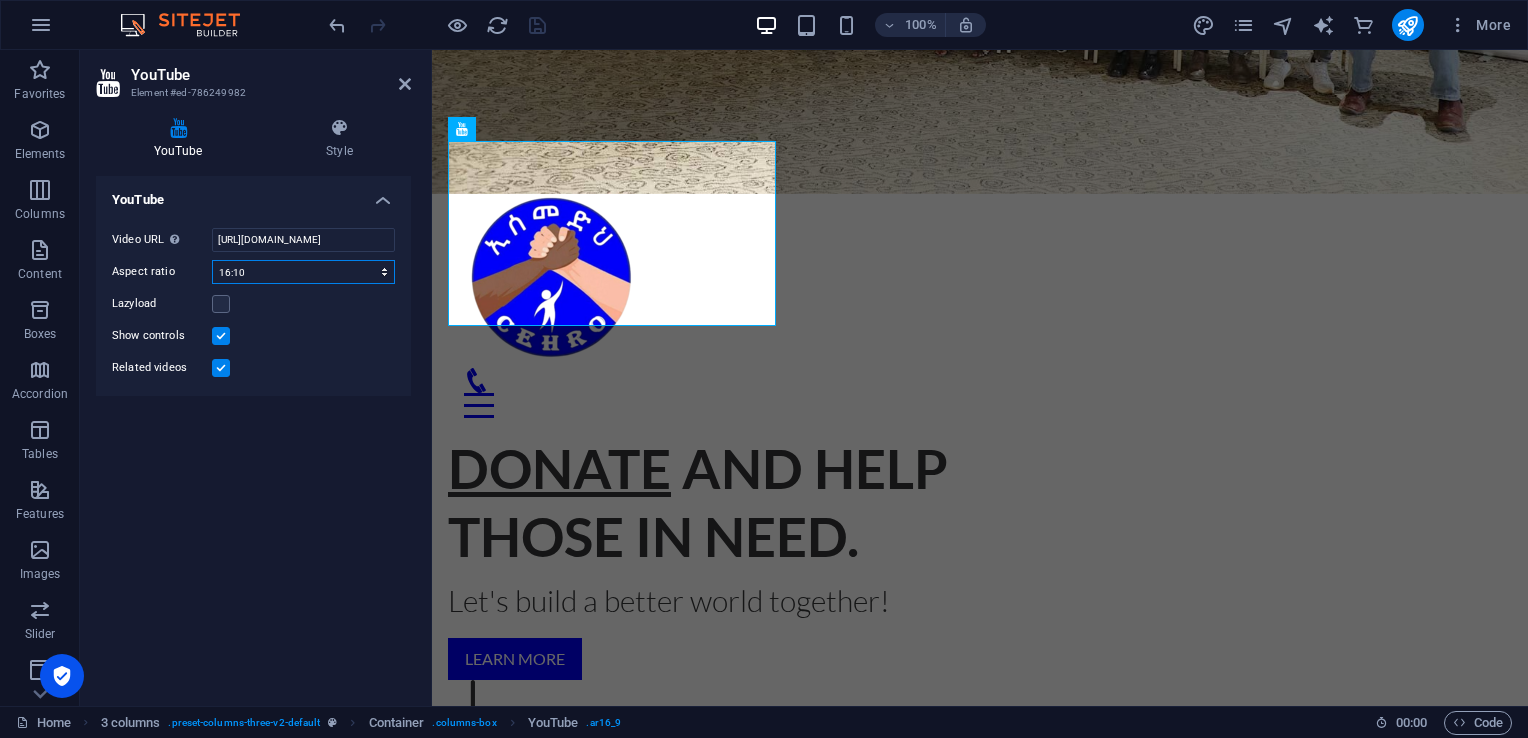 click on "16:10 16:9 4:3 2:1 1:1" at bounding box center (303, 272) 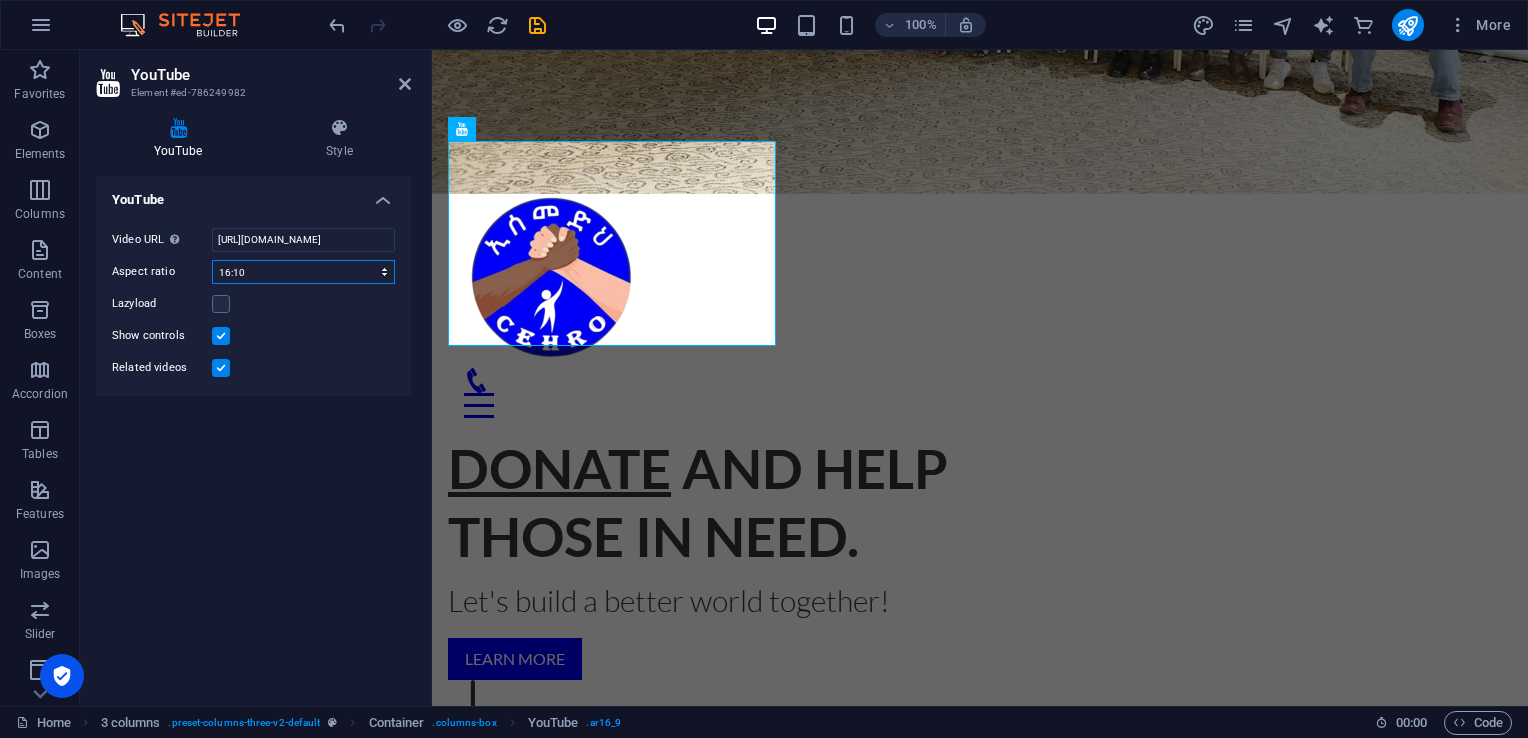 click on "16:10 16:9 4:3 2:1 1:1" at bounding box center (303, 272) 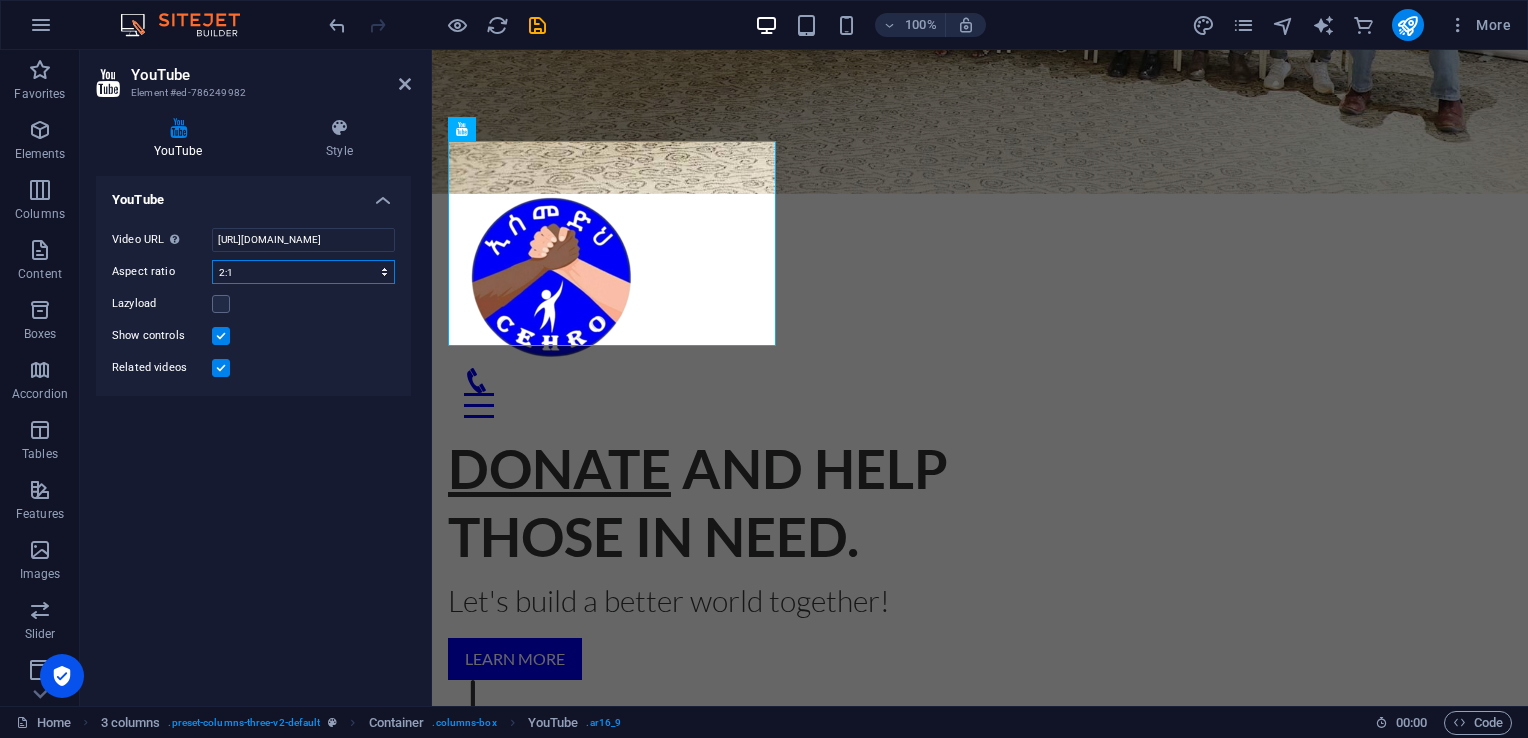 click on "16:10 16:9 4:3 2:1 1:1" at bounding box center [303, 272] 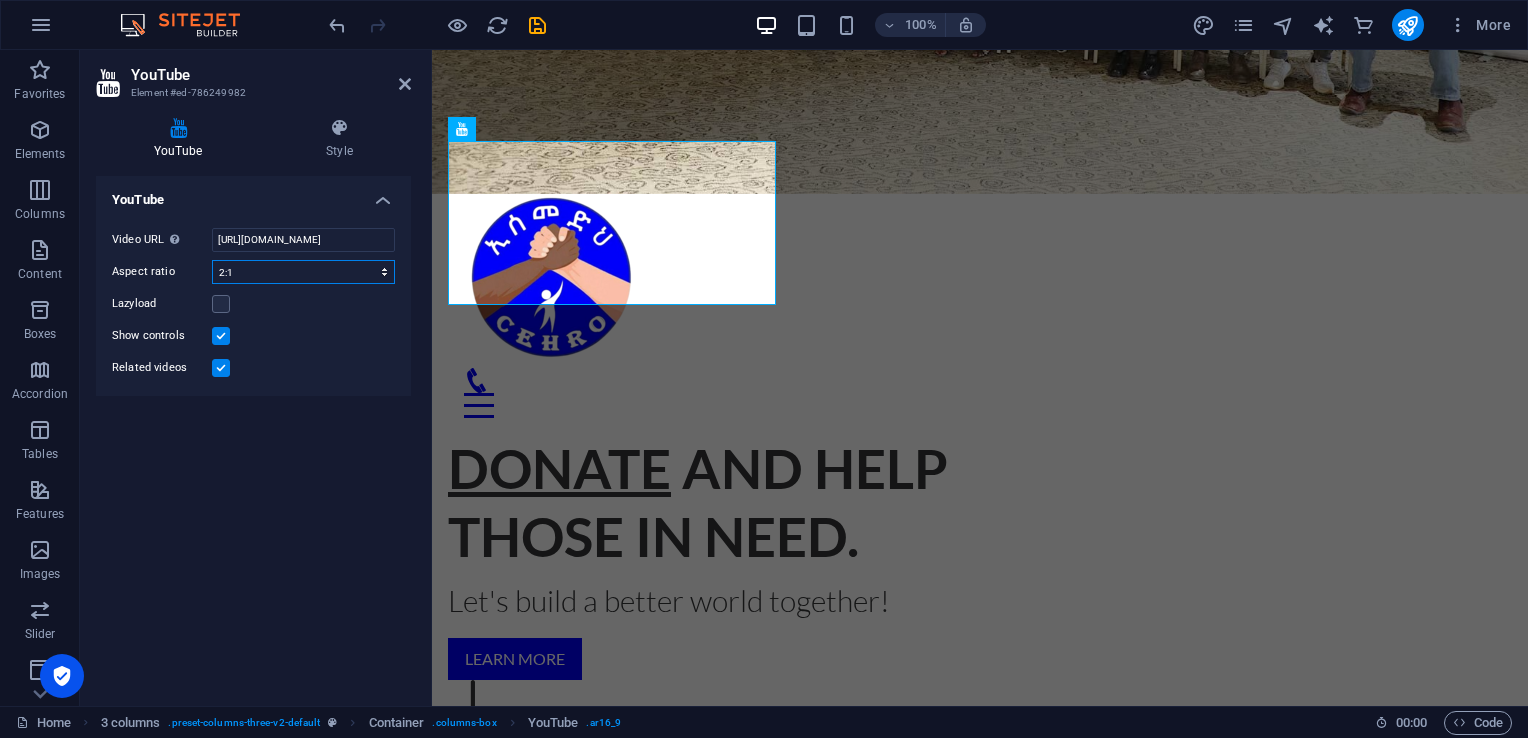 click on "16:10 16:9 4:3 2:1 1:1" at bounding box center [303, 272] 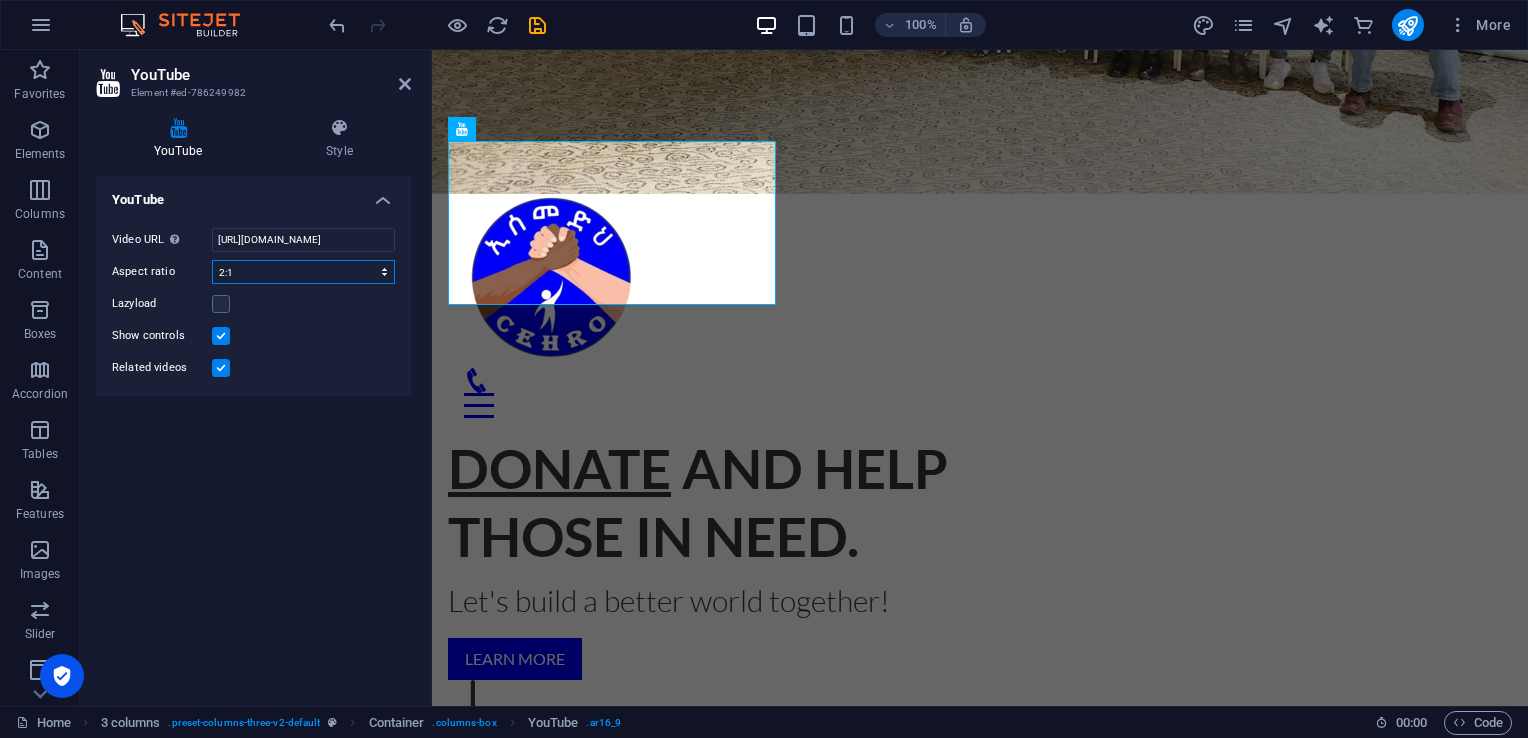 select on "ar16_9" 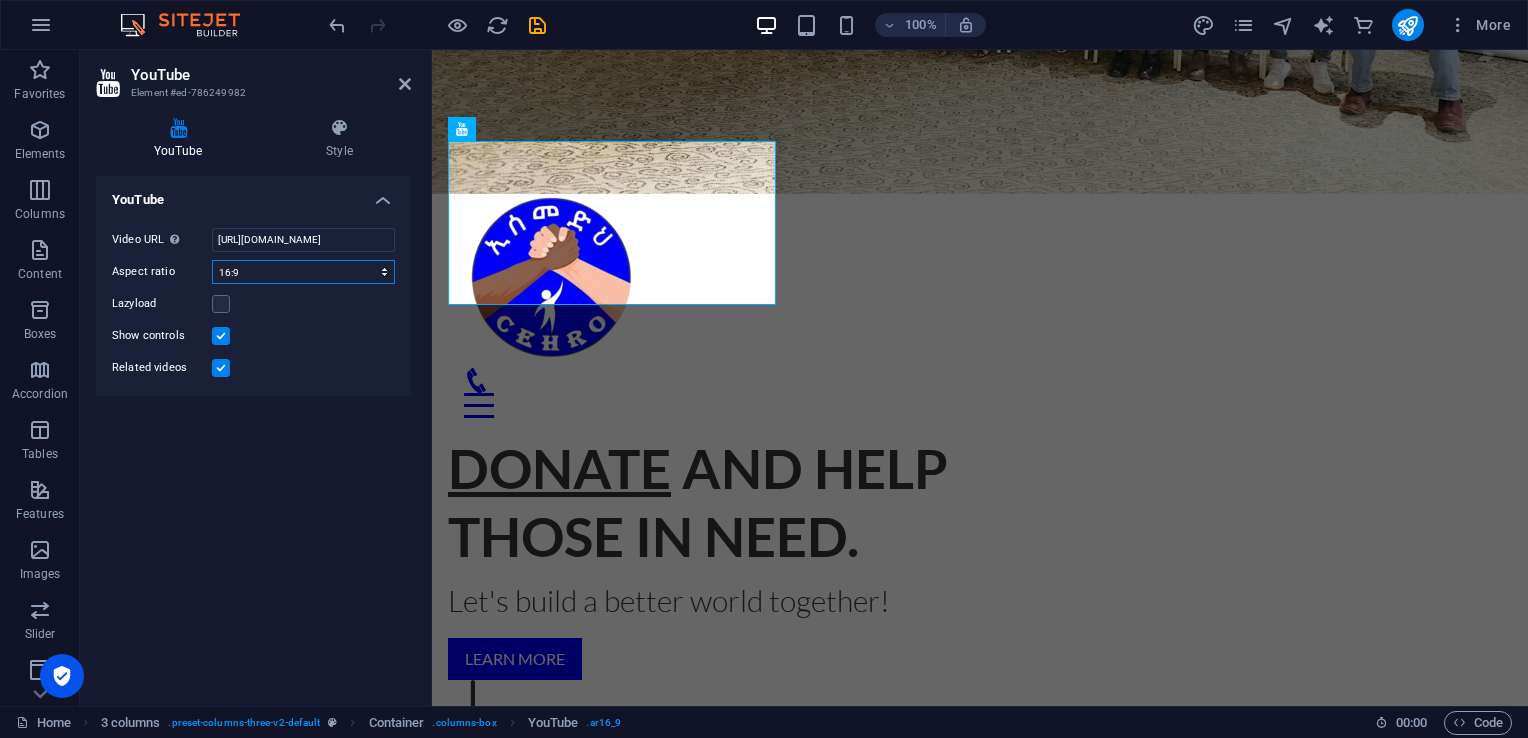 click on "16:10 16:9 4:3 2:1 1:1" at bounding box center [303, 272] 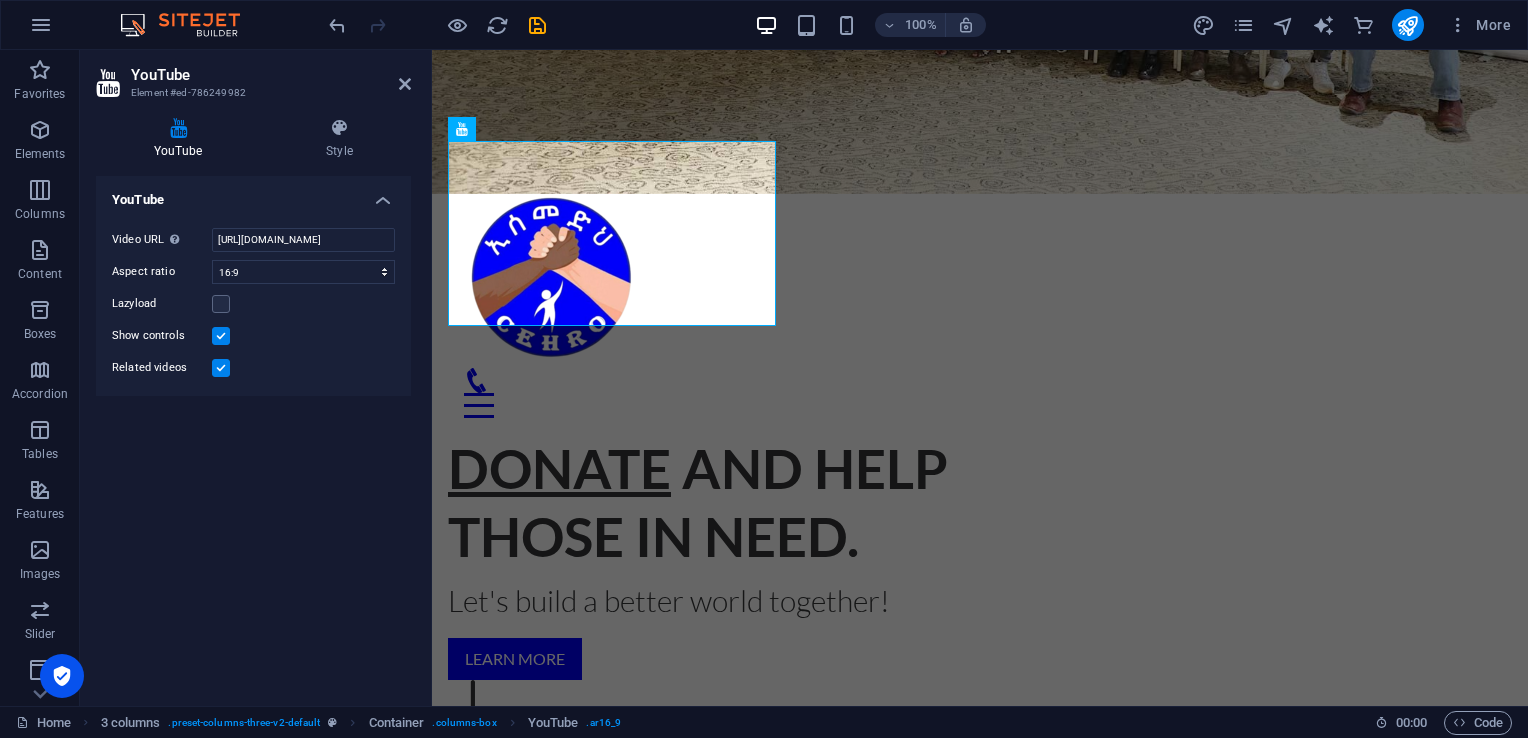 click at bounding box center [221, 304] 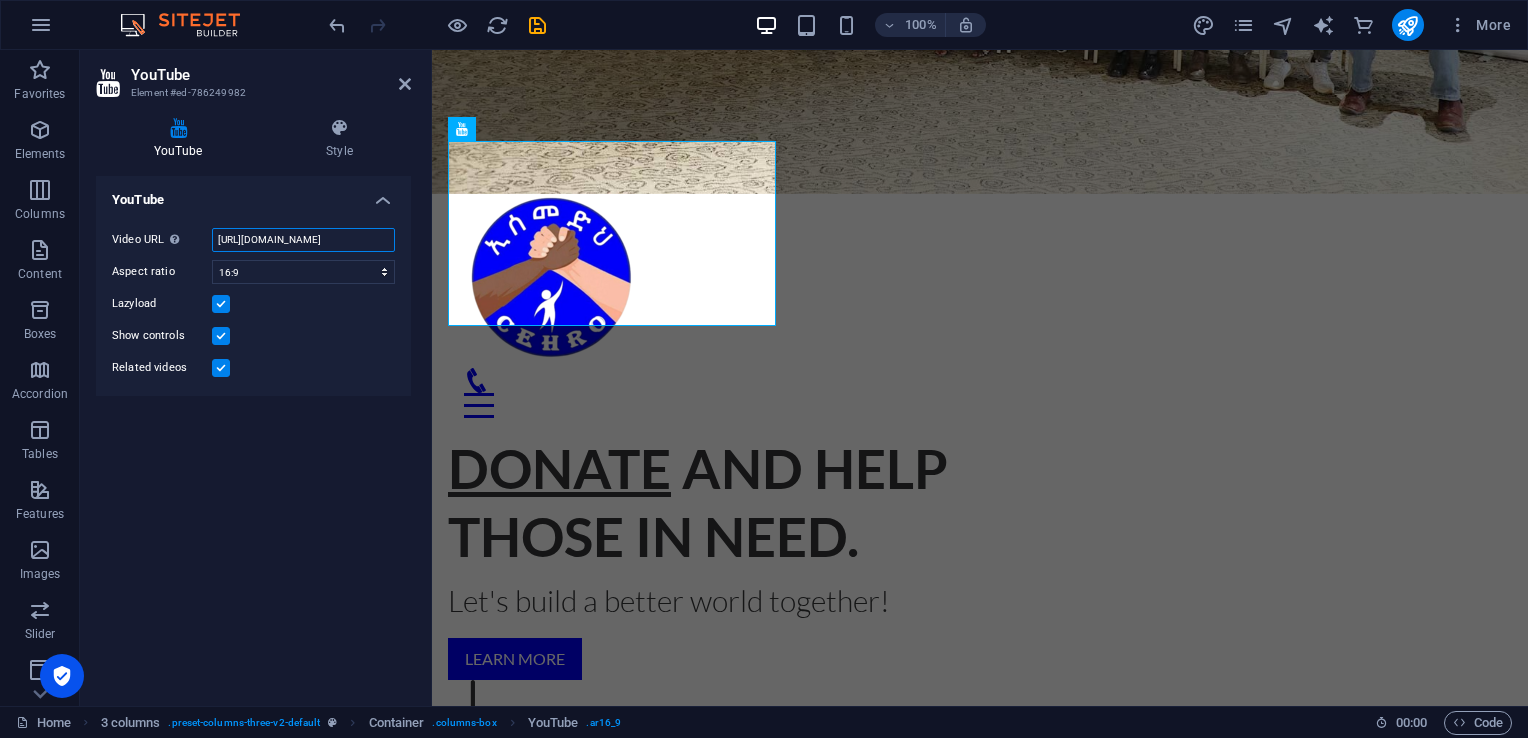 click on "[URL][DOMAIN_NAME]" at bounding box center [303, 240] 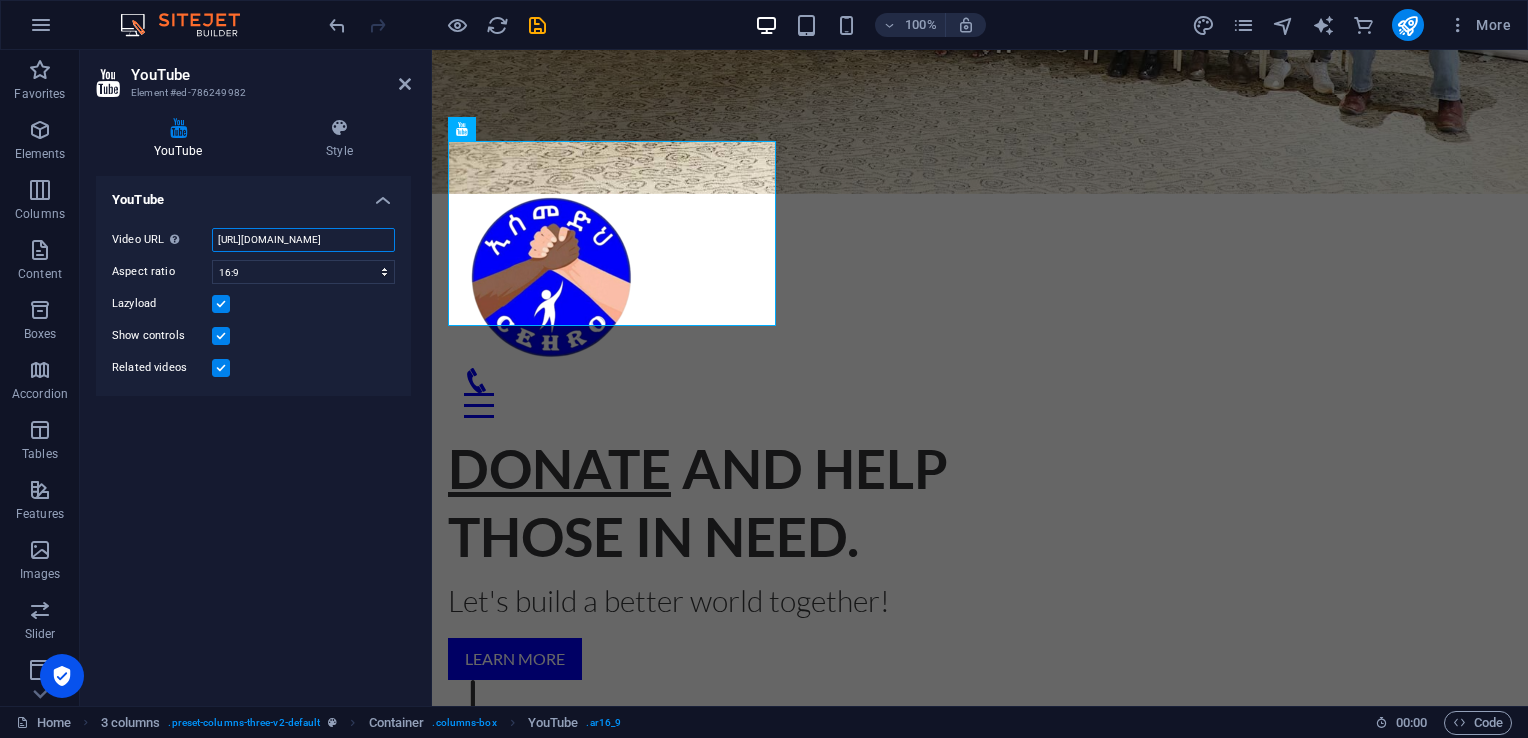 scroll, scrollTop: 0, scrollLeft: 50, axis: horizontal 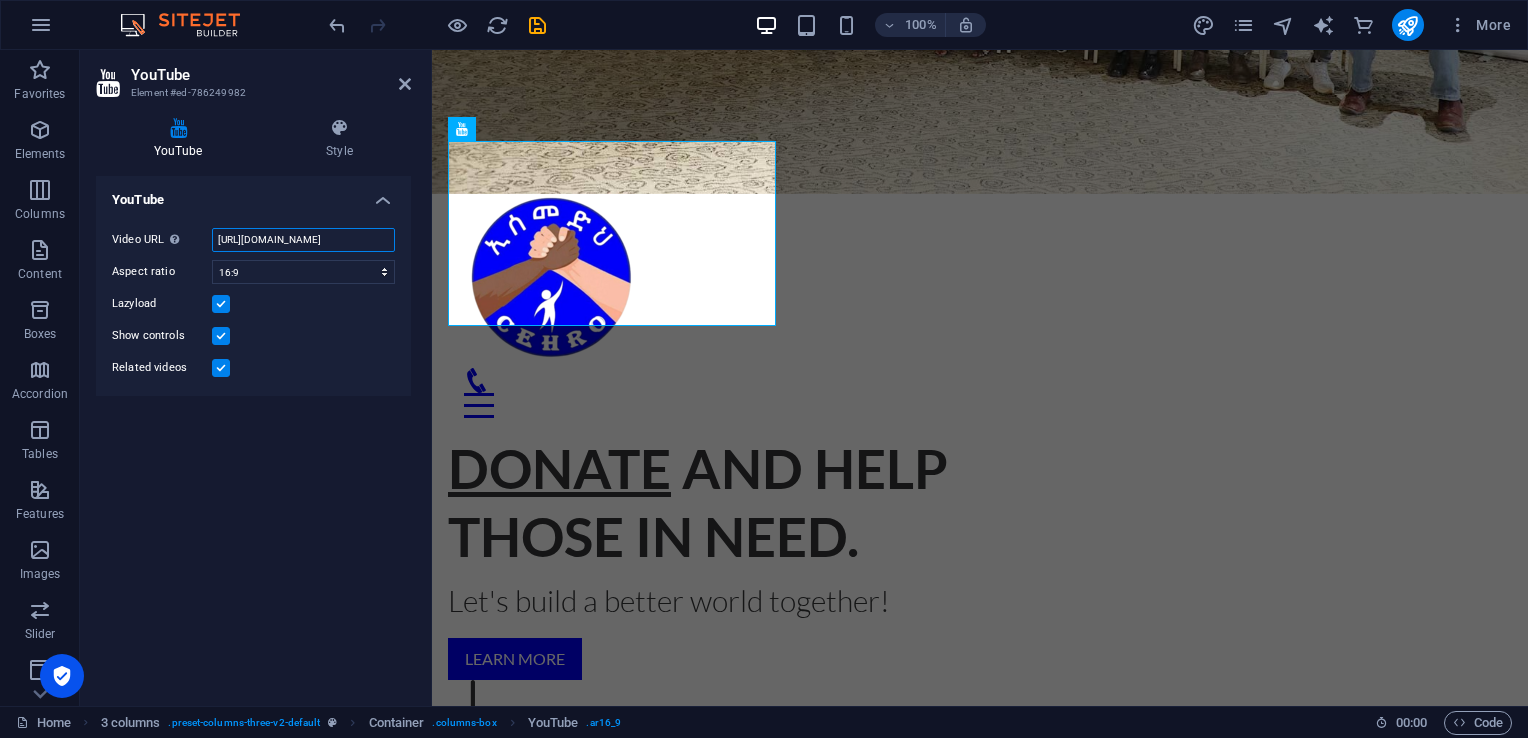 type on "[URL][DOMAIN_NAME]" 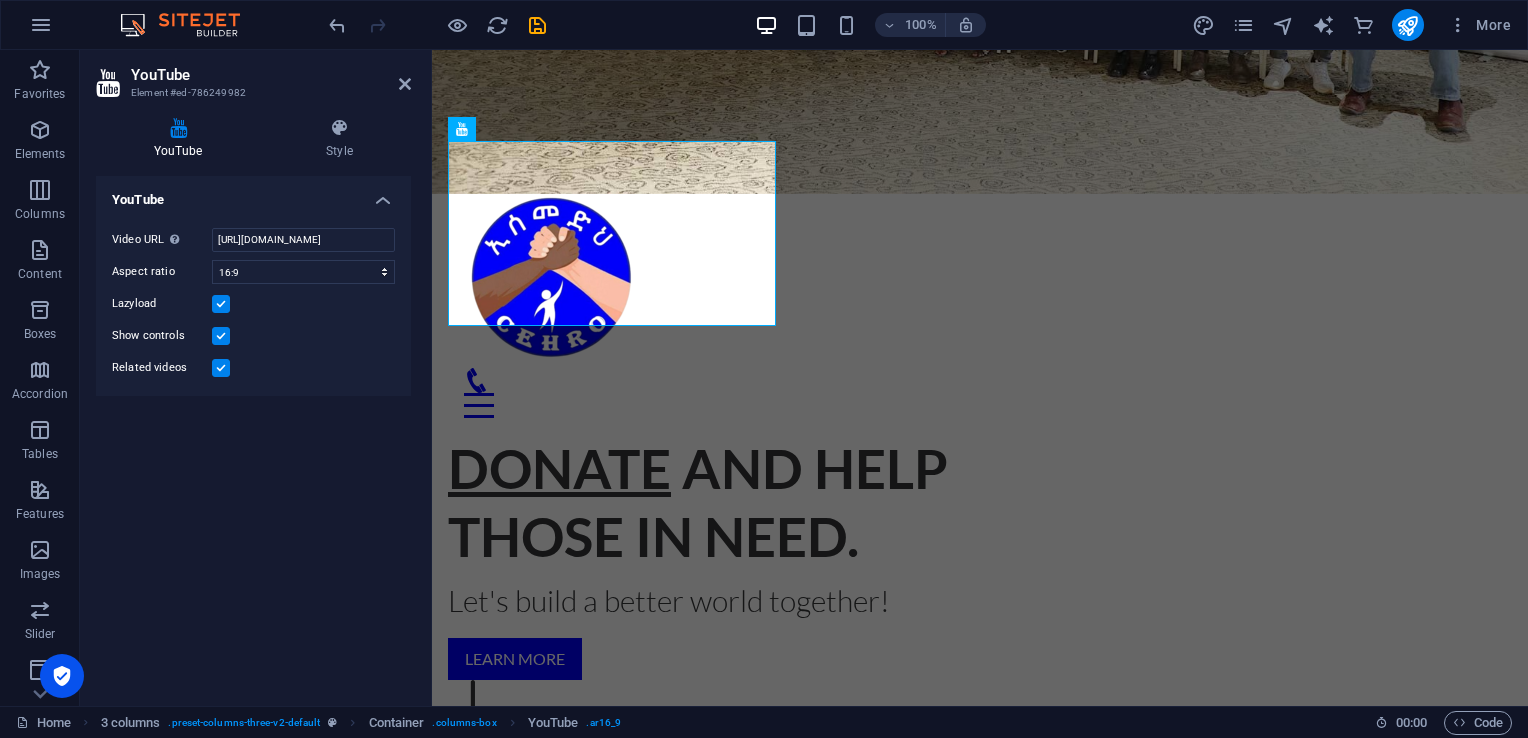scroll, scrollTop: 0, scrollLeft: 0, axis: both 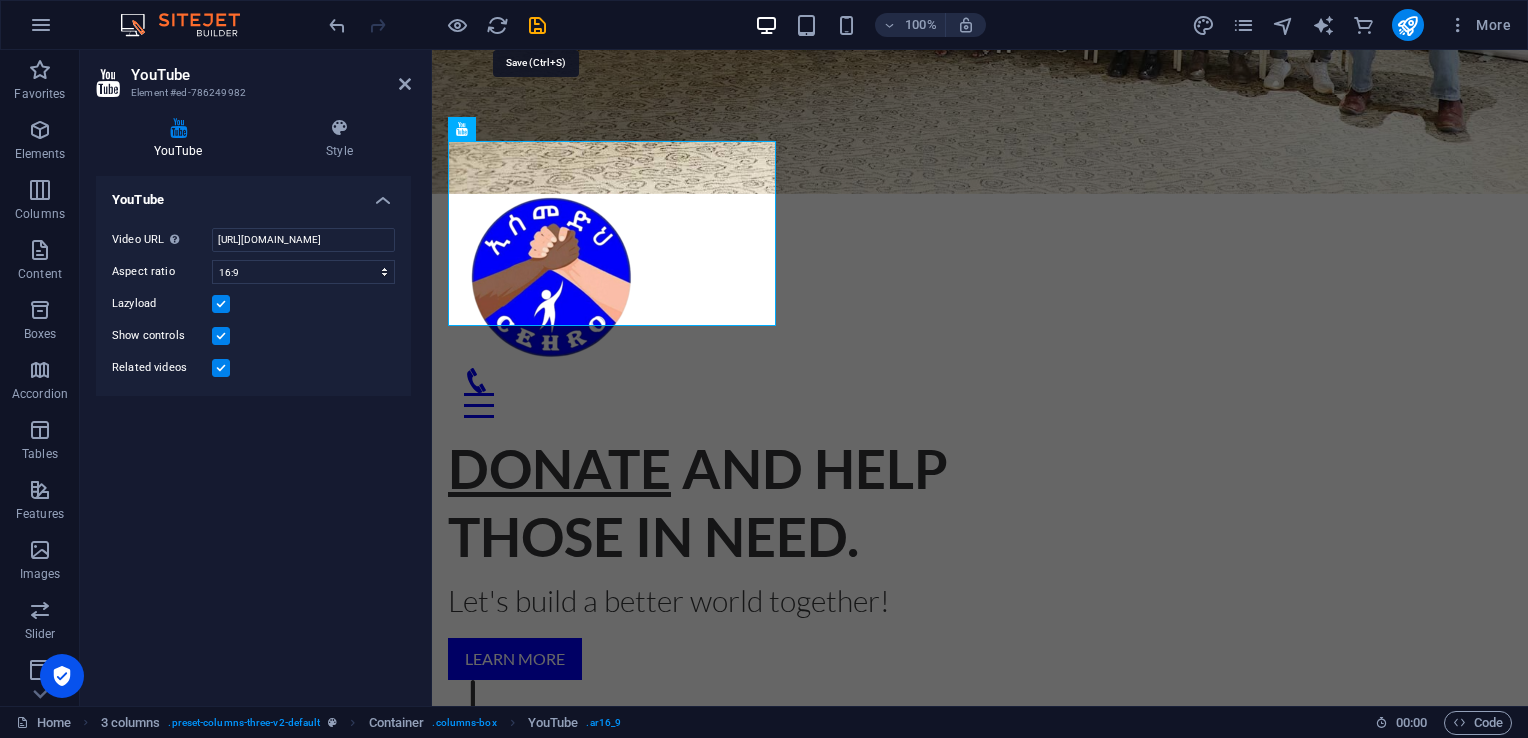 click at bounding box center [537, 25] 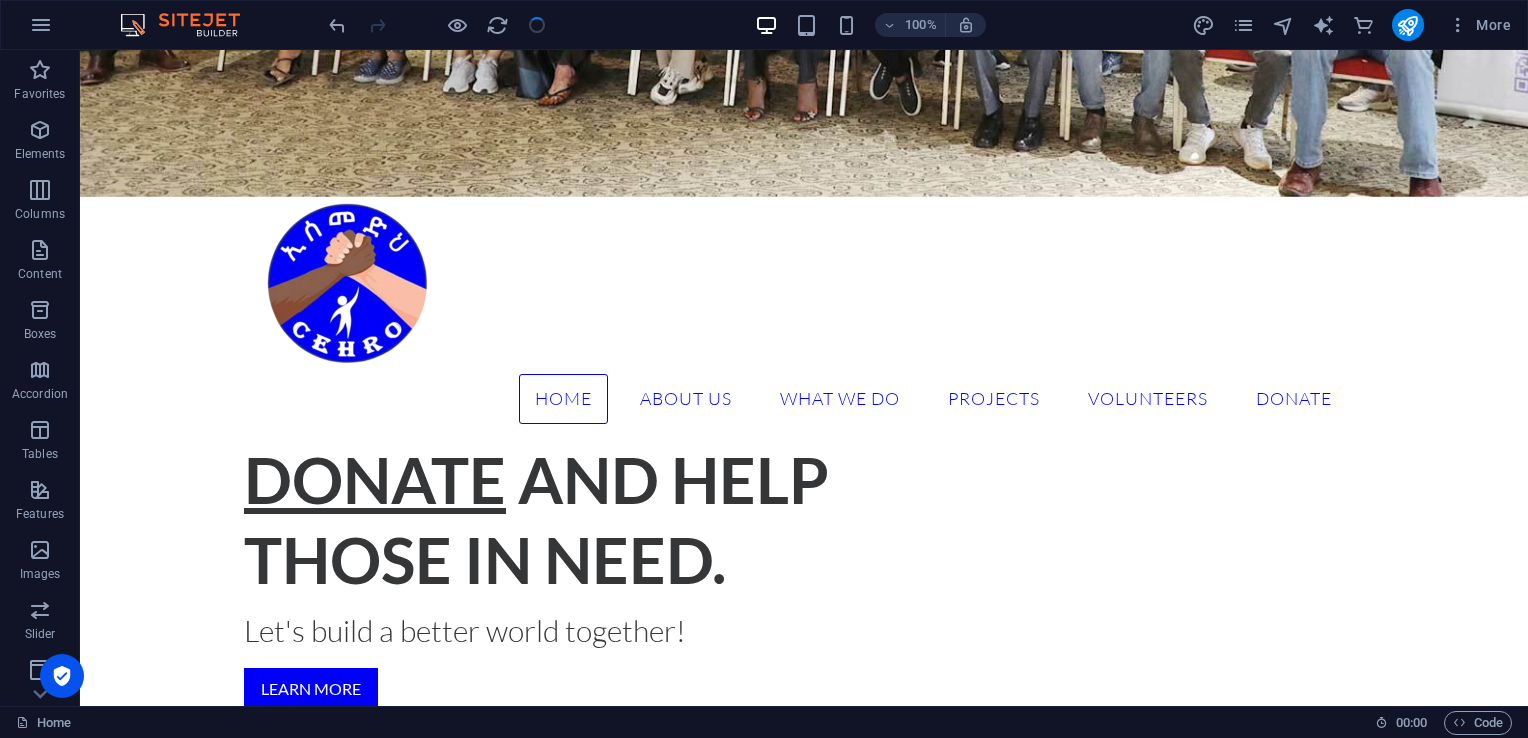 scroll, scrollTop: 1142, scrollLeft: 0, axis: vertical 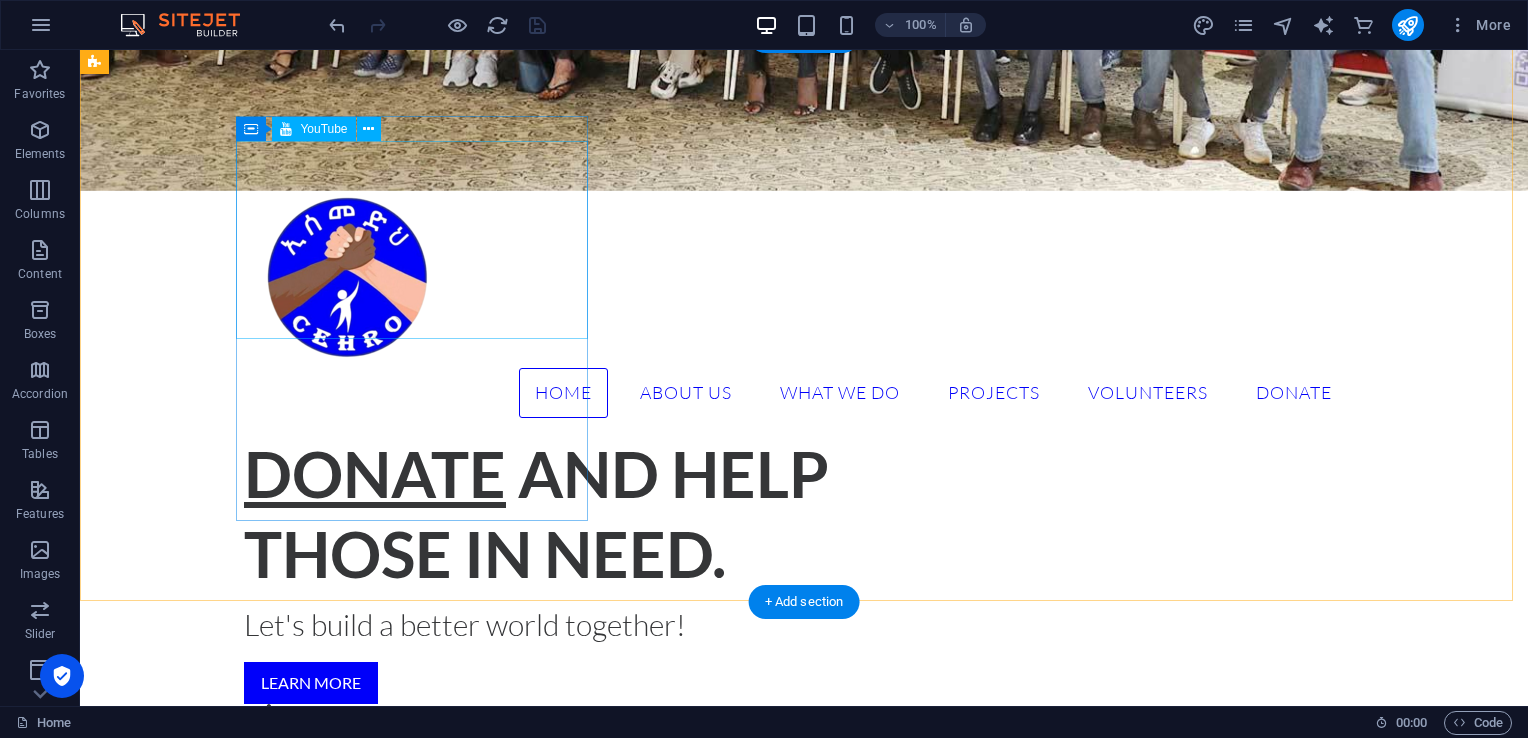 click at bounding box center [272, 1546] 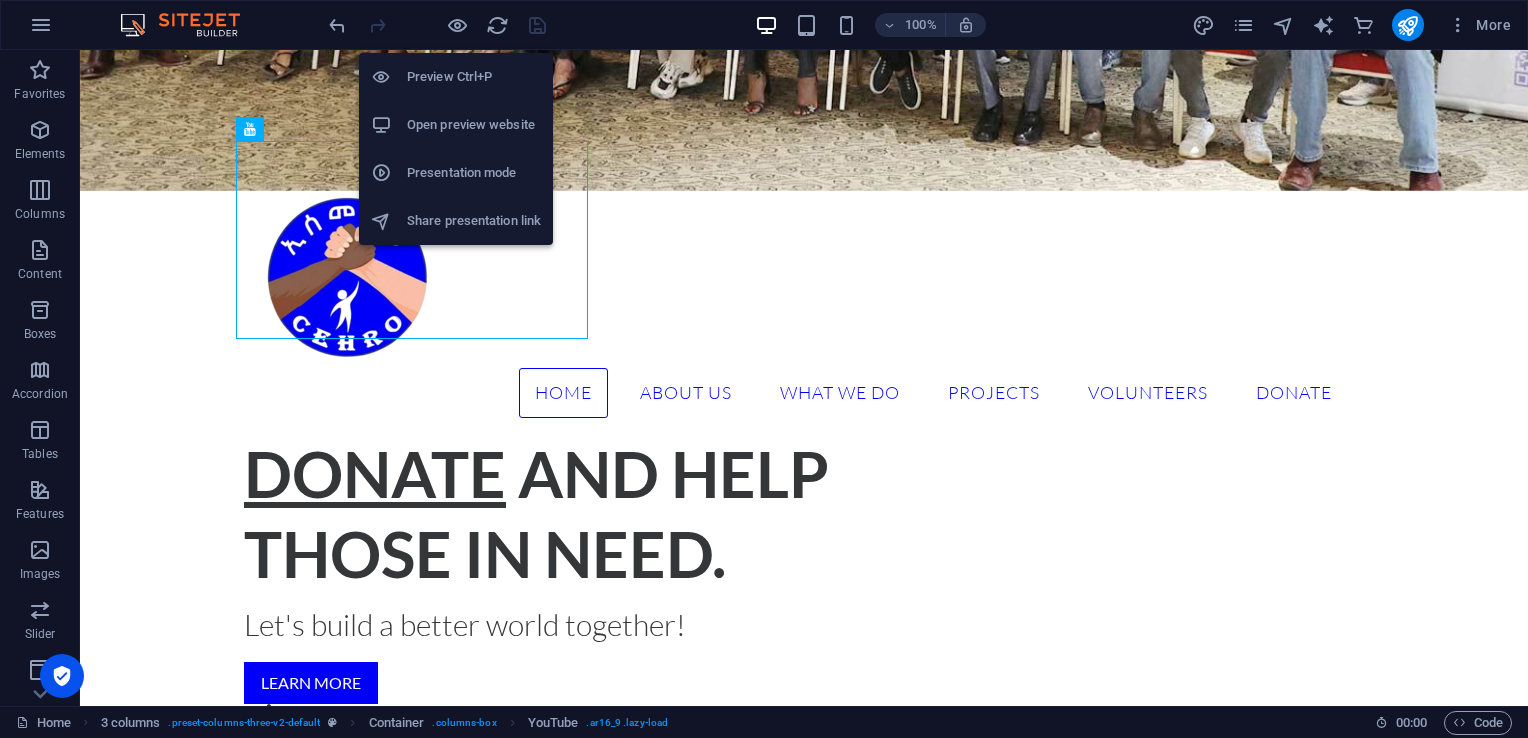 click on "Preview Ctrl+P" at bounding box center (474, 77) 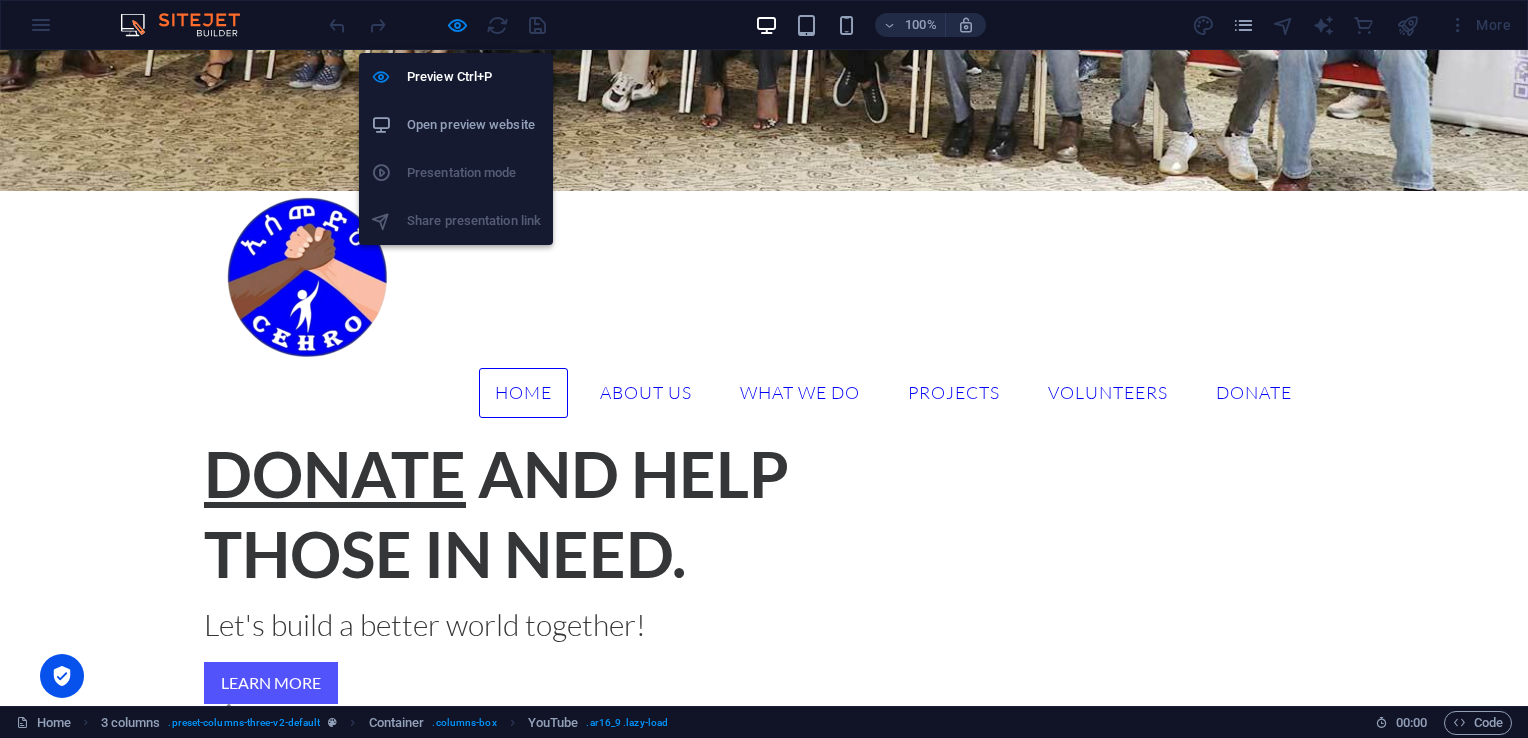 click on "Preview Ctrl+P" at bounding box center [474, 77] 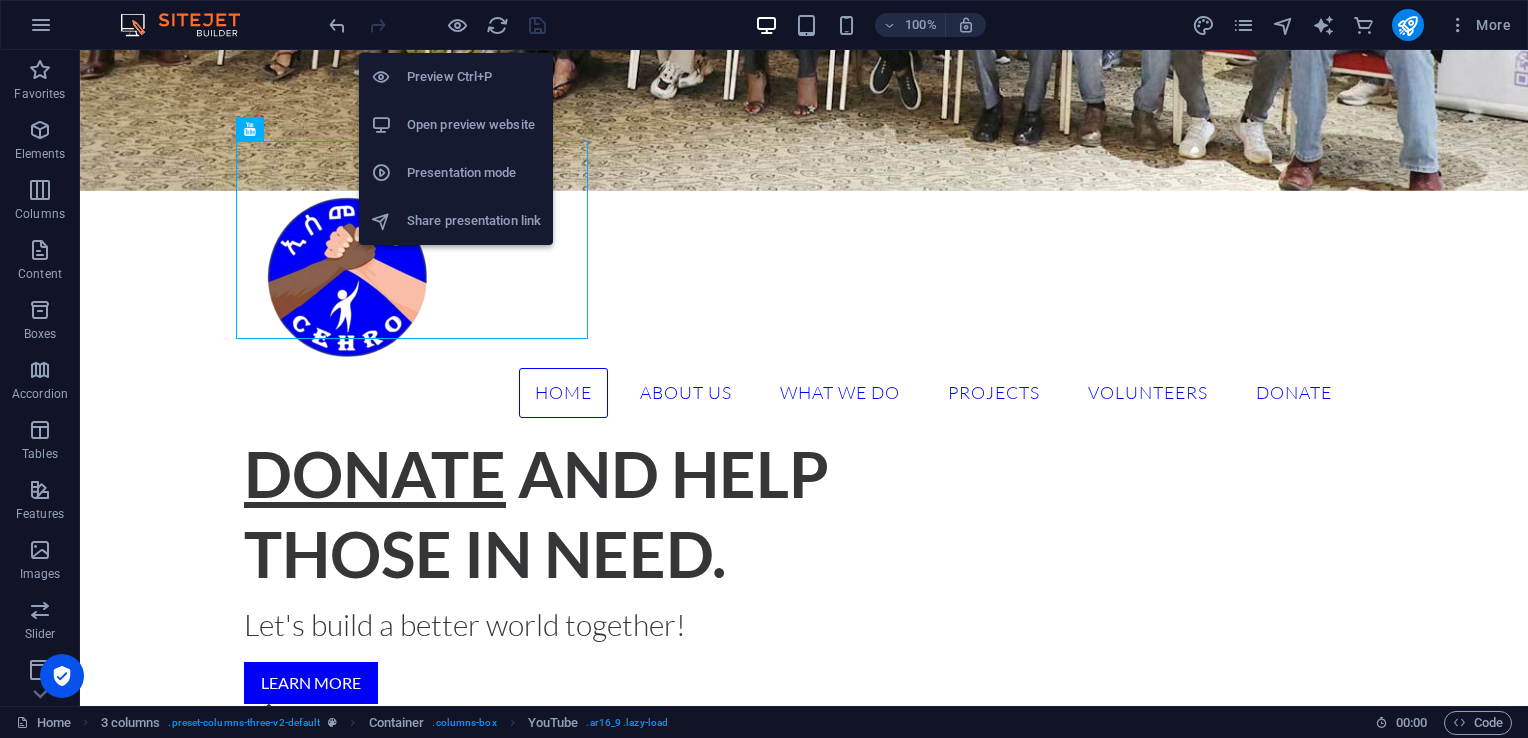 click on "Open preview website" at bounding box center (474, 125) 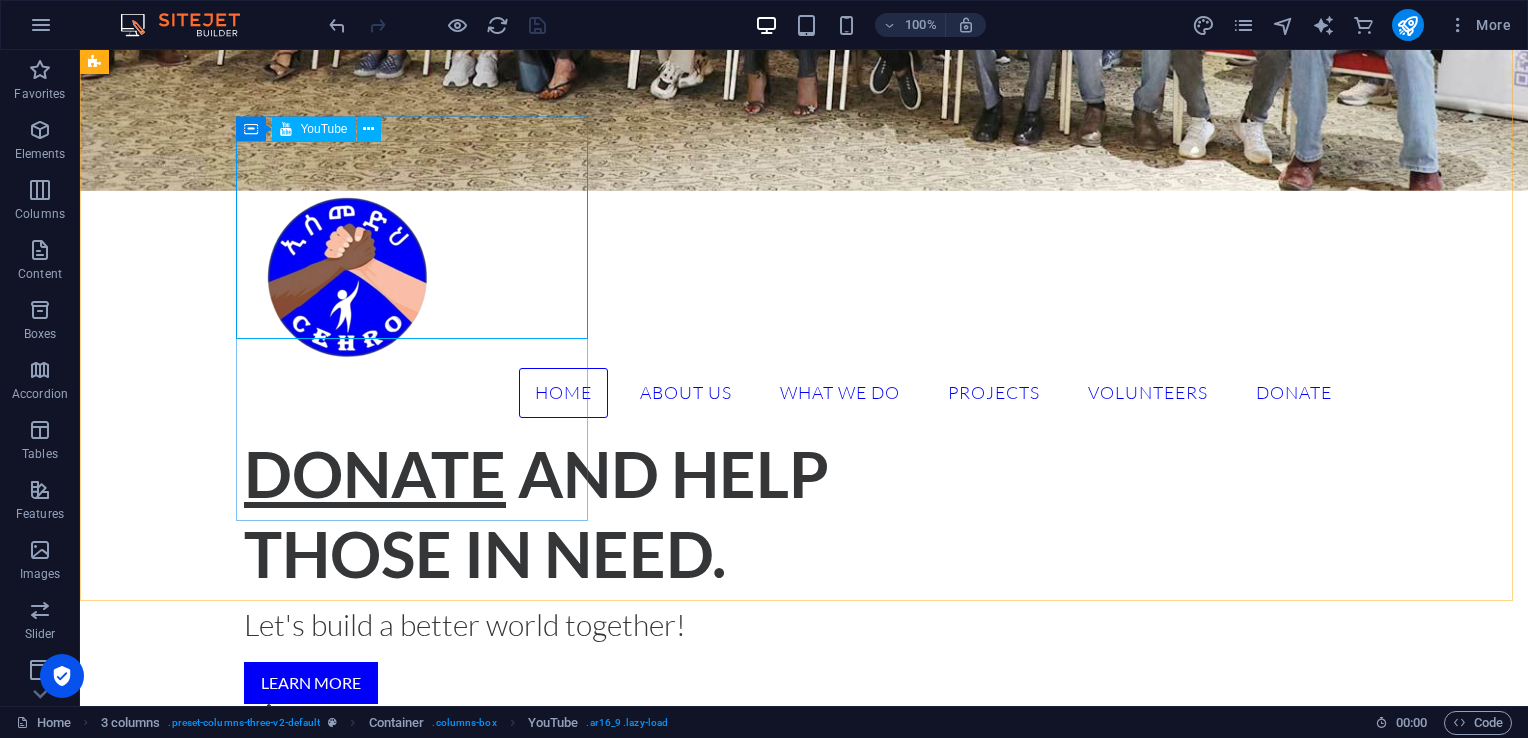 click at bounding box center [368, 129] 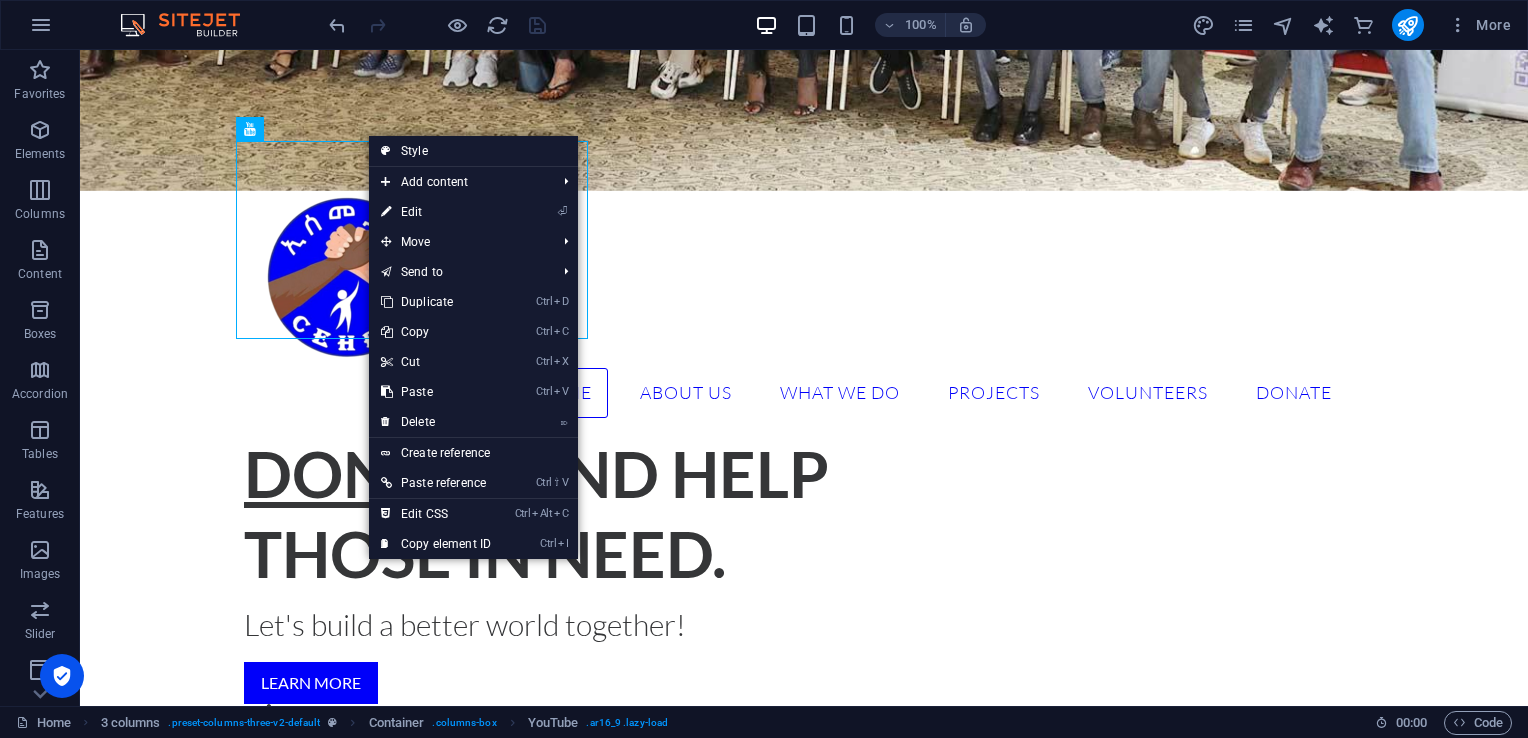 click on "⏎  Edit" at bounding box center (436, 212) 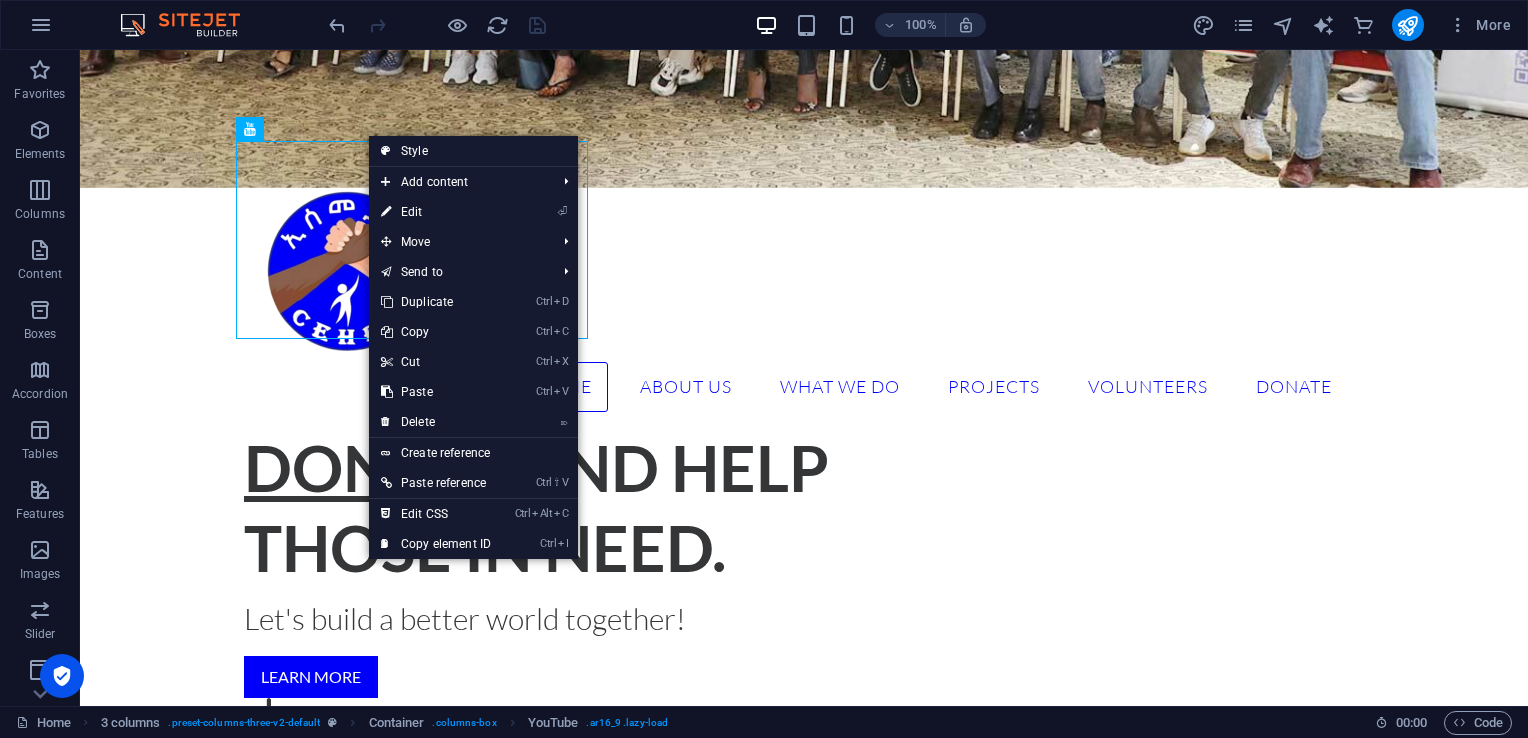 scroll, scrollTop: 1136, scrollLeft: 0, axis: vertical 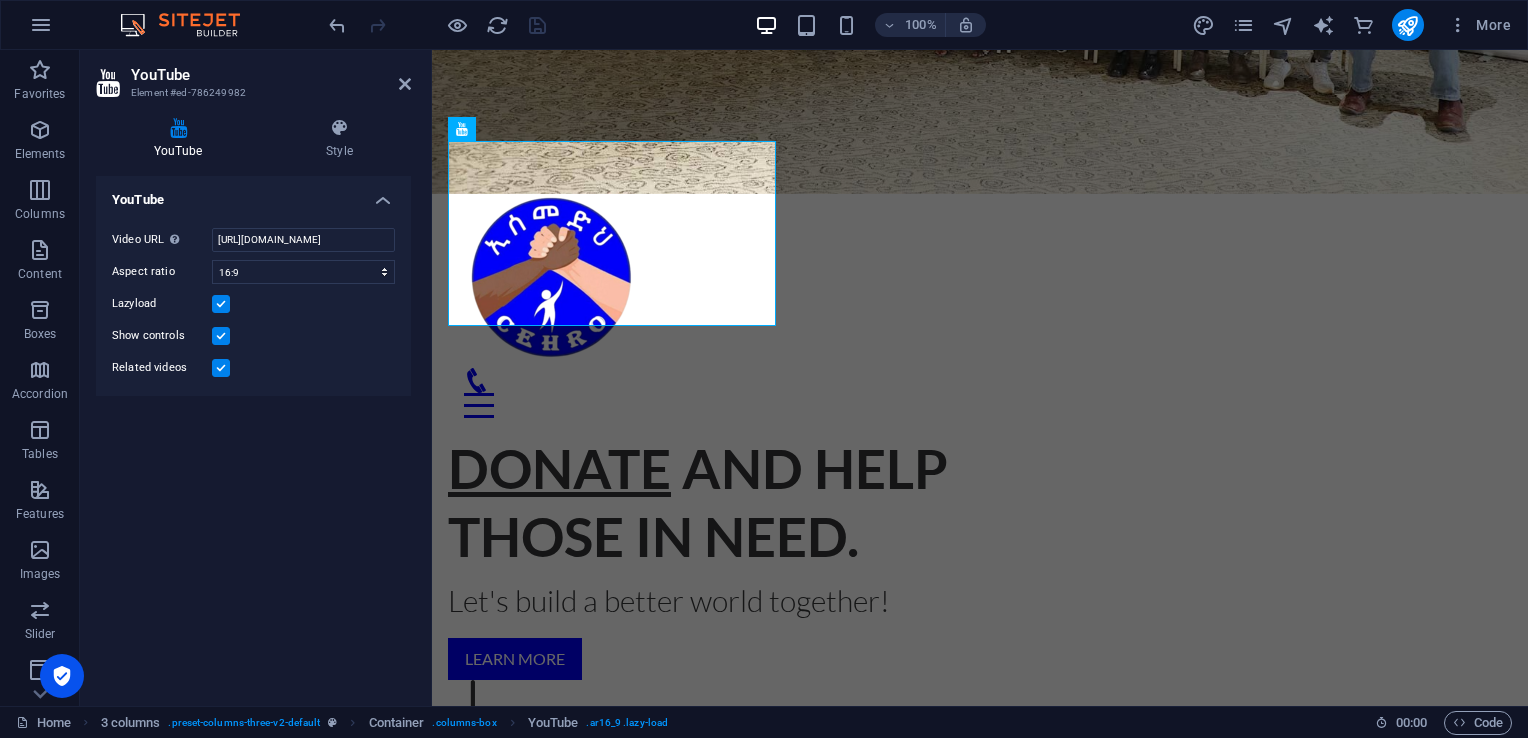 click on "YouTube" at bounding box center (182, 139) 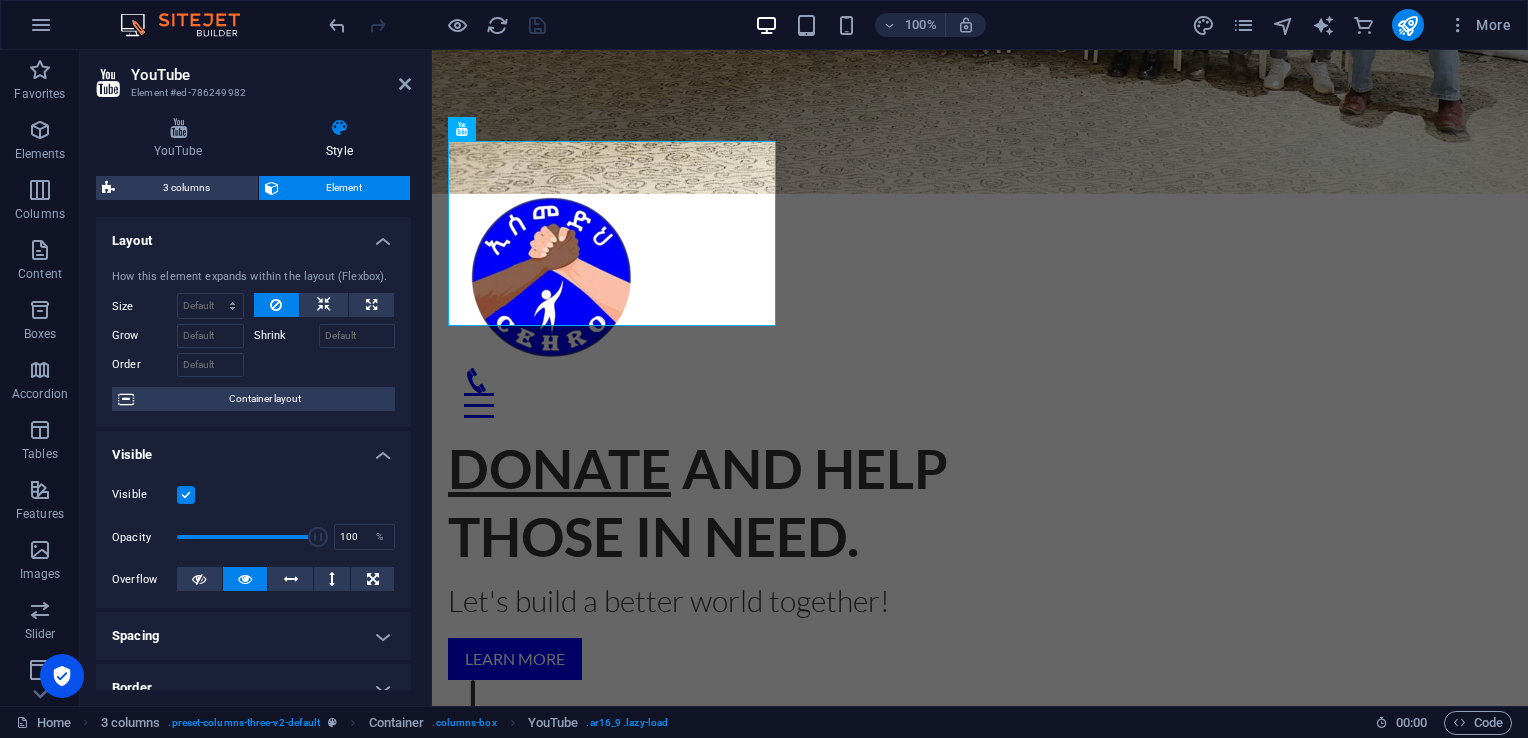 drag, startPoint x: 414, startPoint y: 366, endPoint x: 410, endPoint y: 418, distance: 52.153618 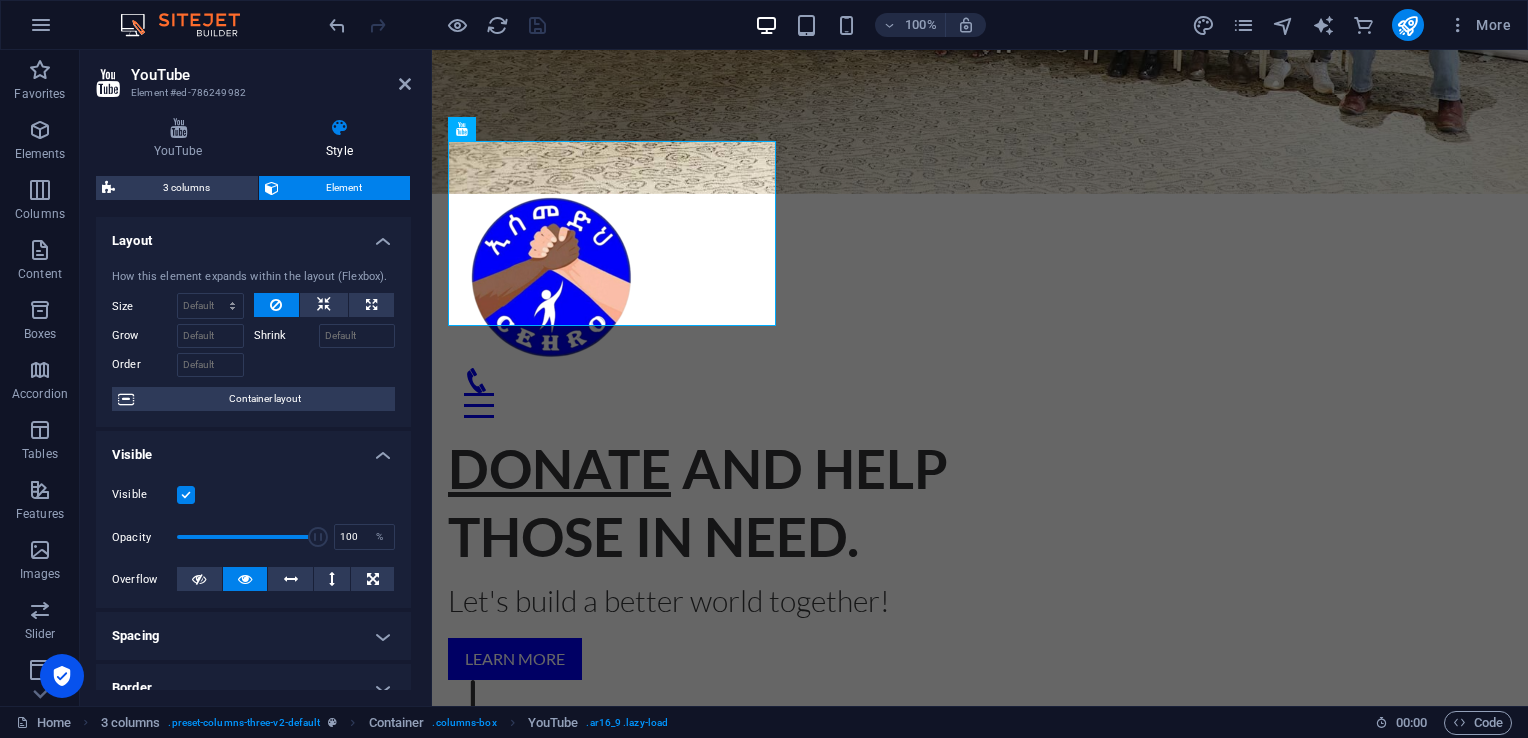 click on "YouTube Style YouTube Video URL Insert (or paste) a video URL. [URL][DOMAIN_NAME] Aspect ratio 16:10 16:9 4:3 2:1 1:1 Lazyload Show controls Related videos 3 columns Element Layout How this element expands within the layout (Flexbox). Size Default auto px % 1/1 1/2 1/3 1/4 1/5 1/6 1/7 1/8 1/9 1/10 Grow Shrink Order Container layout Visible Visible Opacity 100 % Overflow Spacing Margin Default auto px % rem vw vh Custom Custom auto px % rem vw vh auto px % rem vw vh auto px % rem vw vh auto px % rem vw vh Padding Default px rem % vh vw Custom Custom px rem % vh vw px rem % vh vw px rem % vh vw px rem % vh vw Border Style              - Width 1 auto px rem % vh vw Custom Custom 1 auto px rem % vh vw 1 auto px rem % vh vw 1 auto px rem % vh vw 1 auto px rem % vh vw  - Color Round corners Default px rem % vh vw Custom Custom px rem % vh vw px rem % vh vw px rem % vh vw px rem % vh vw Shadow Default None Outside Inside Color X offset 0 px rem vh vw Y offset 0 px rem vh vw Blur 0 %" at bounding box center [253, 404] 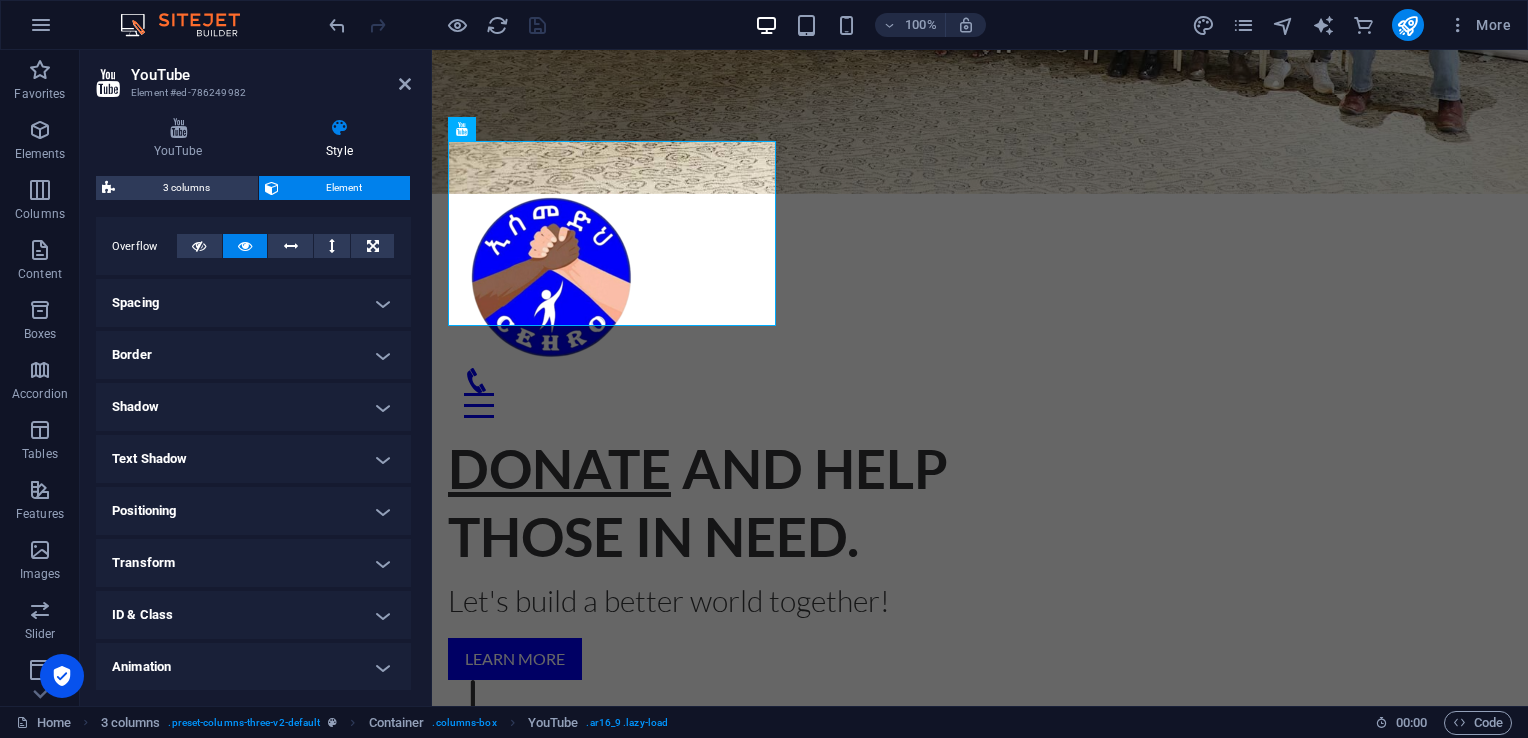 scroll, scrollTop: 344, scrollLeft: 0, axis: vertical 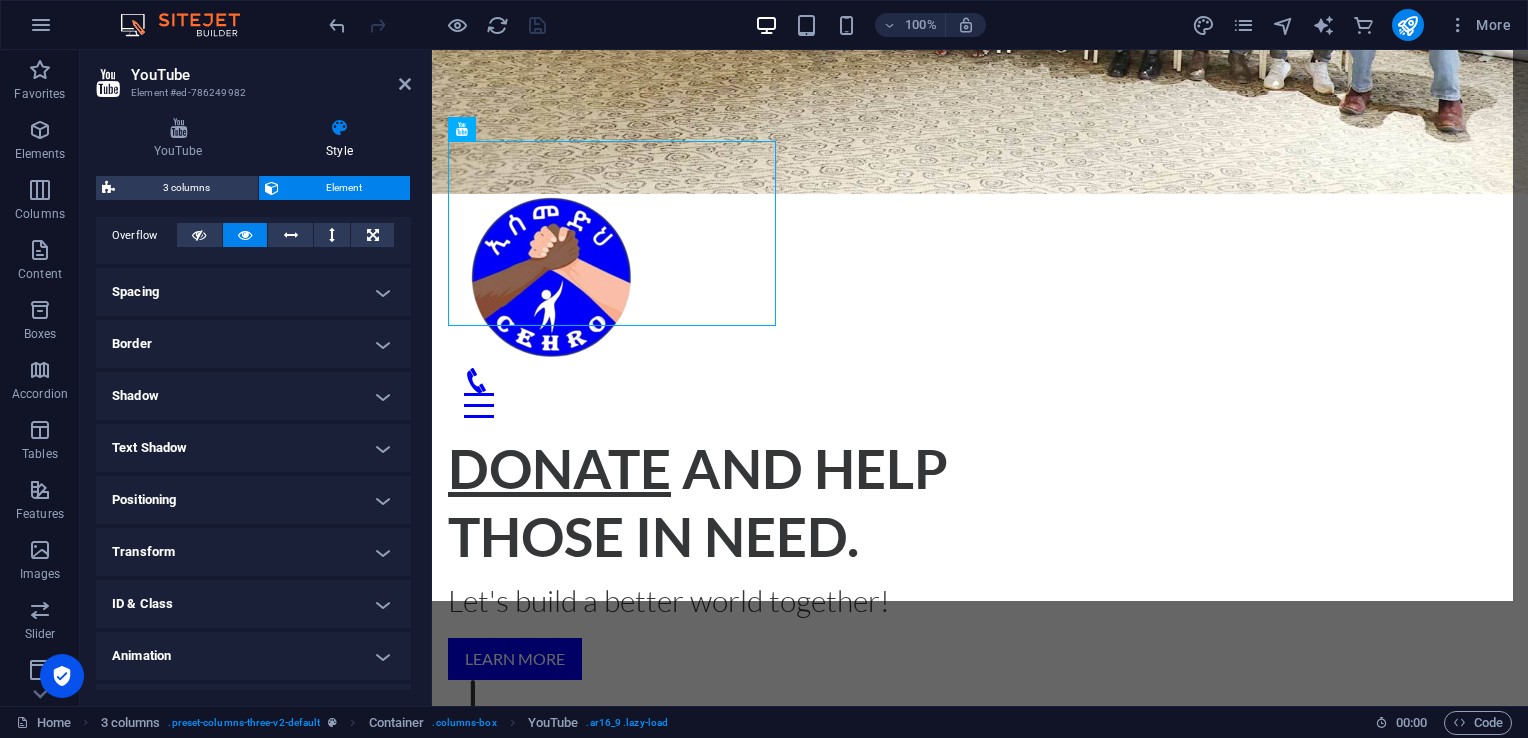 click on "3 columns" at bounding box center [186, 188] 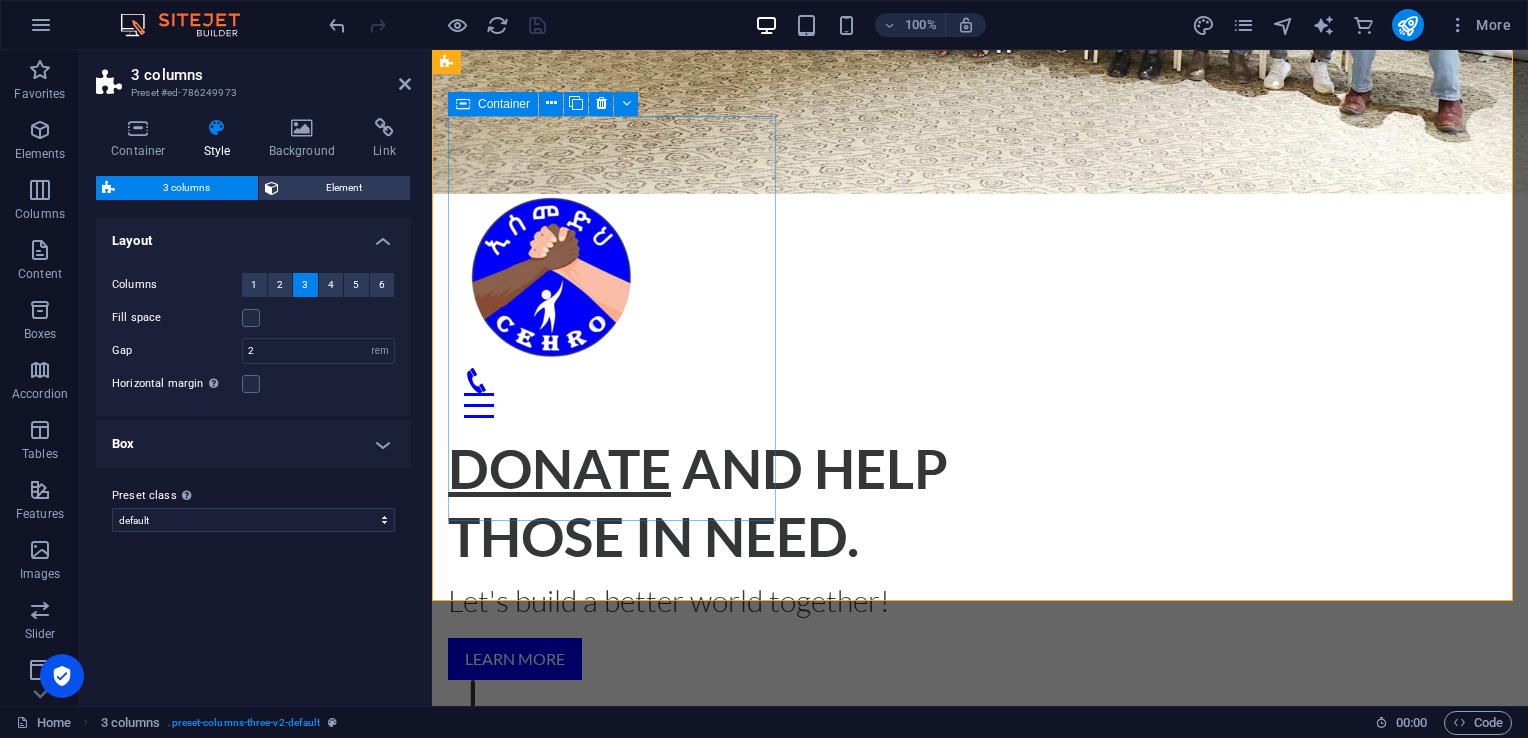 click at bounding box center [614, 1503] 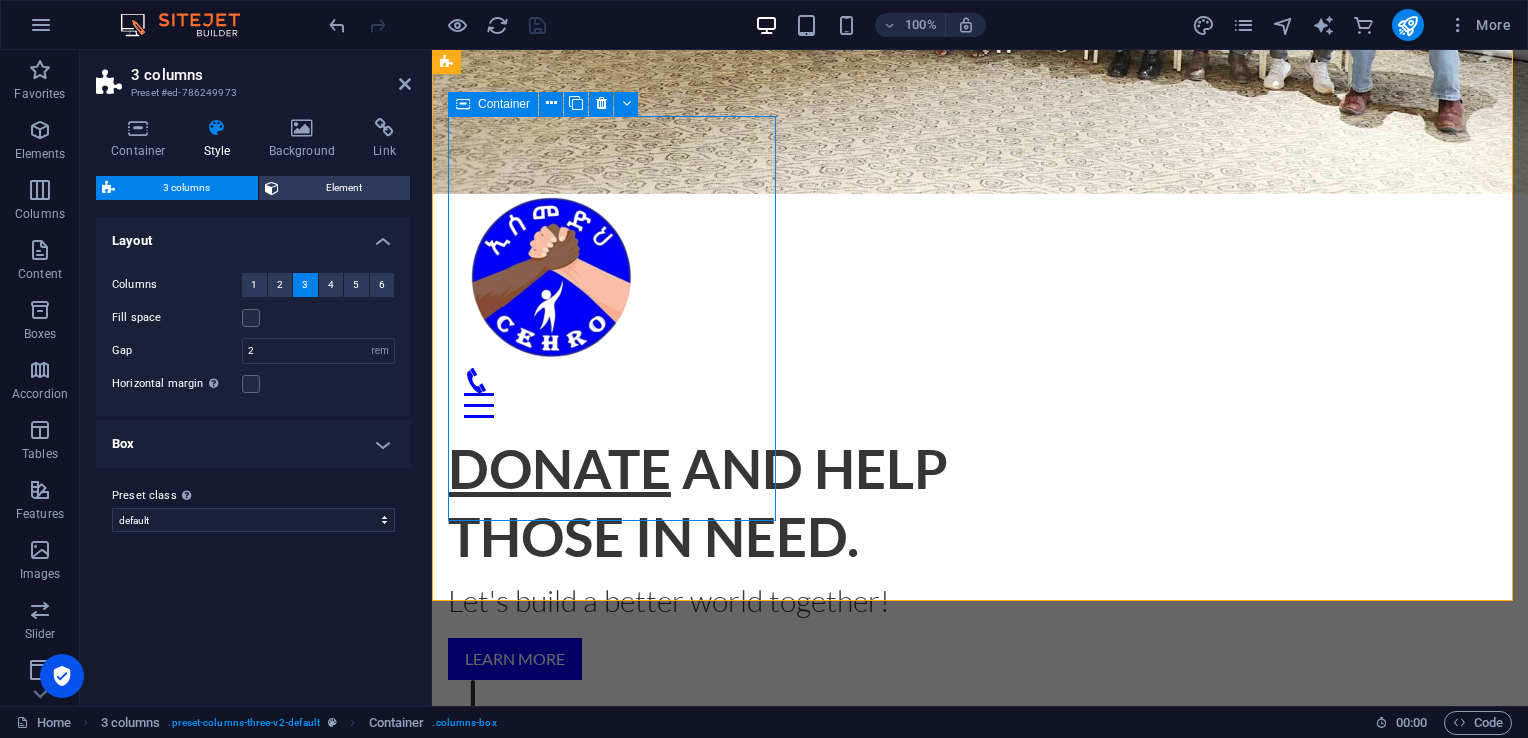 click at bounding box center (614, 1503) 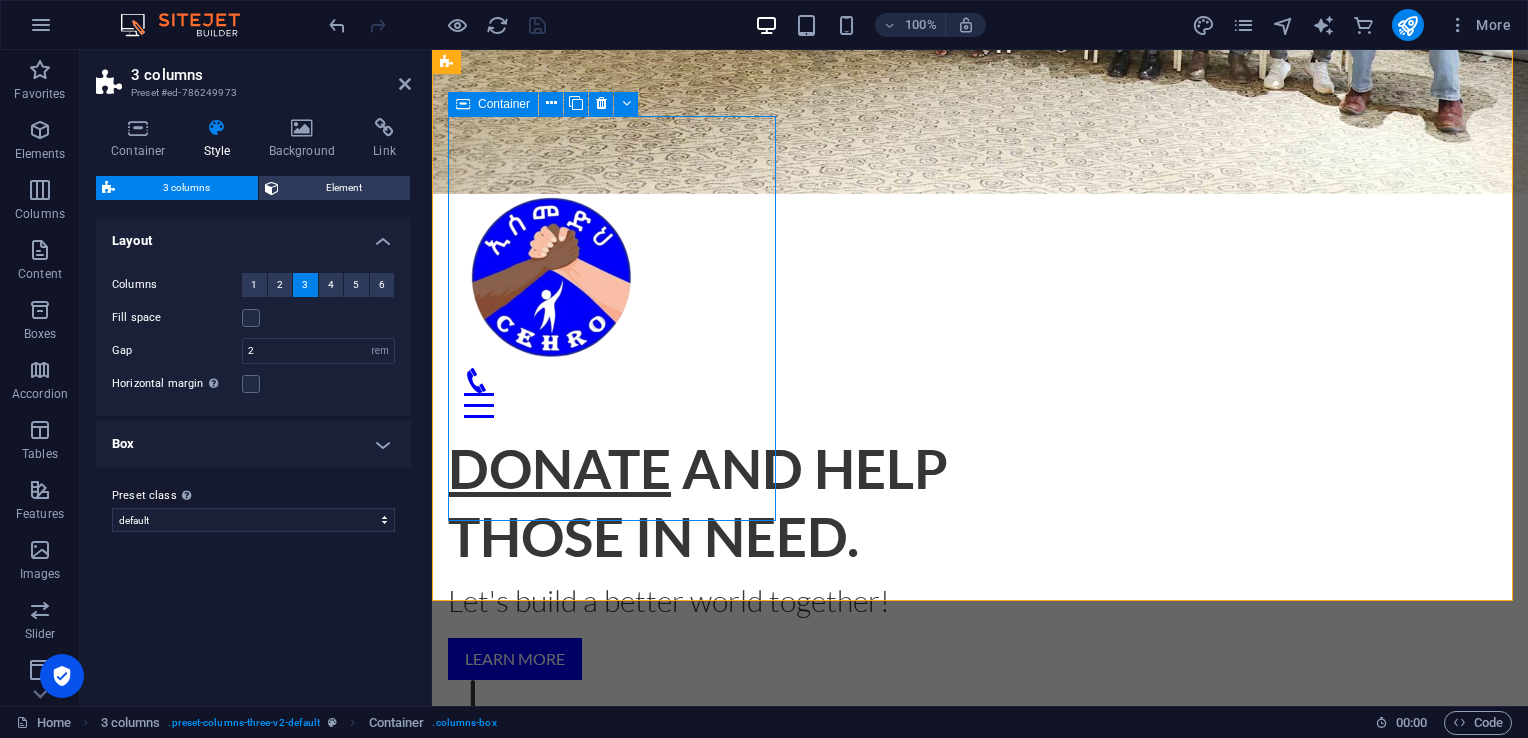 click at bounding box center [614, 1503] 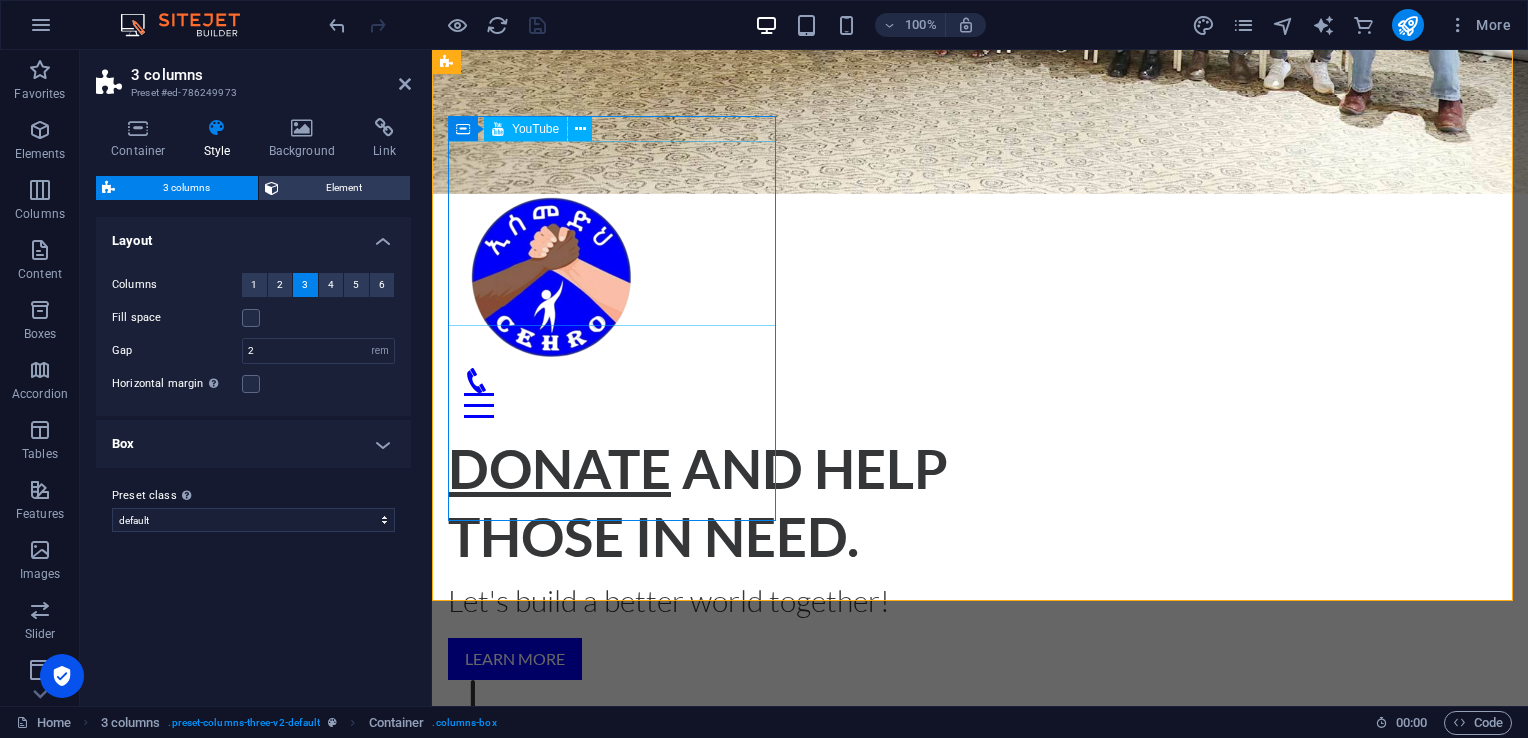 click at bounding box center [614, 1516] 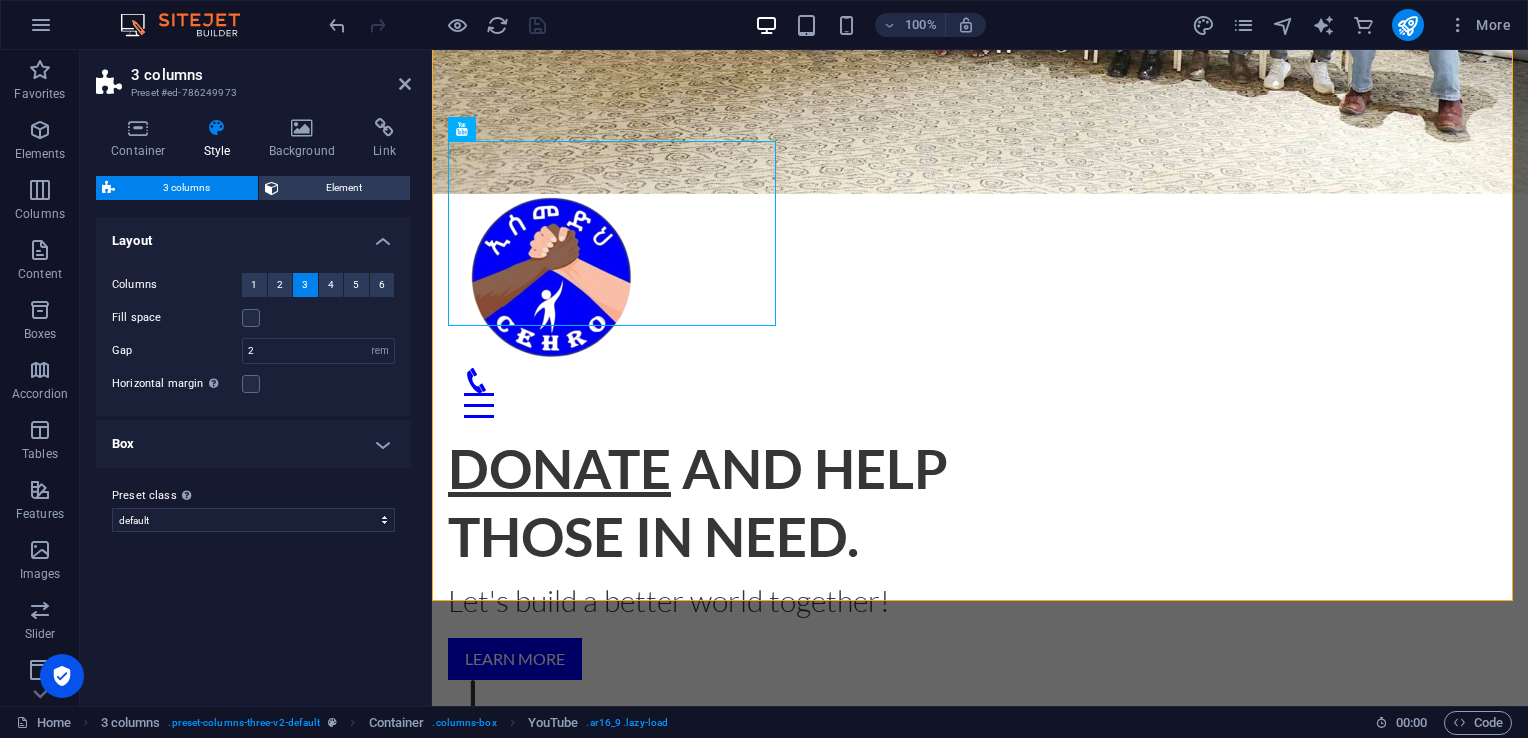 click on "Box" at bounding box center (253, 444) 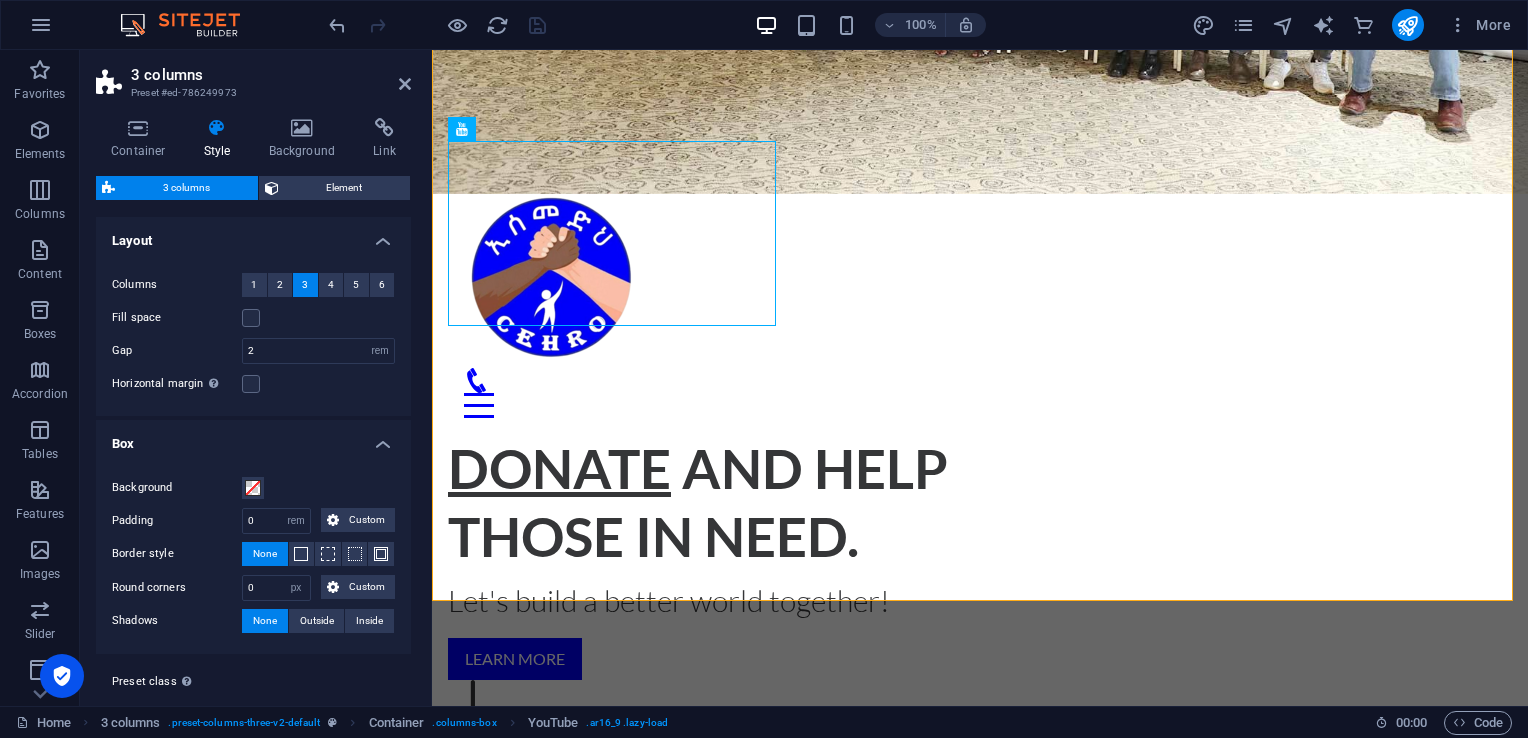 click on "Background Padding 0 px rem % vw vh Custom Custom 0 px rem % vw vh 0 px rem % vw vh 0 px rem % vw vh 0 px rem % vw vh Border style None             Border width 1 px rem vw vh Custom Custom 1 px rem vw vh 1 px rem vw vh 1 px rem vw vh 1 px rem vw vh Border color Round corners 0 px rem % vh vw Custom Custom 0 px rem % vh vw 0 px rem % vh vw 0 px rem % vh vw 0 px rem % vh vw Shadows None Outside Inside Color X offset 0 px rem vh vw Y offset 0 px rem vh vw Blur 0 px rem % vh vw Spread 0 px rem vh vw" at bounding box center [253, 555] 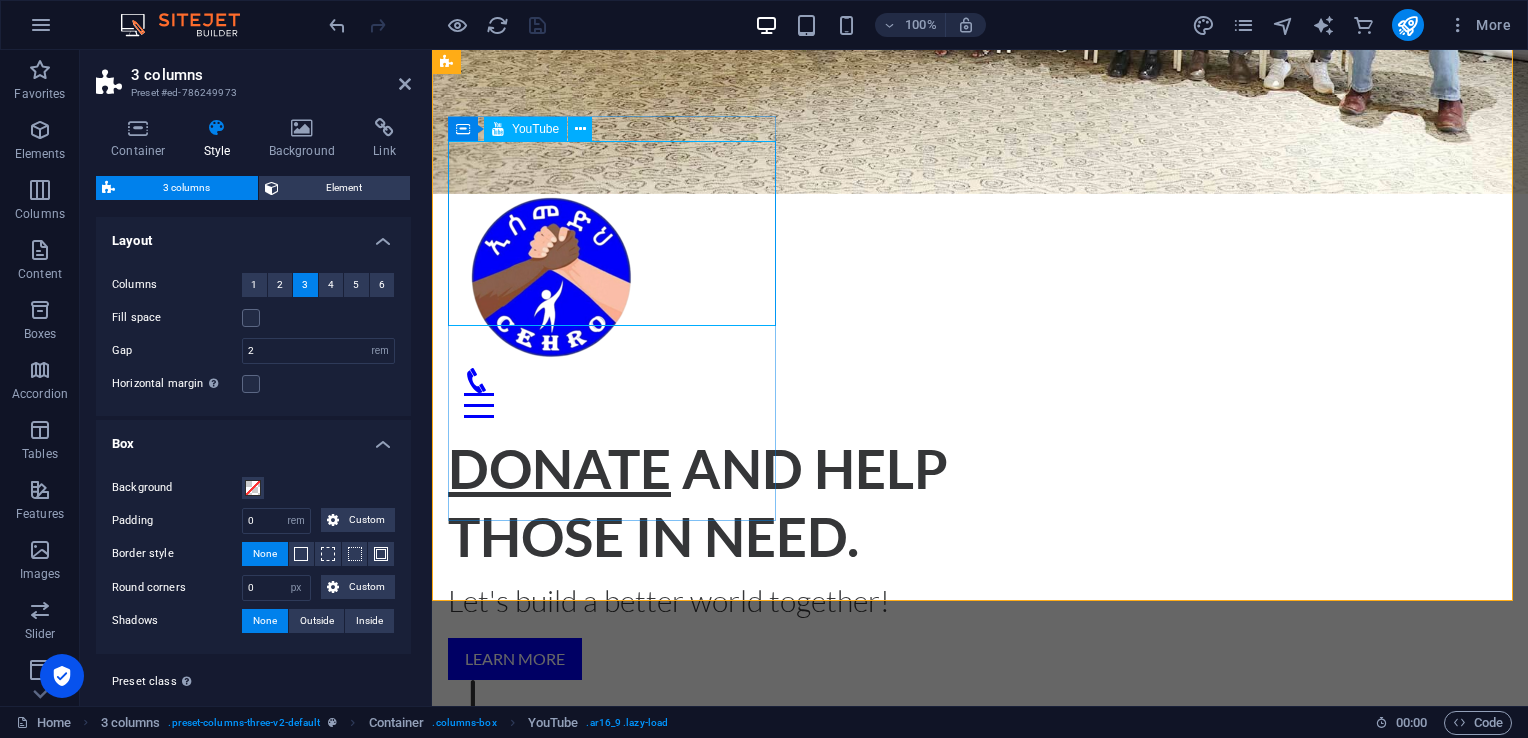 click at bounding box center [614, 1516] 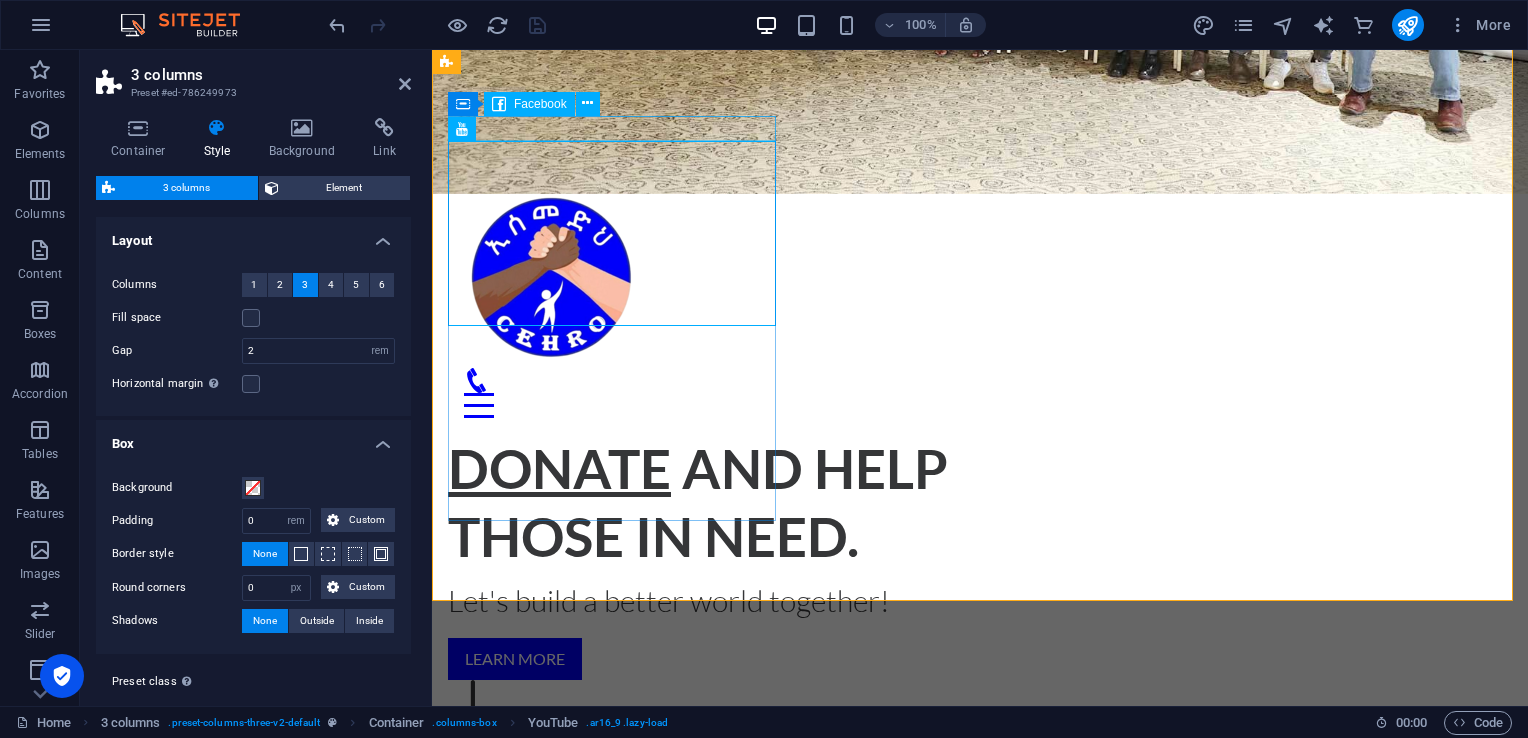 click at bounding box center (587, 103) 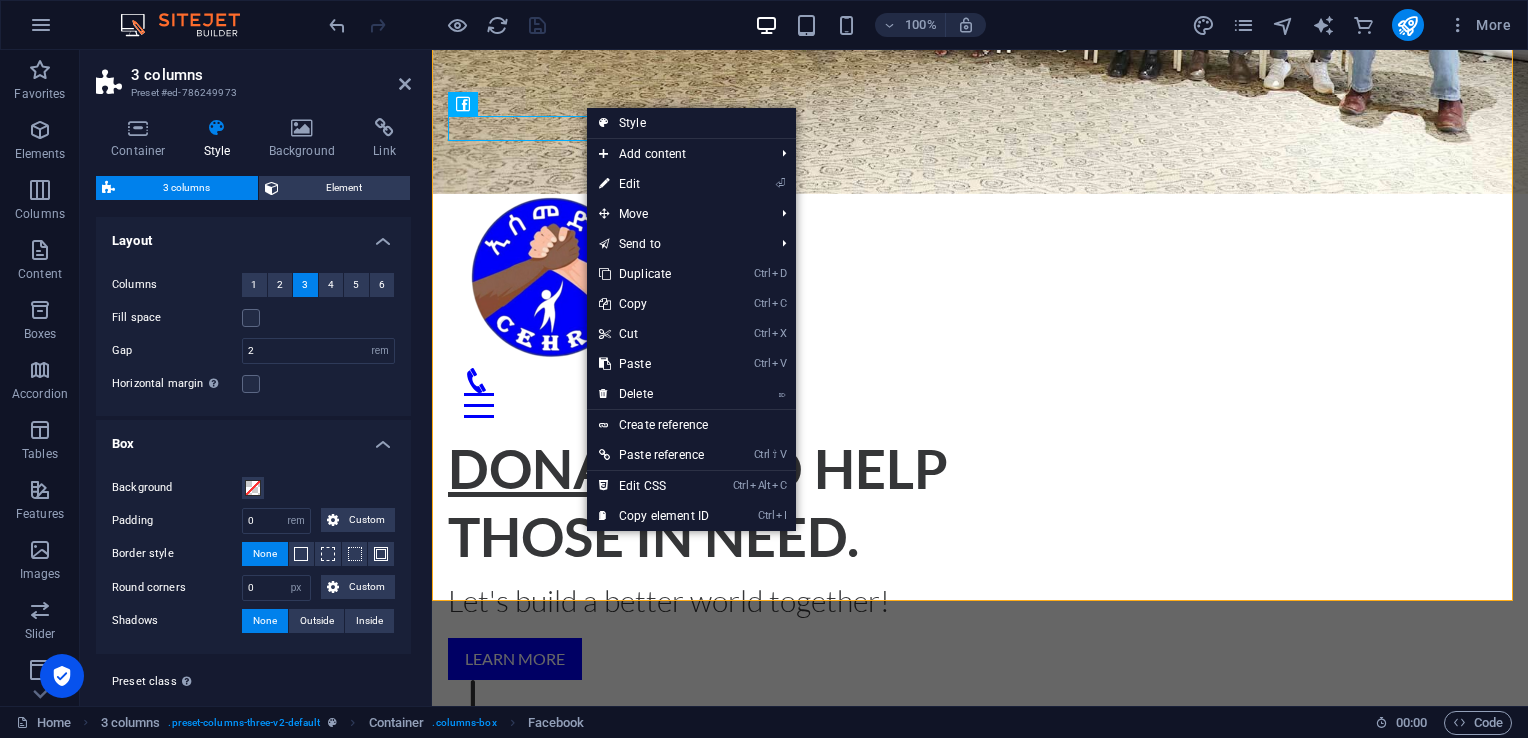 click on "⌦  Delete" at bounding box center [654, 394] 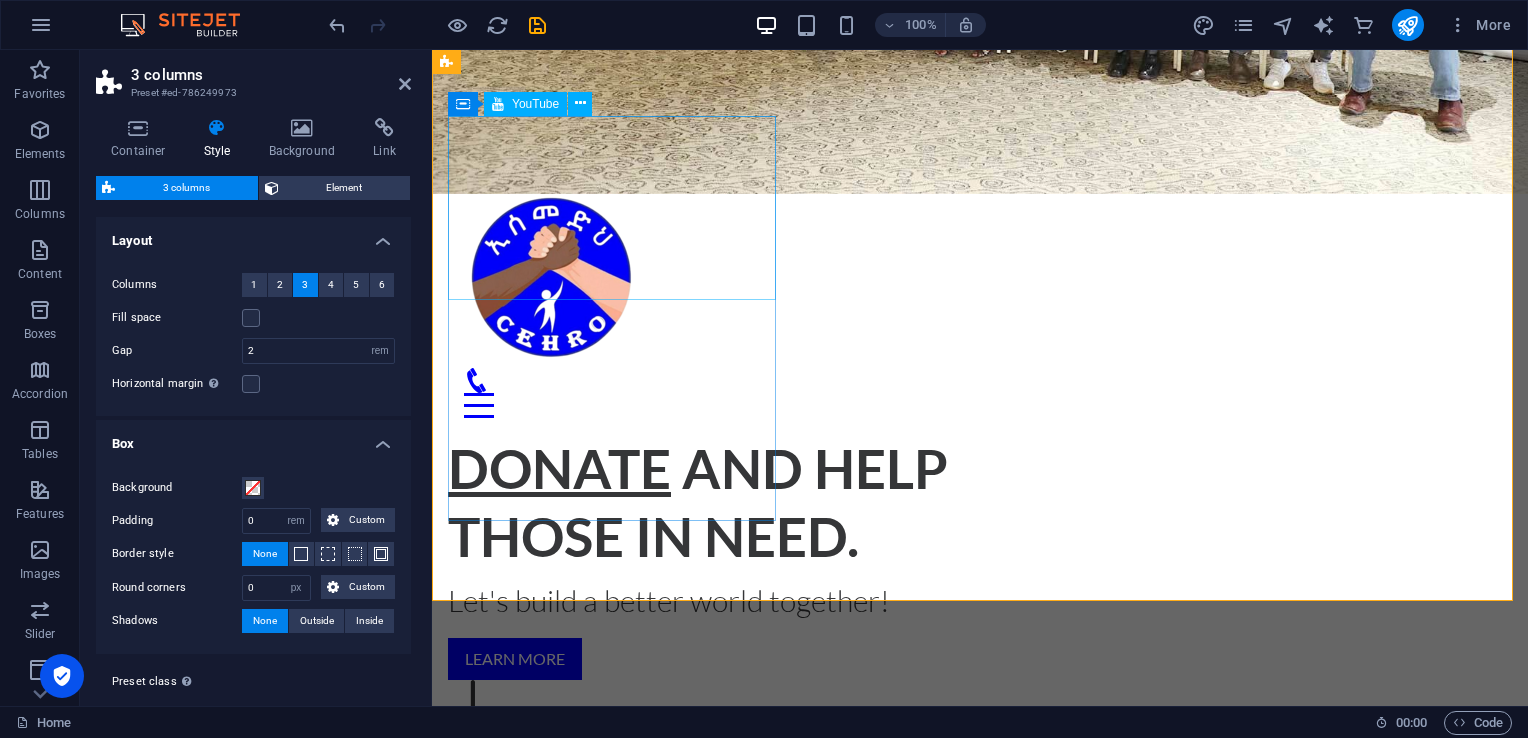 click at bounding box center (580, 103) 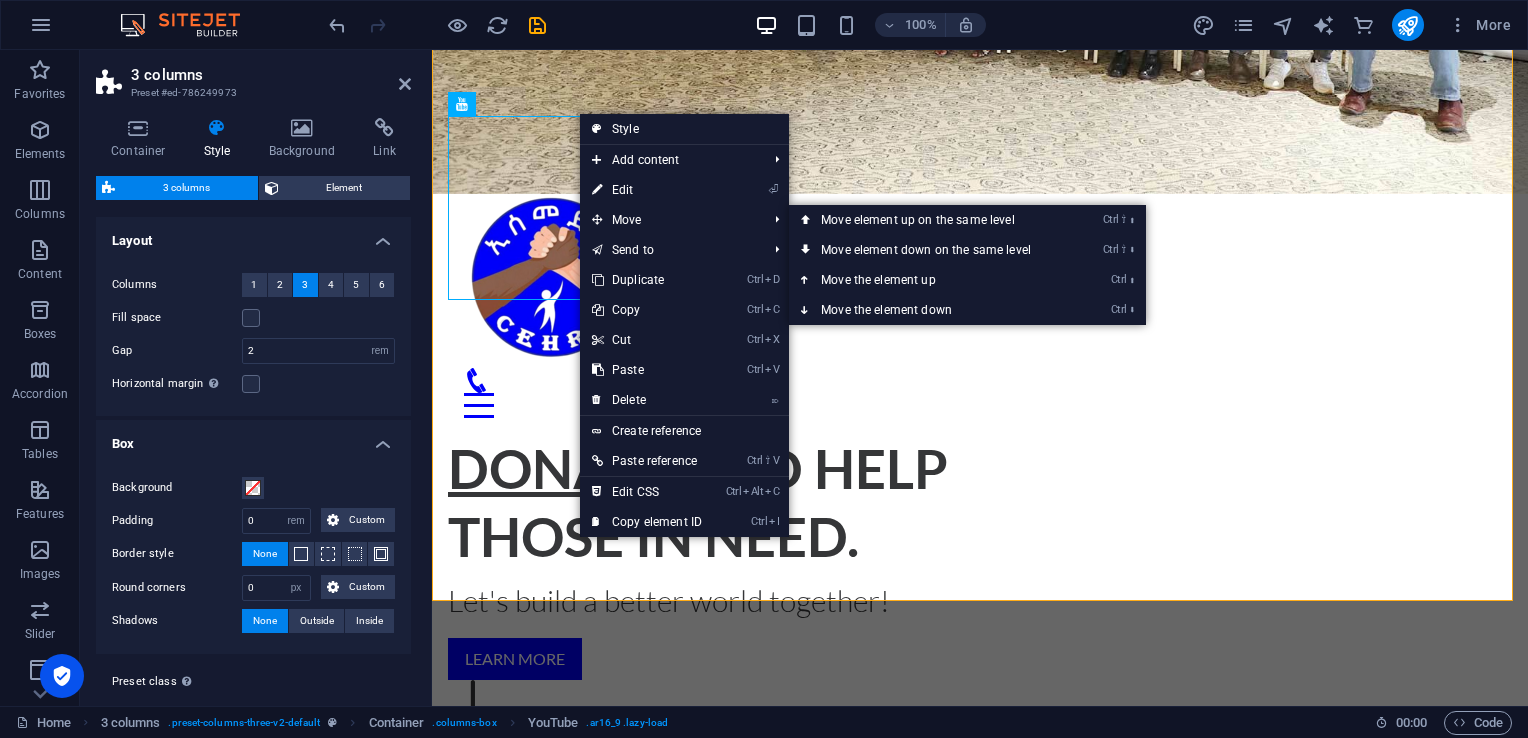 click on "⏎  Edit" at bounding box center [647, 190] 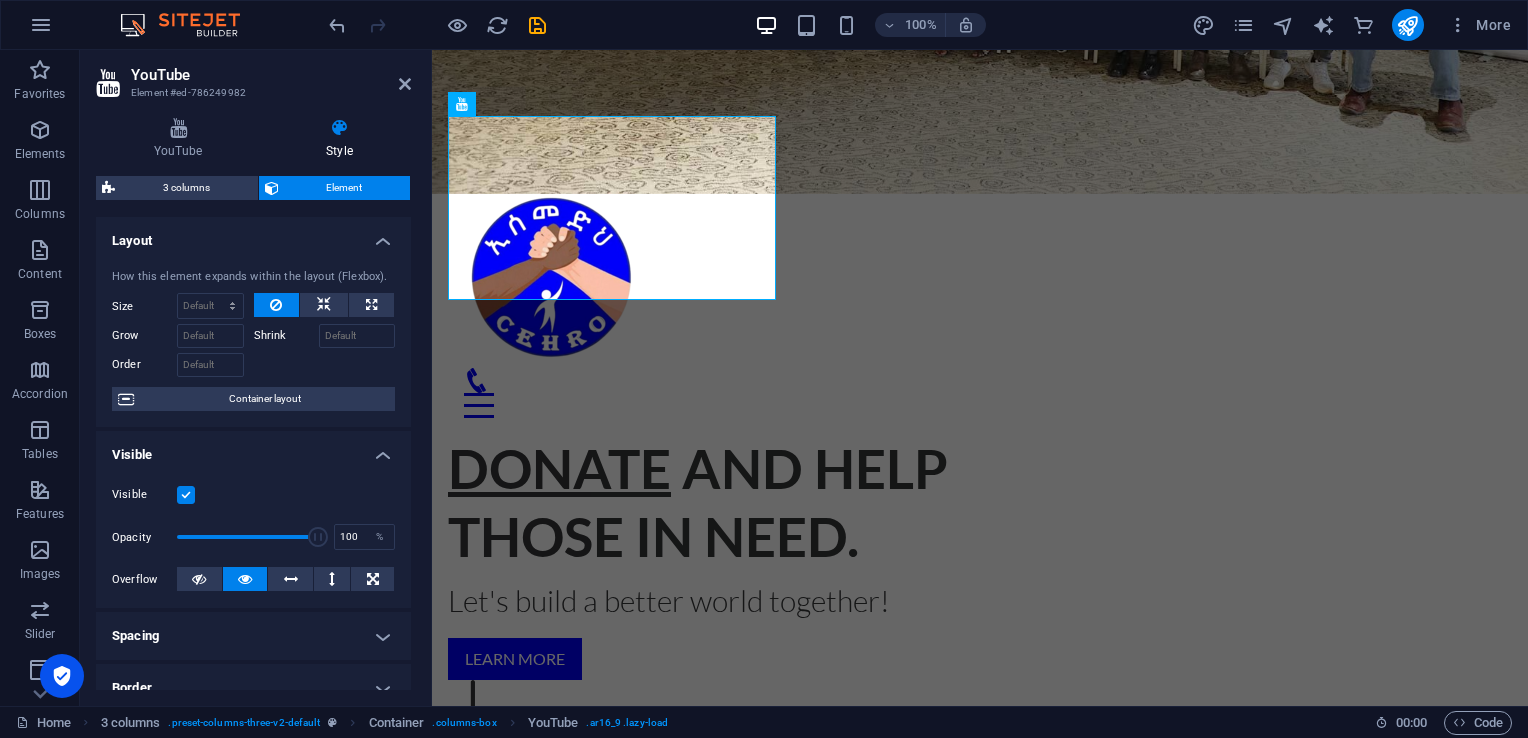 click at bounding box center [178, 128] 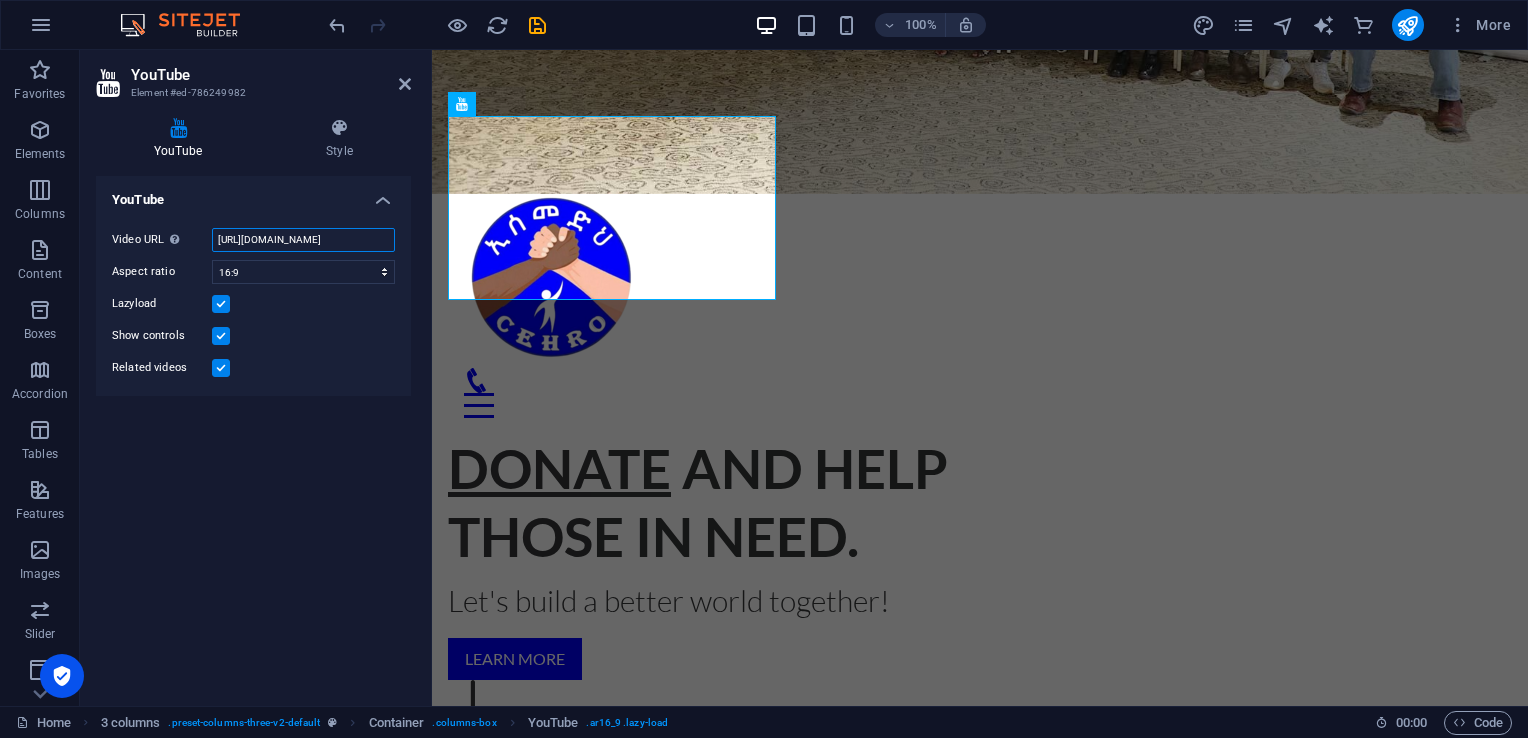 click on "[URL][DOMAIN_NAME]" at bounding box center (303, 240) 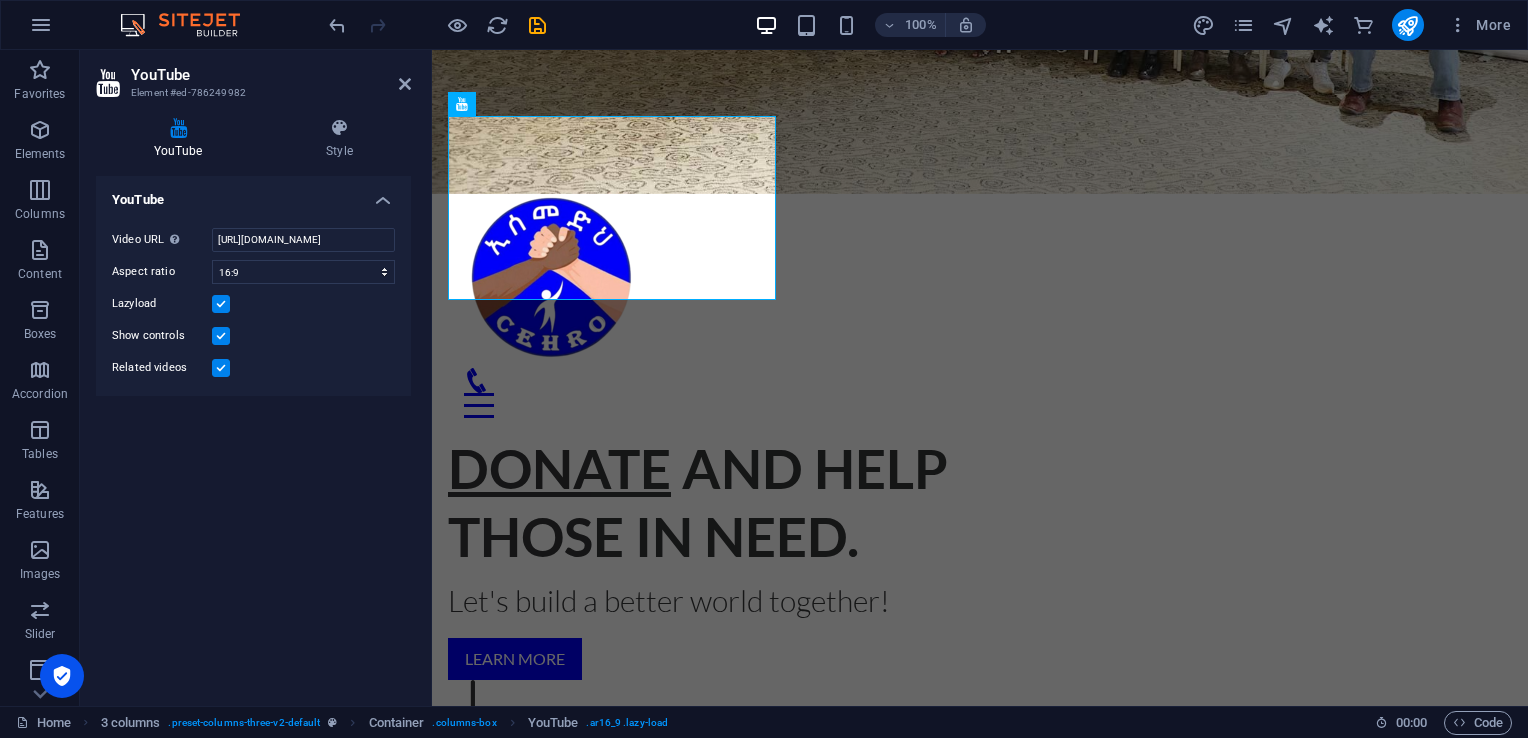 click on "YouTube Video URL Insert (or paste) a video URL. [URL][DOMAIN_NAME] Aspect ratio 16:10 16:9 4:3 2:1 1:1 Lazyload Show controls Related videos" at bounding box center (253, 433) 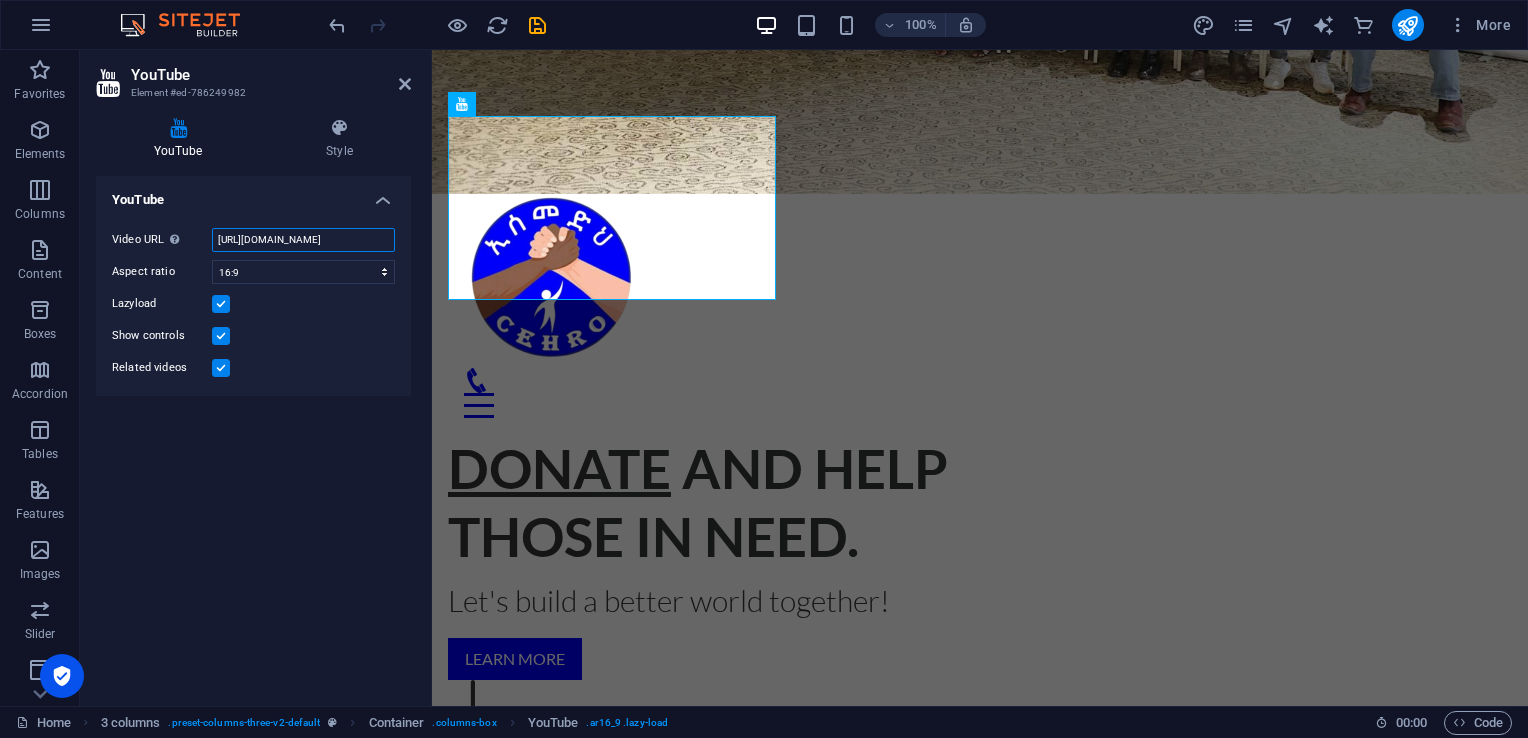 click on "[URL][DOMAIN_NAME]" at bounding box center [303, 240] 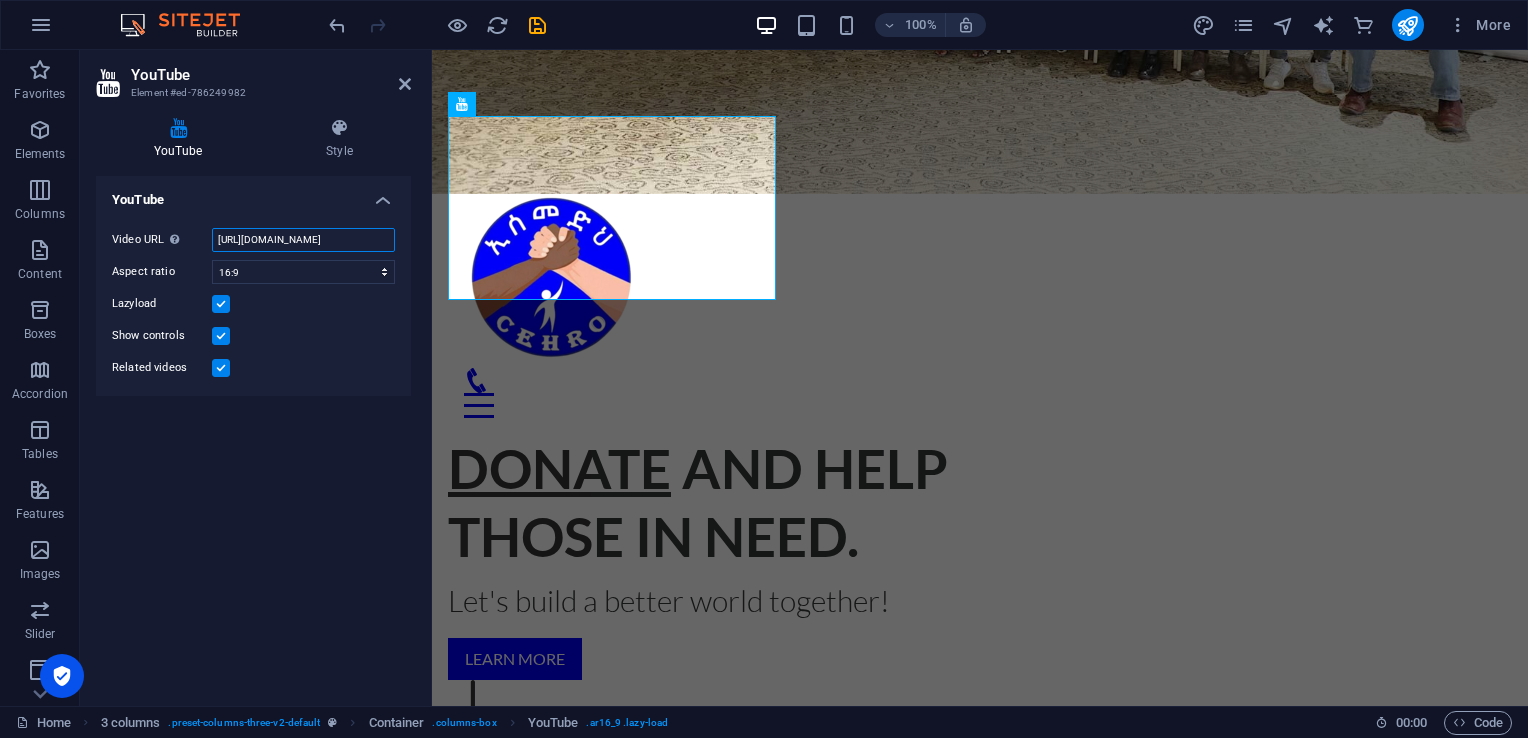 click on "[URL][DOMAIN_NAME]" at bounding box center (303, 240) 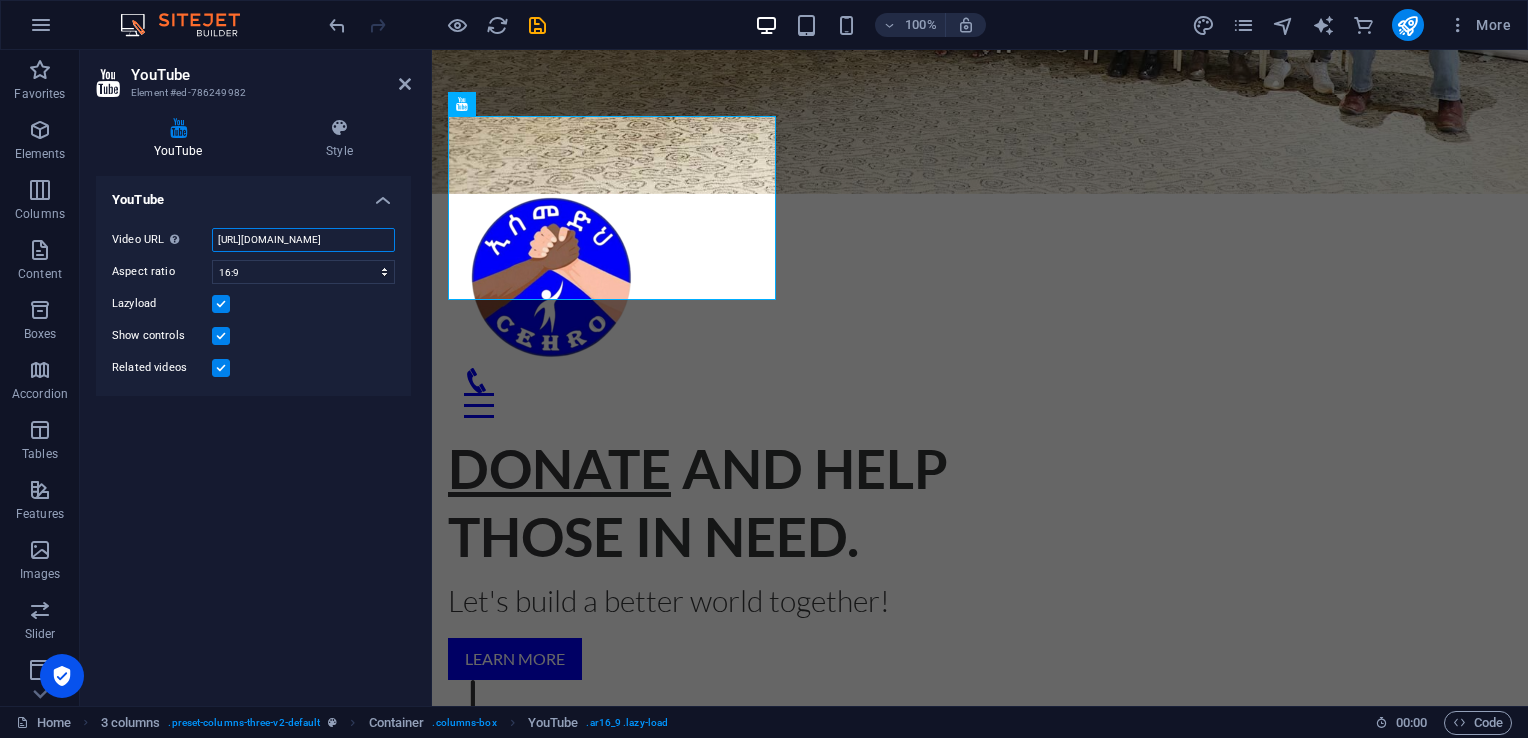 click on "[URL][DOMAIN_NAME]" at bounding box center (303, 240) 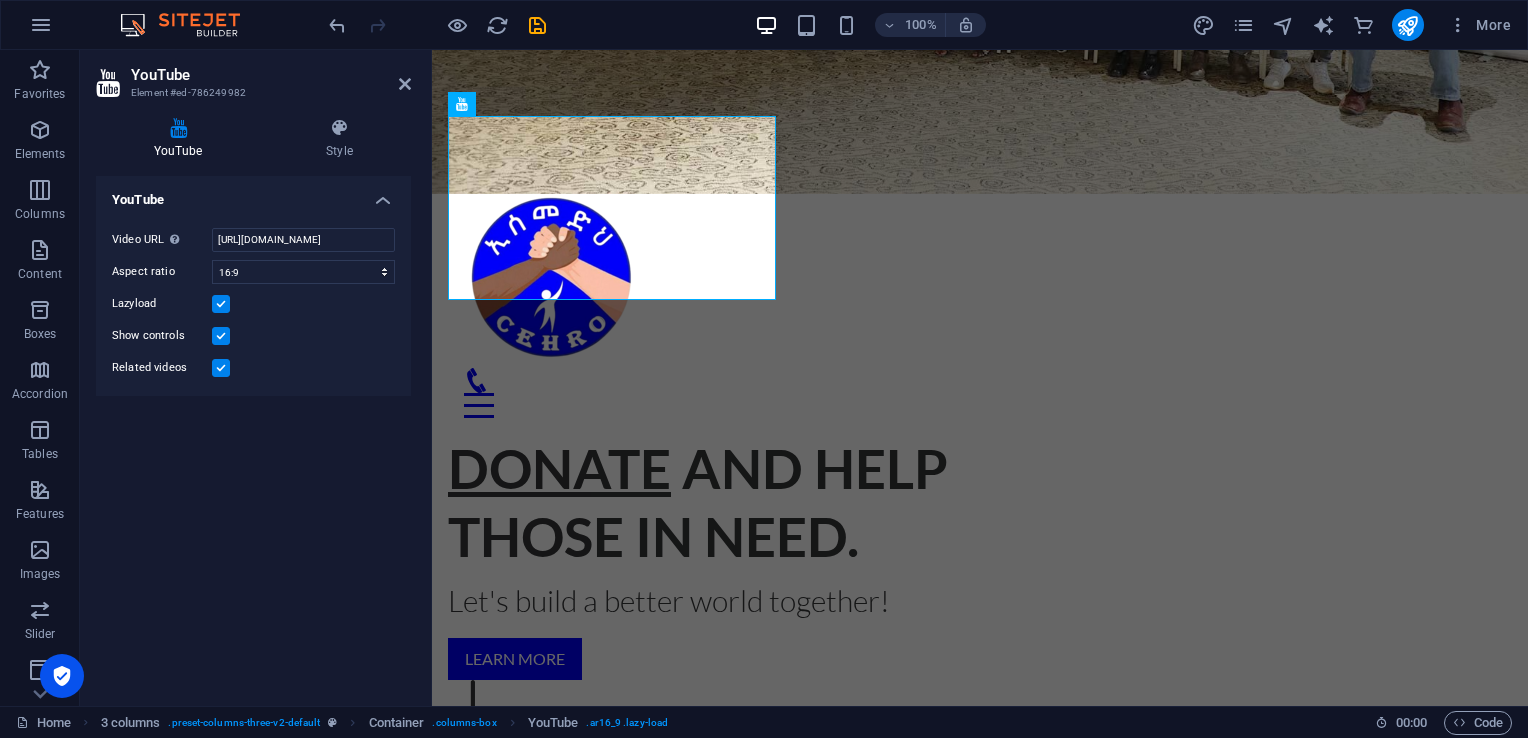 scroll, scrollTop: 0, scrollLeft: 0, axis: both 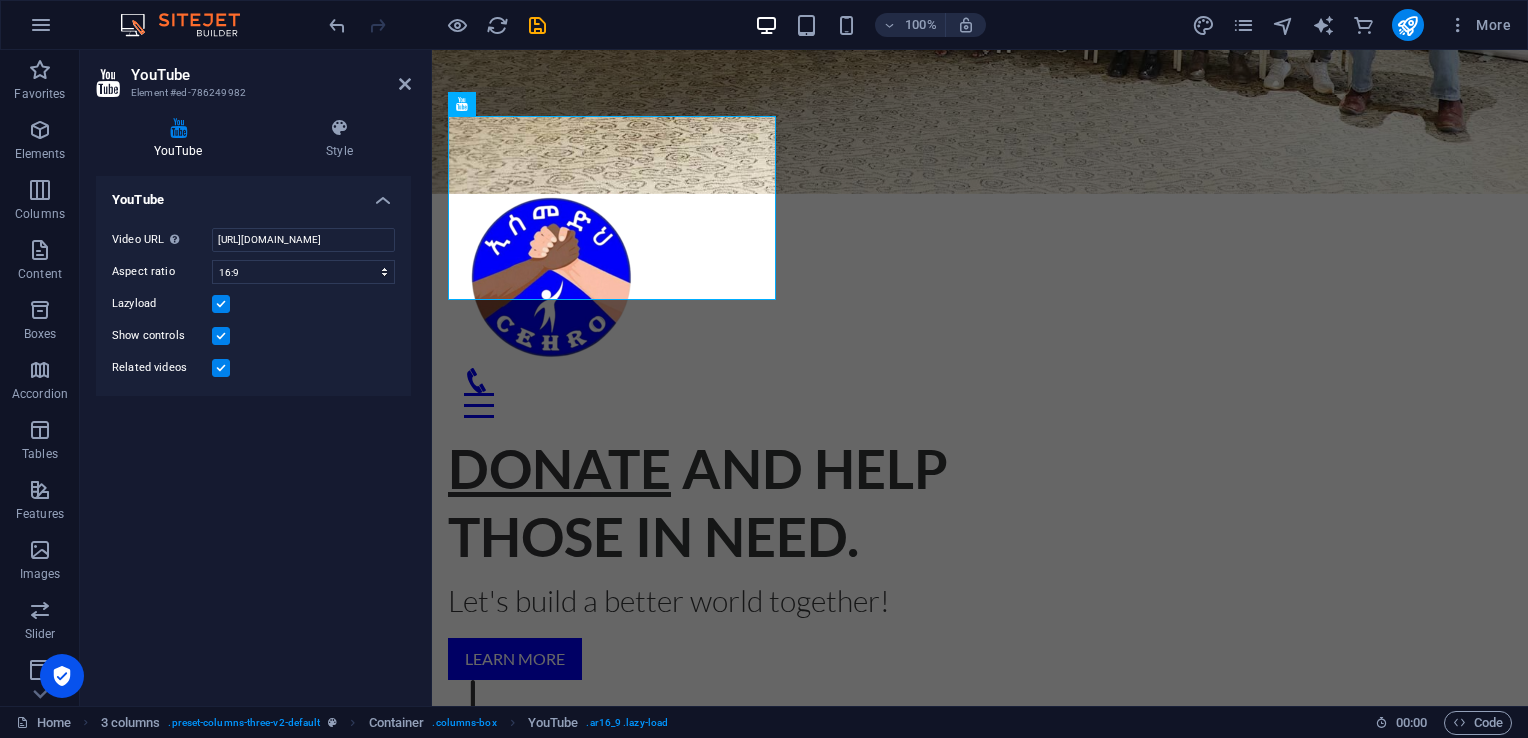 click at bounding box center (41, 25) 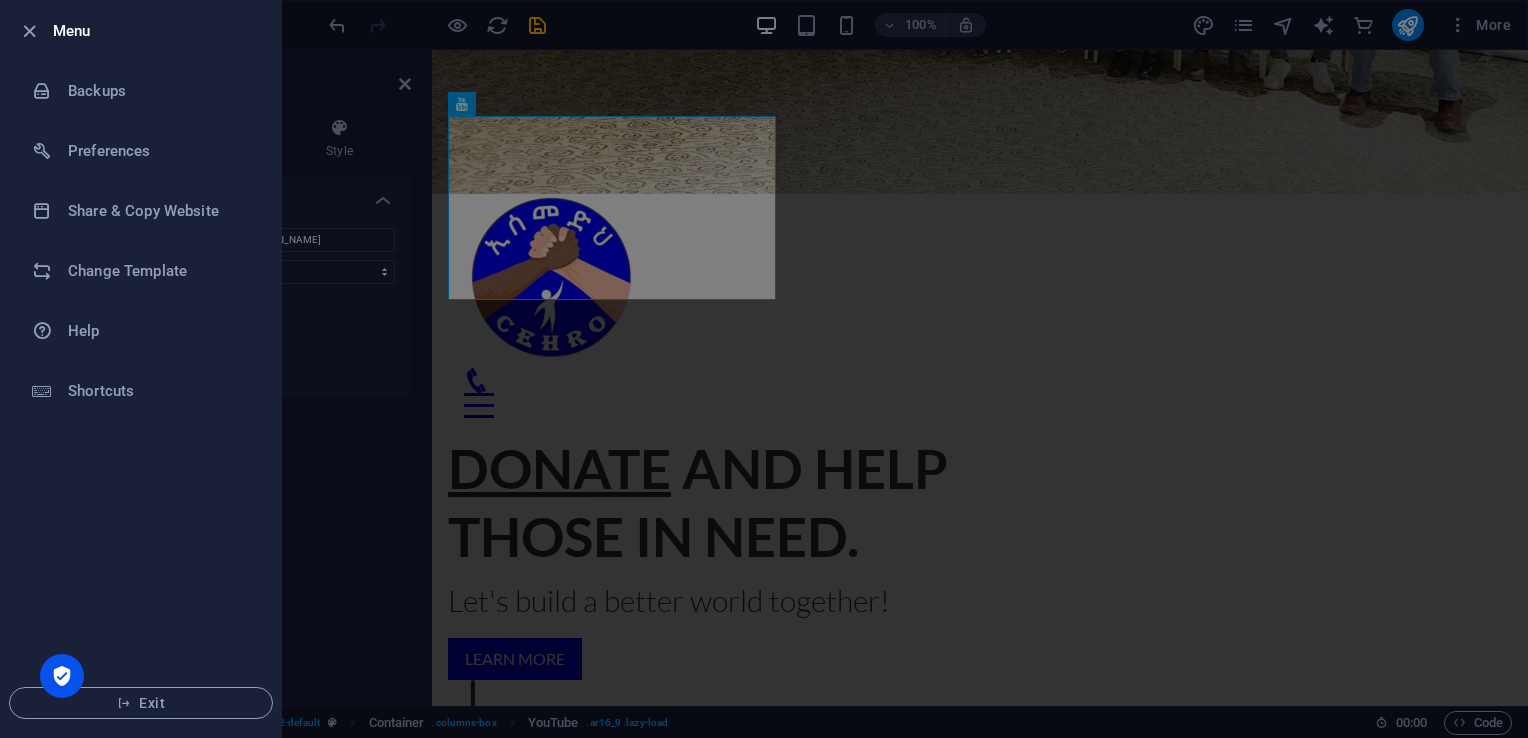 drag, startPoint x: 128, startPoint y: 269, endPoint x: 65, endPoint y: 225, distance: 76.843994 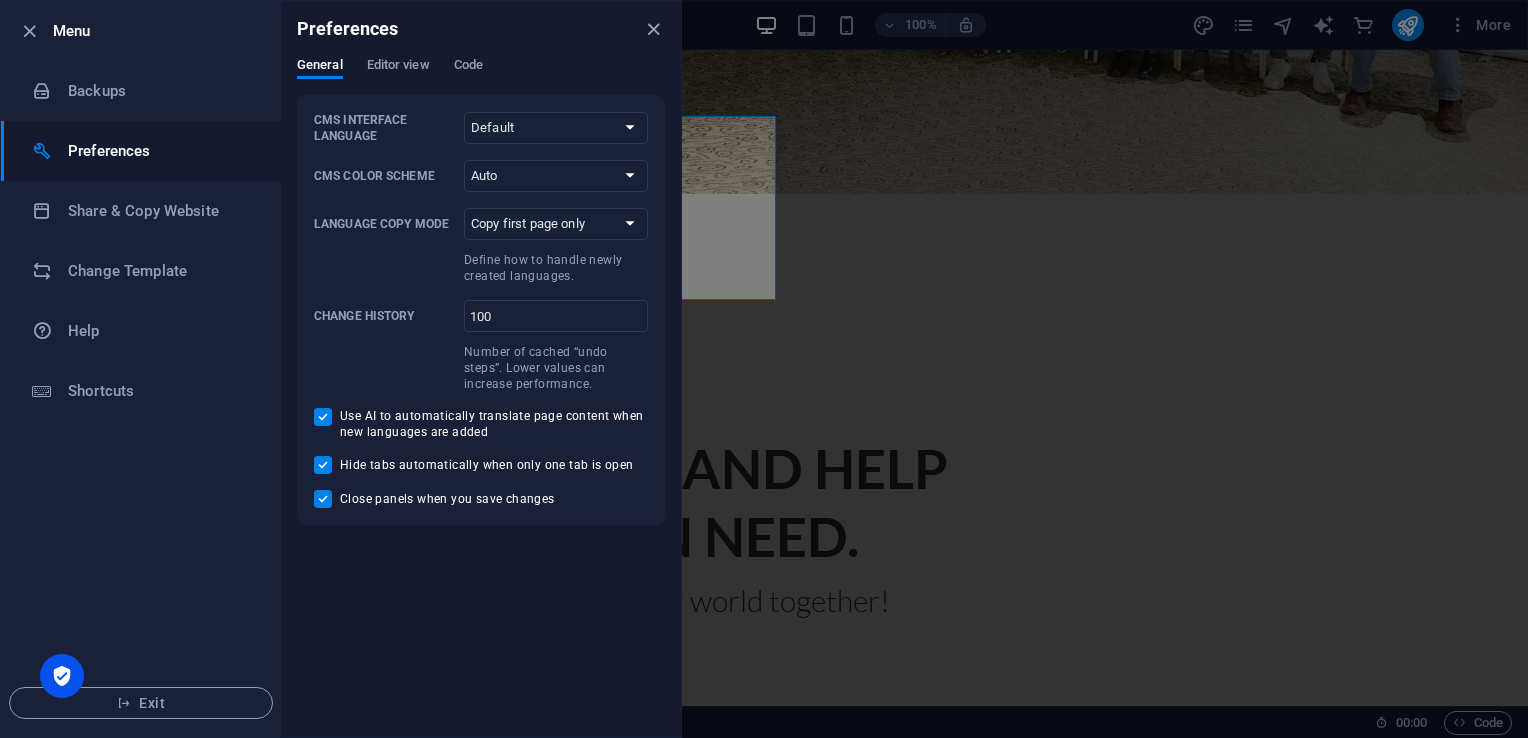 click on "Default Deutsch English Español Français Magyar Italiano Nederlands Polski Português русский язык Svenska Türkçe 日本語" at bounding box center (556, 128) 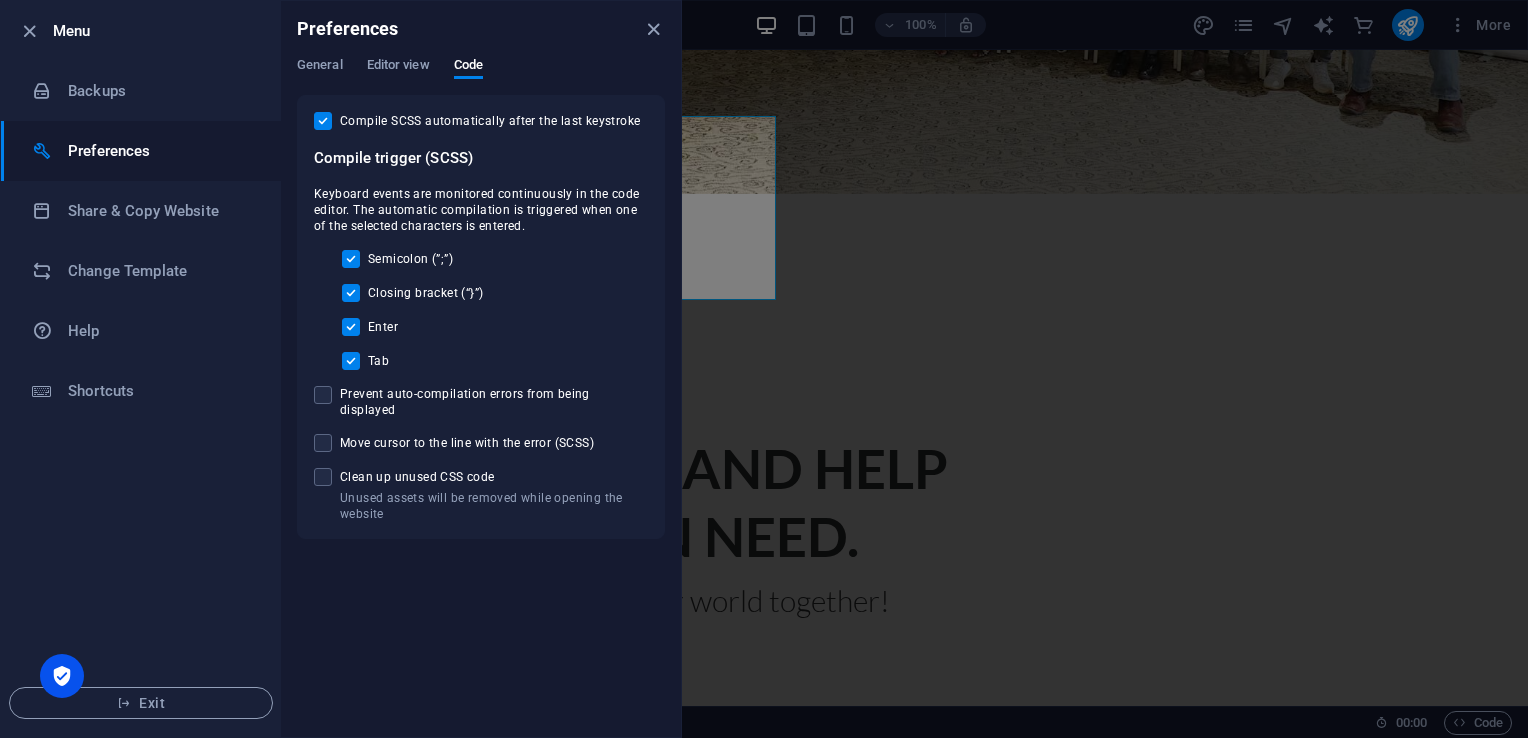 click on "Editor view" at bounding box center (398, 67) 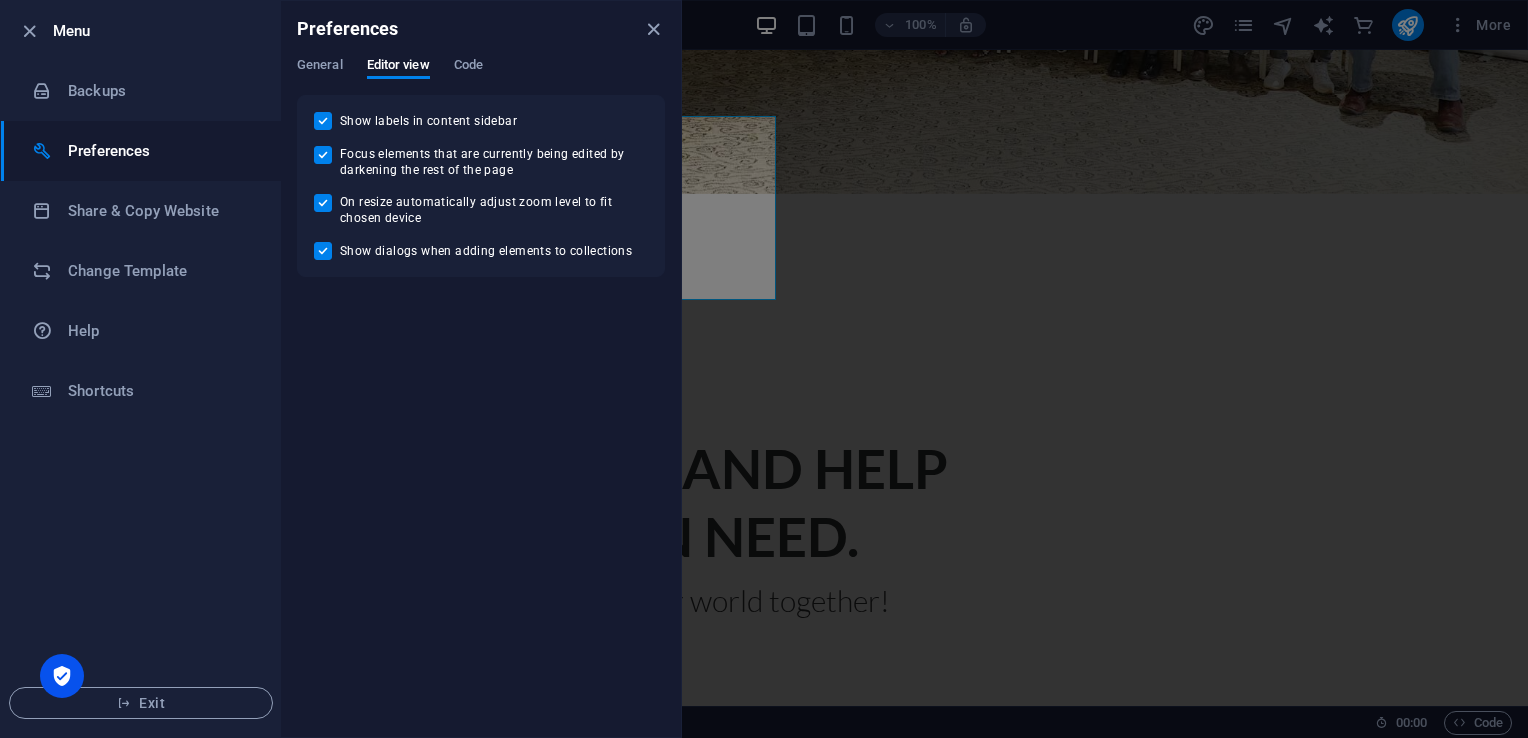 click on "Backups" at bounding box center [160, 91] 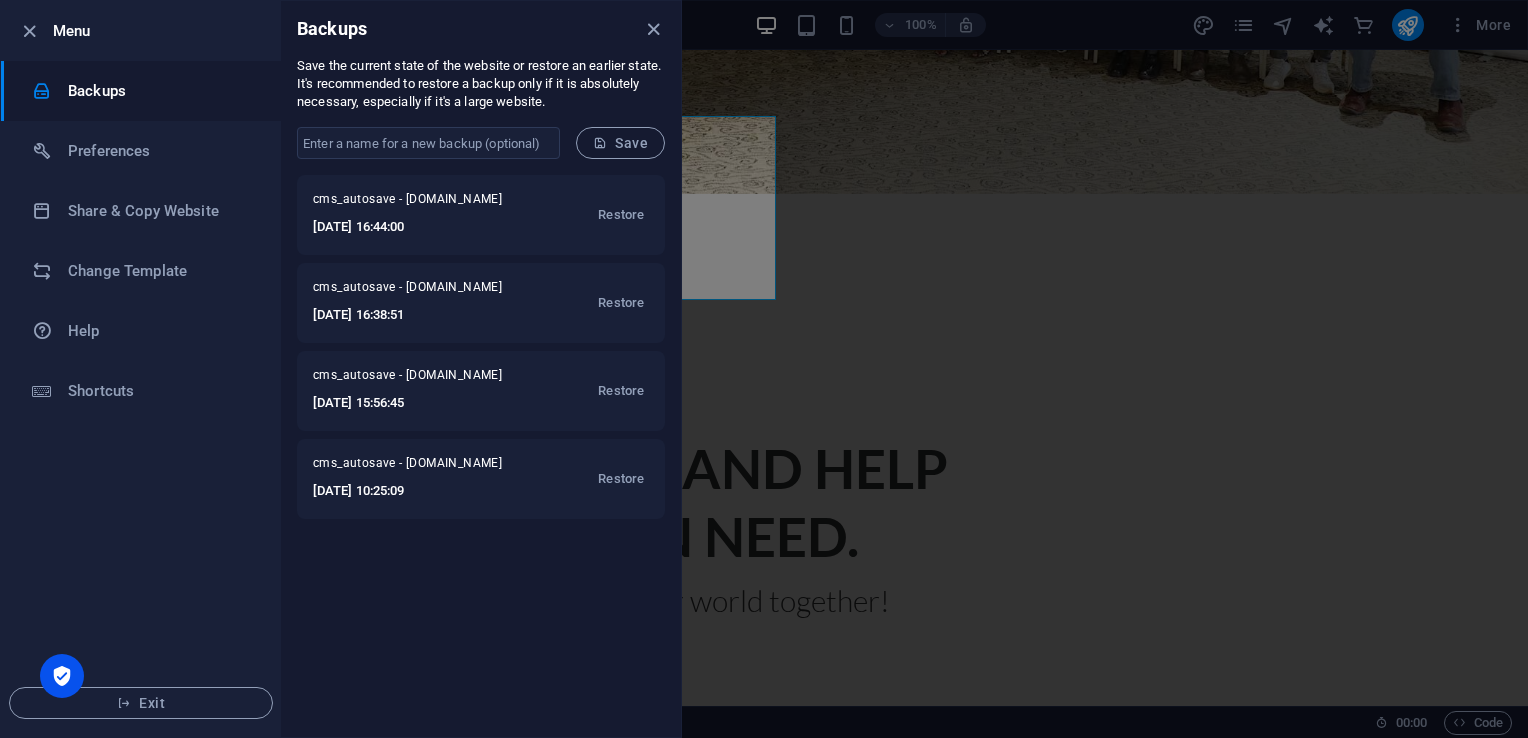 click at bounding box center (653, 29) 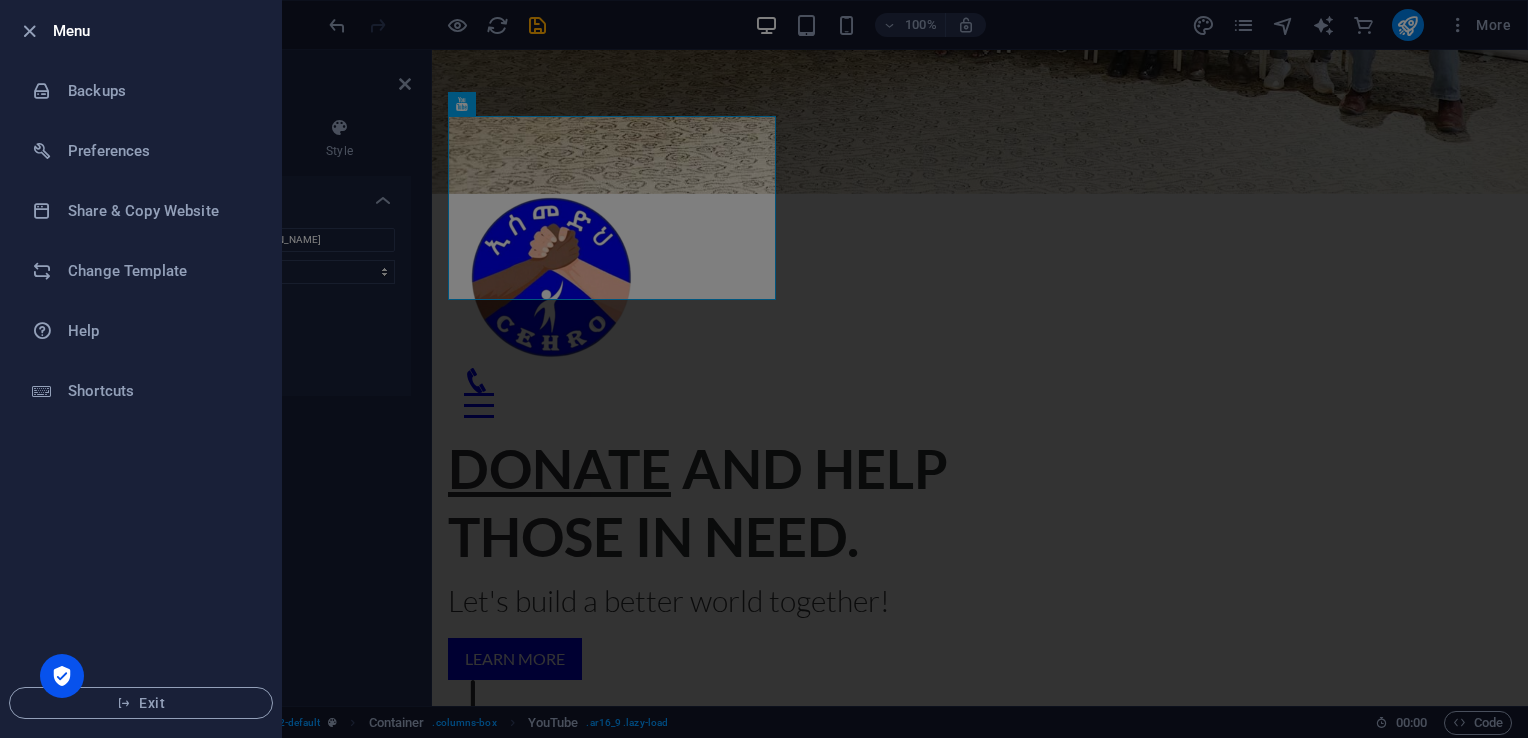 click at bounding box center [764, 369] 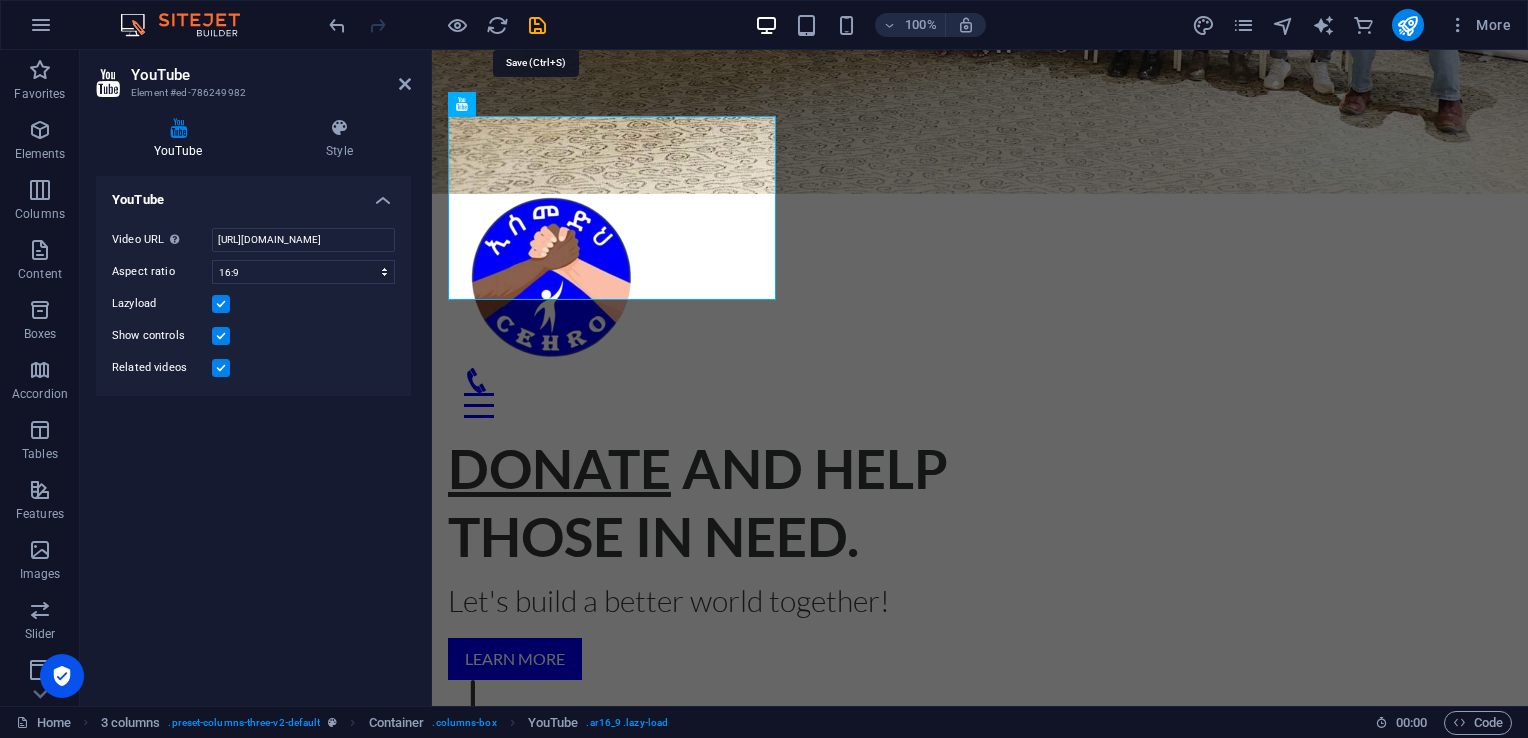 click at bounding box center (537, 25) 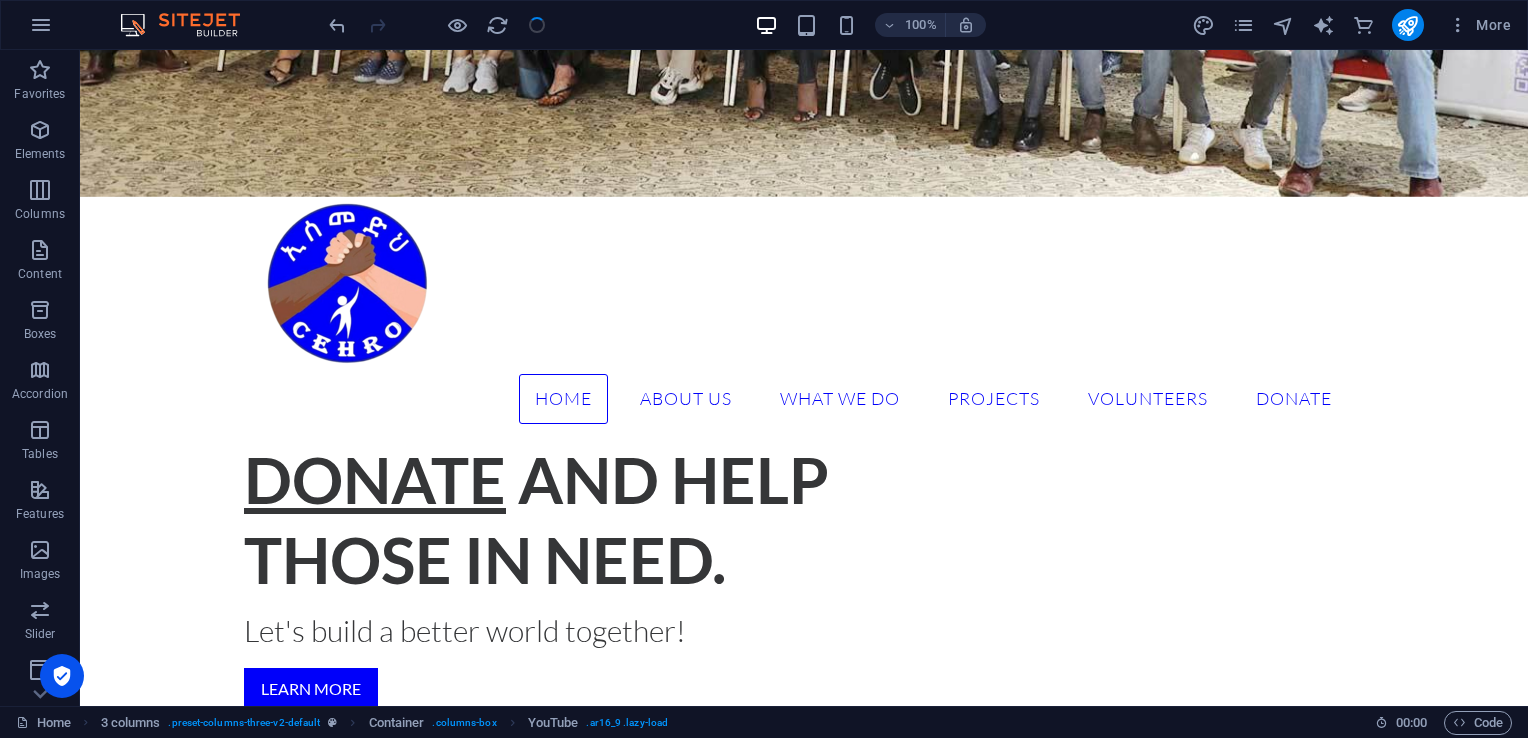 scroll, scrollTop: 1142, scrollLeft: 0, axis: vertical 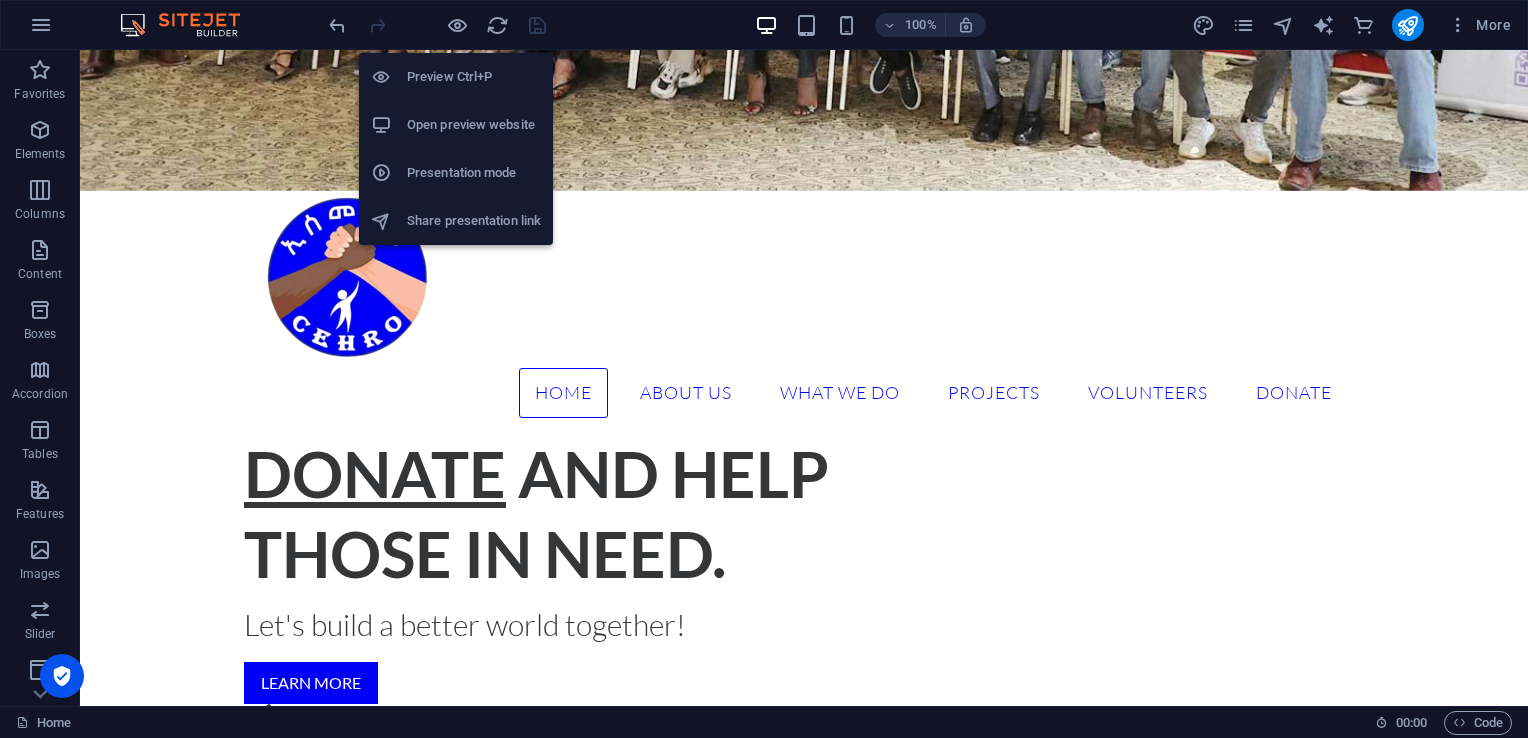 click at bounding box center (457, 25) 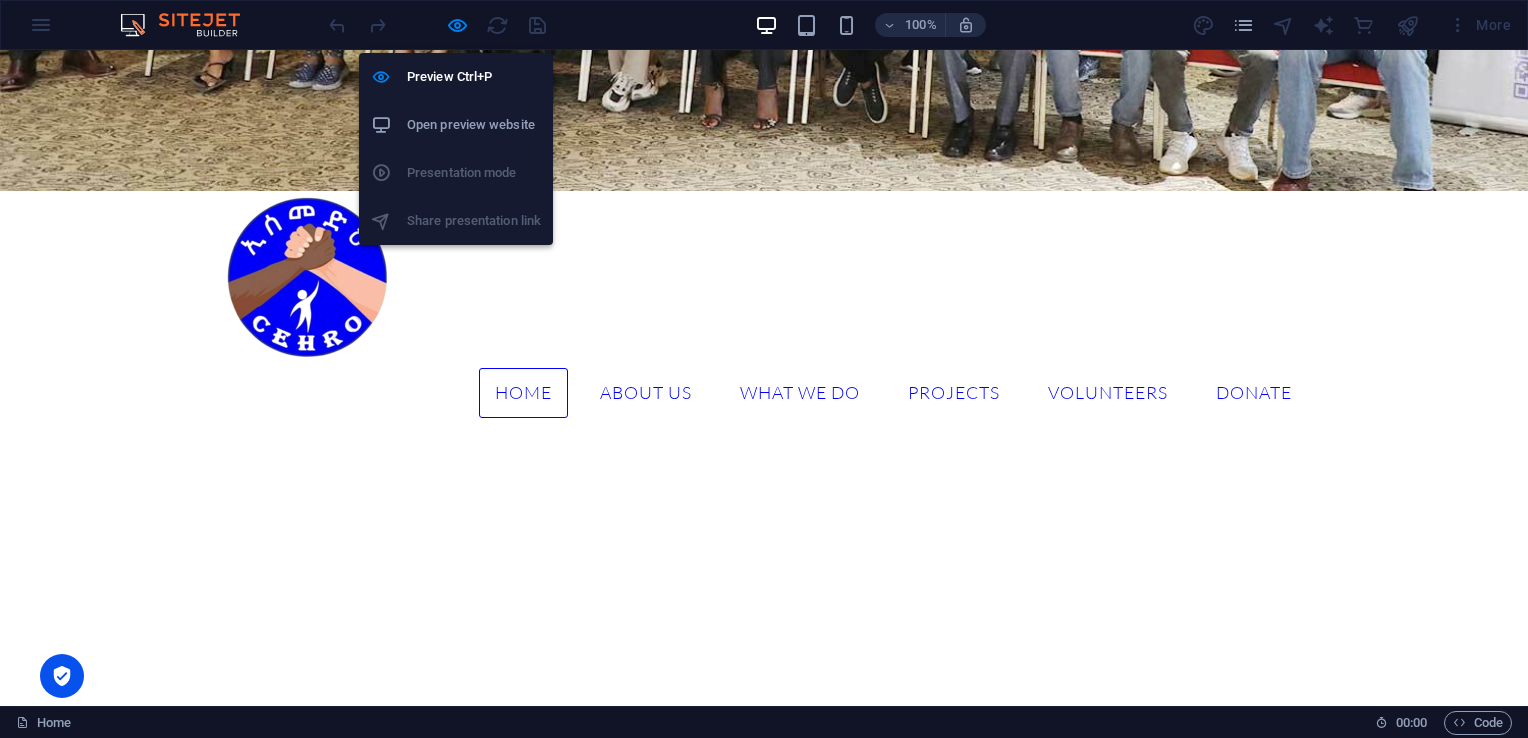 click on "Open preview website" at bounding box center [474, 125] 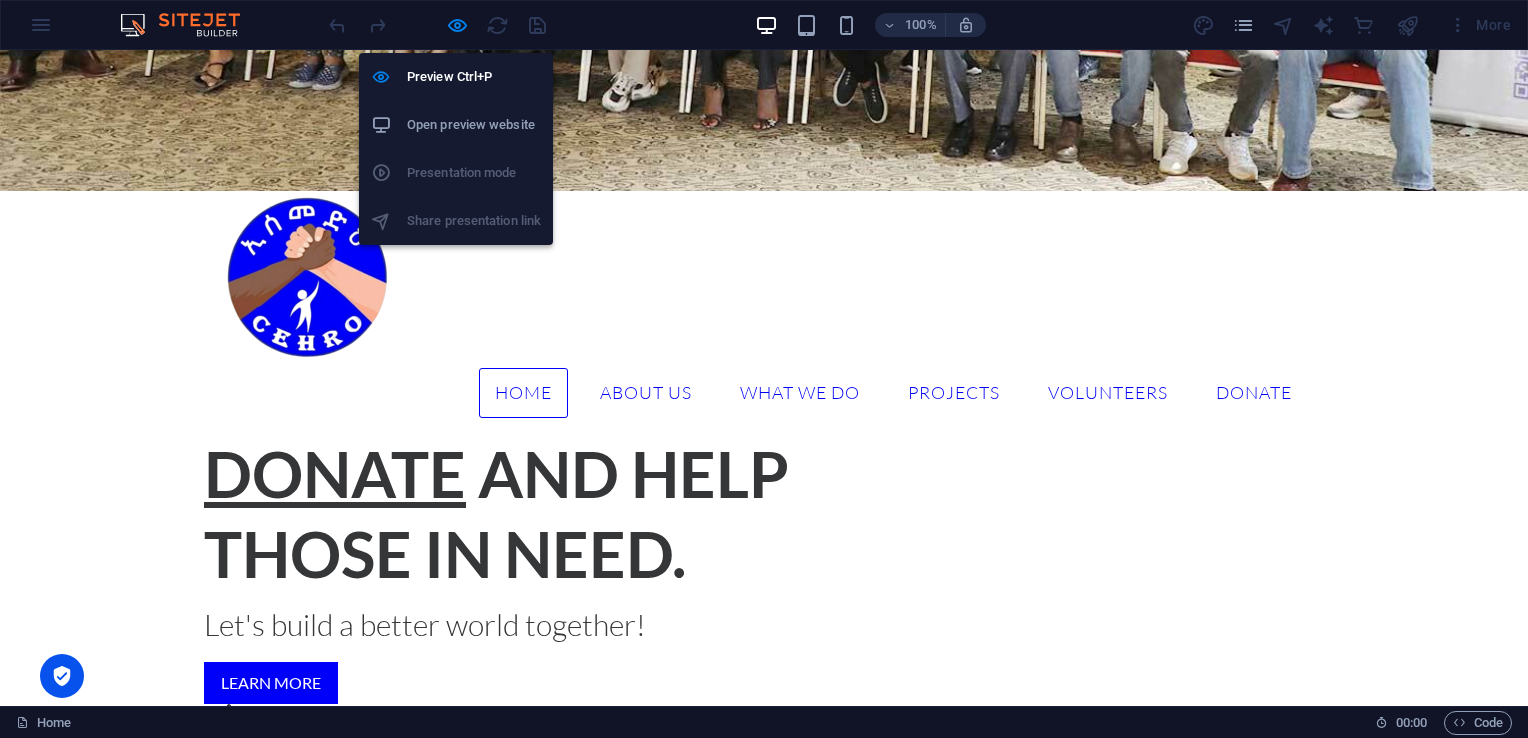 click at bounding box center (457, 25) 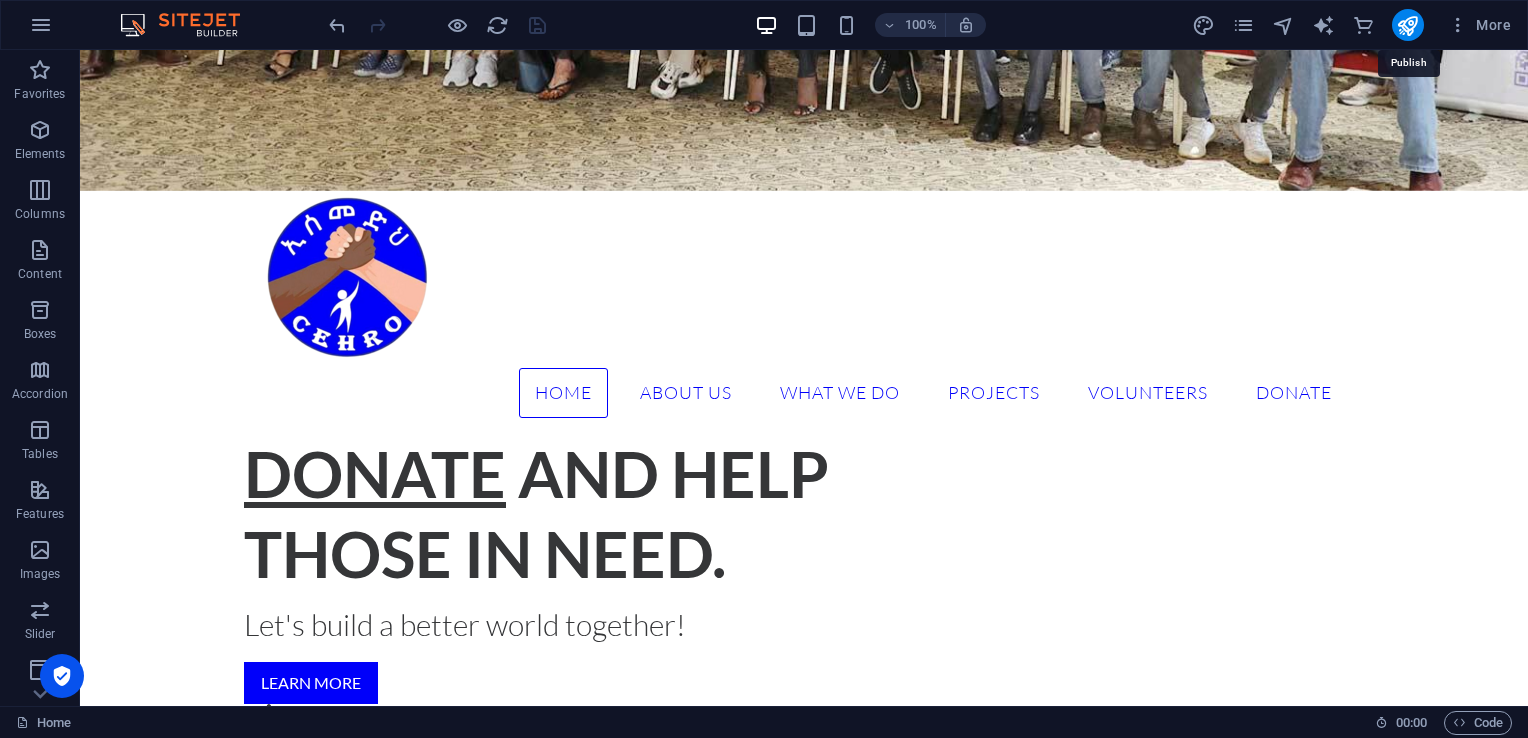 click at bounding box center [1407, 25] 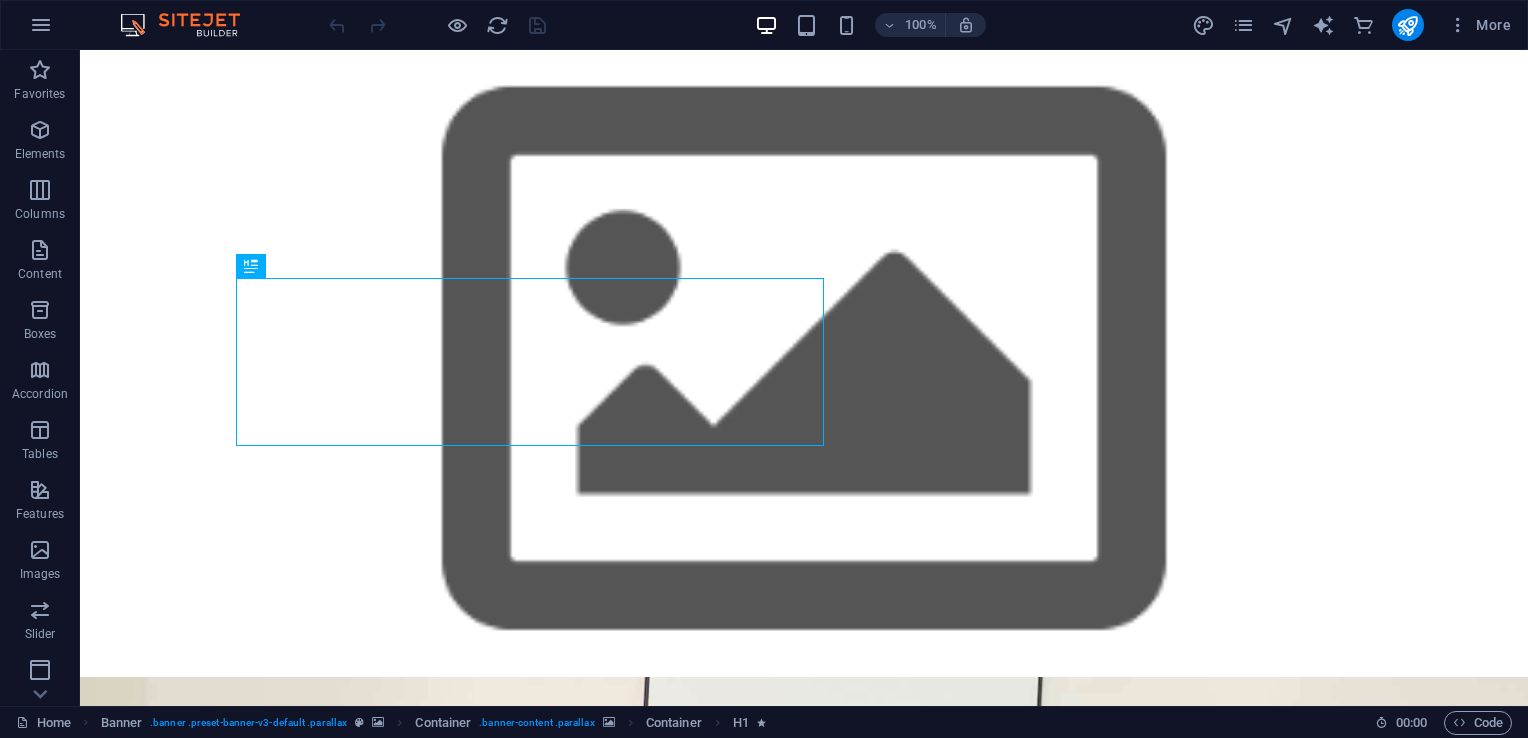 scroll, scrollTop: 0, scrollLeft: 0, axis: both 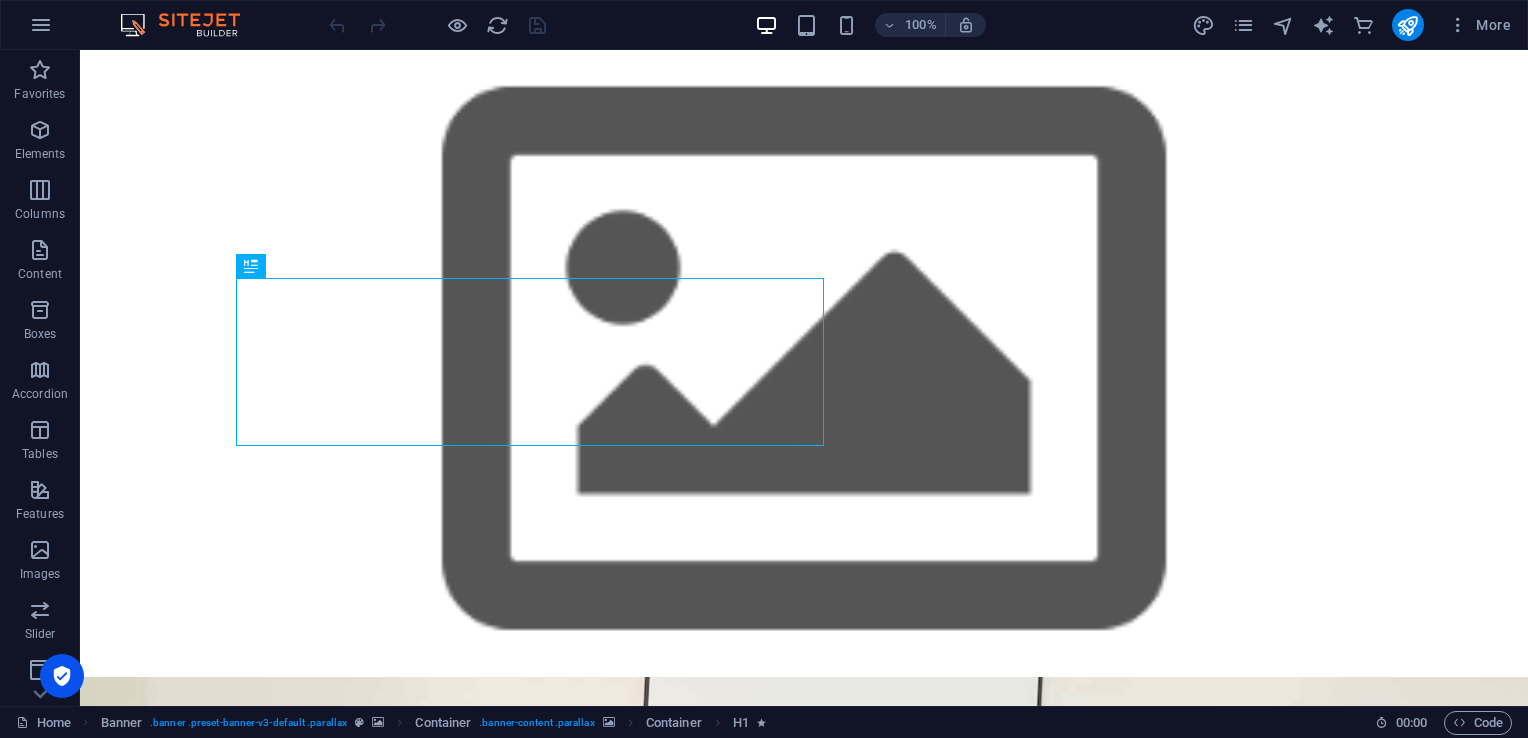 click at bounding box center [190, 25] 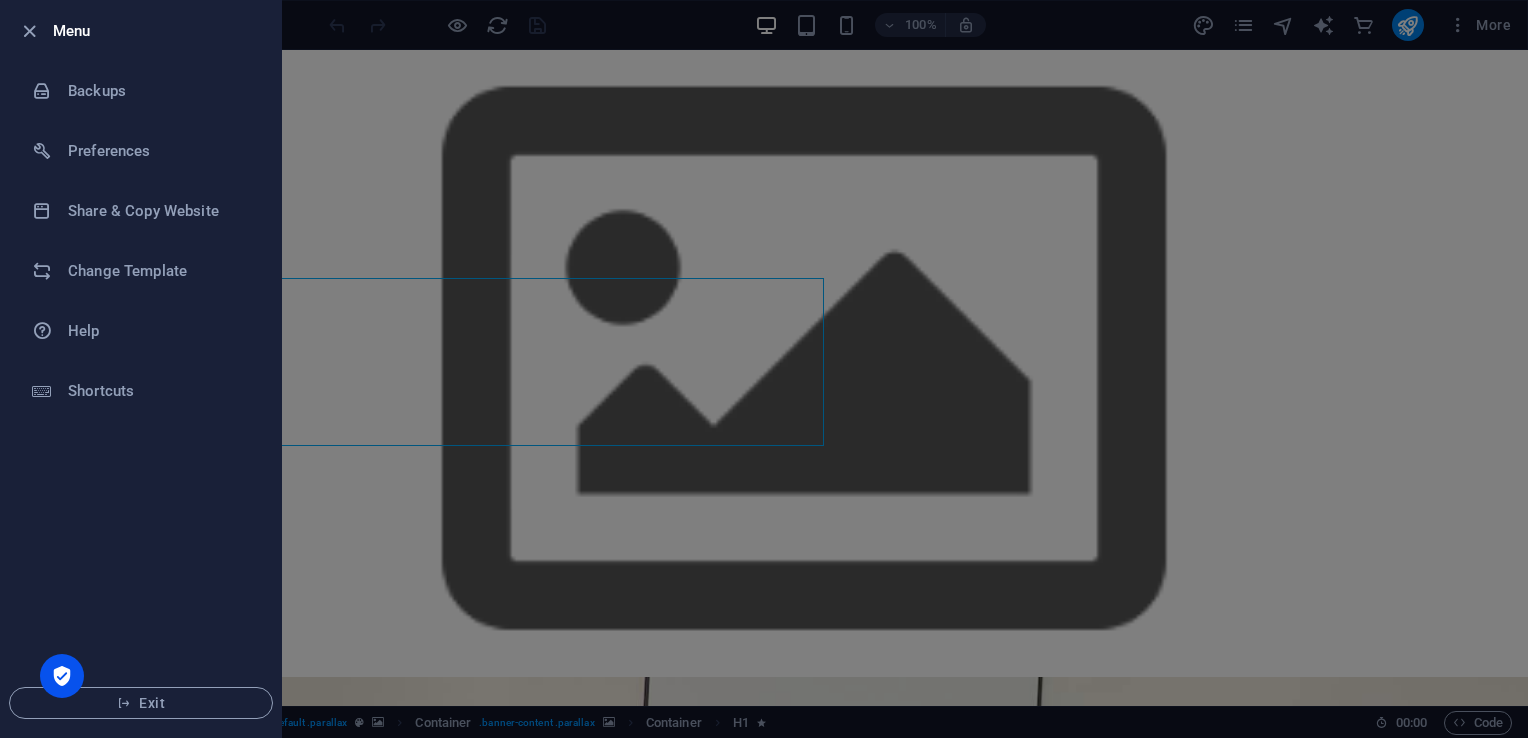 click at bounding box center [764, 369] 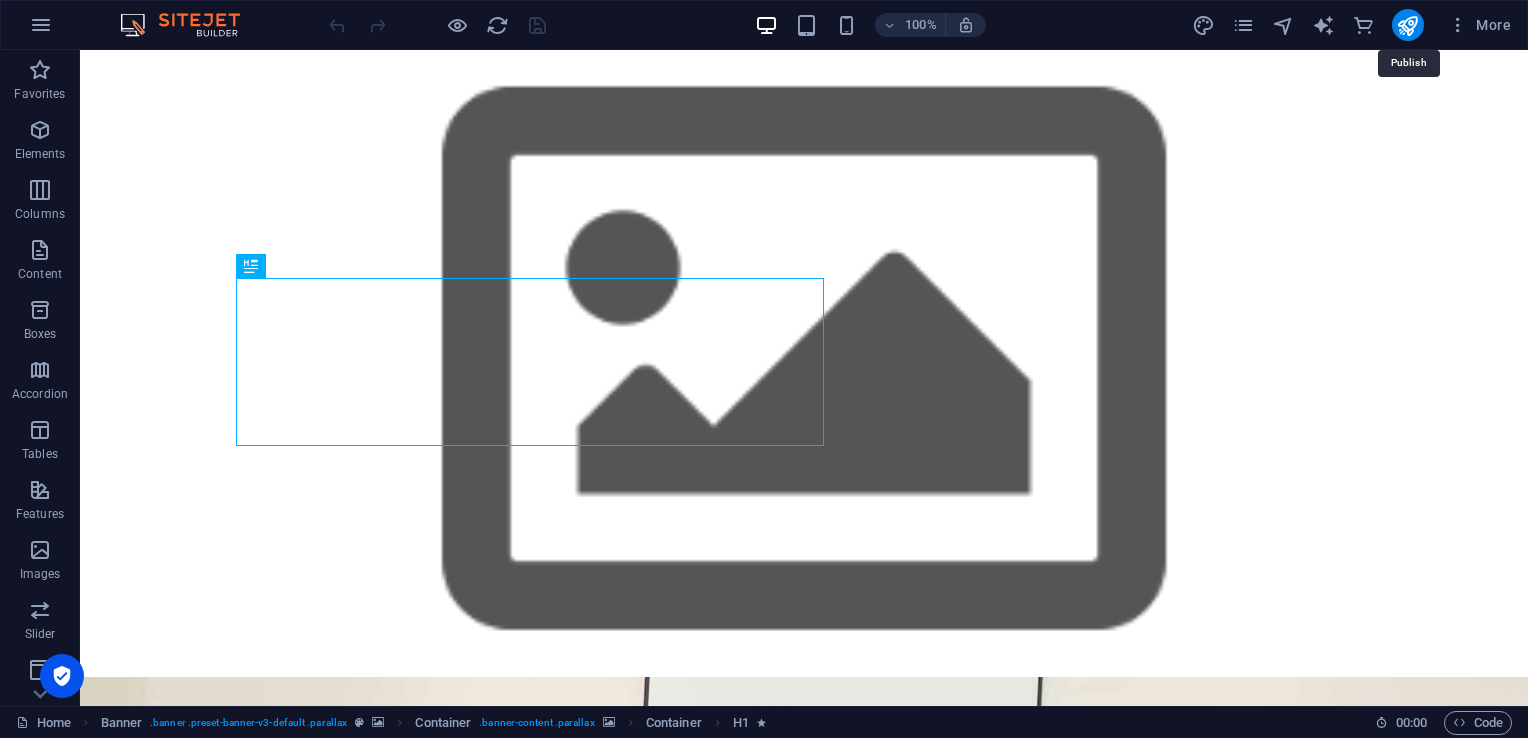 click at bounding box center [1407, 25] 